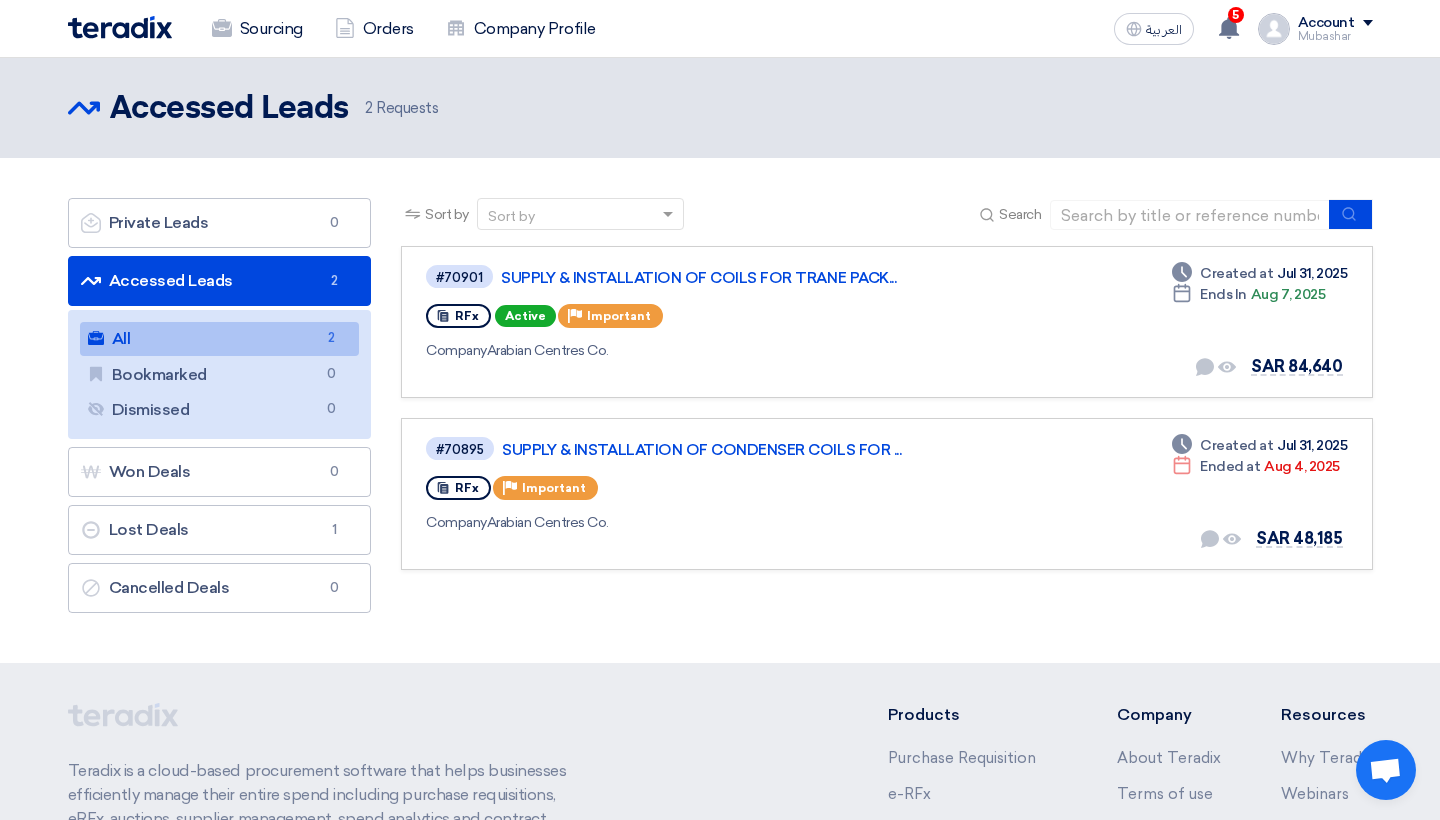 scroll, scrollTop: 0, scrollLeft: 0, axis: both 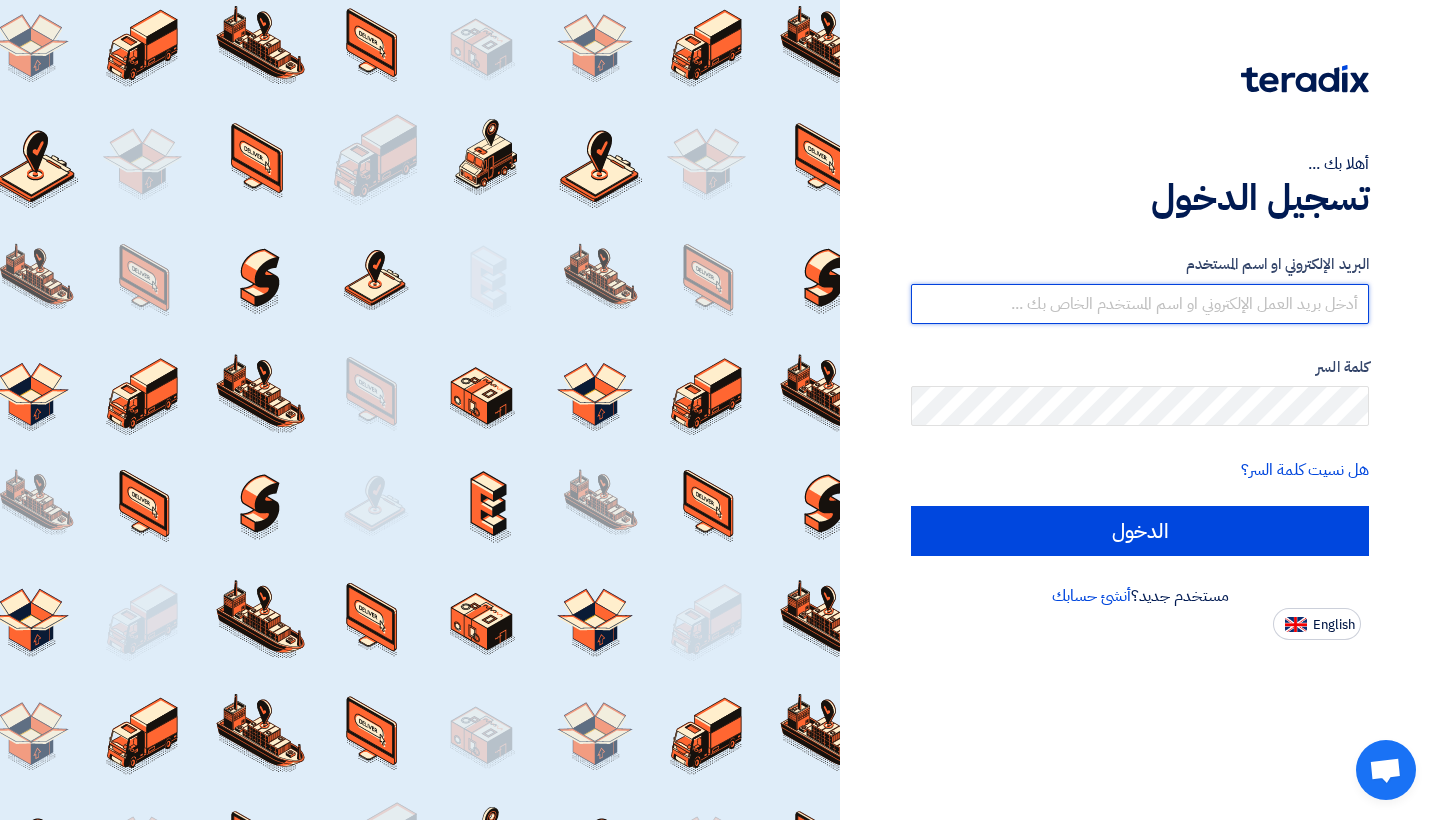 type on "[EMAIL]" 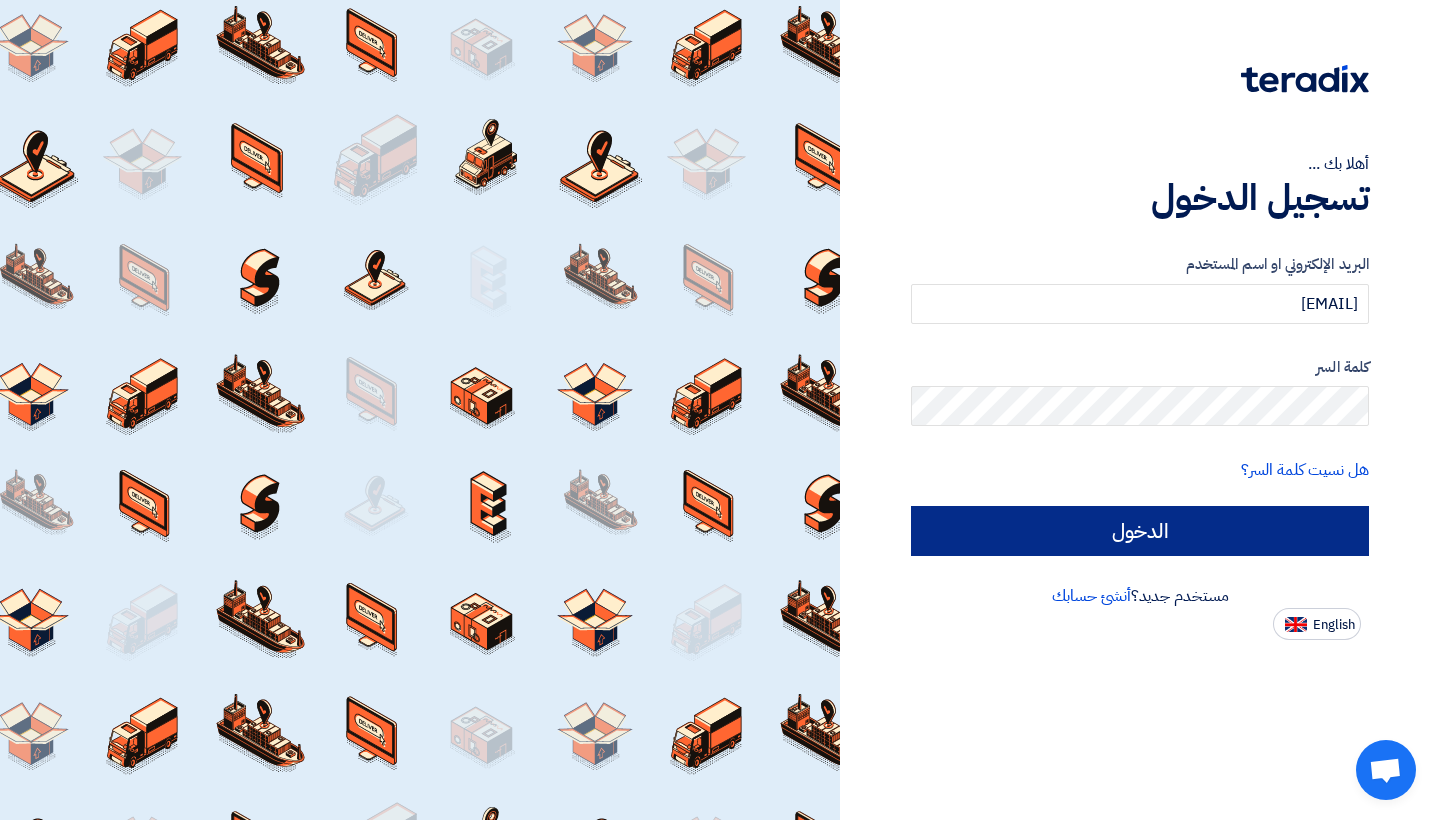 click on "الدخول" 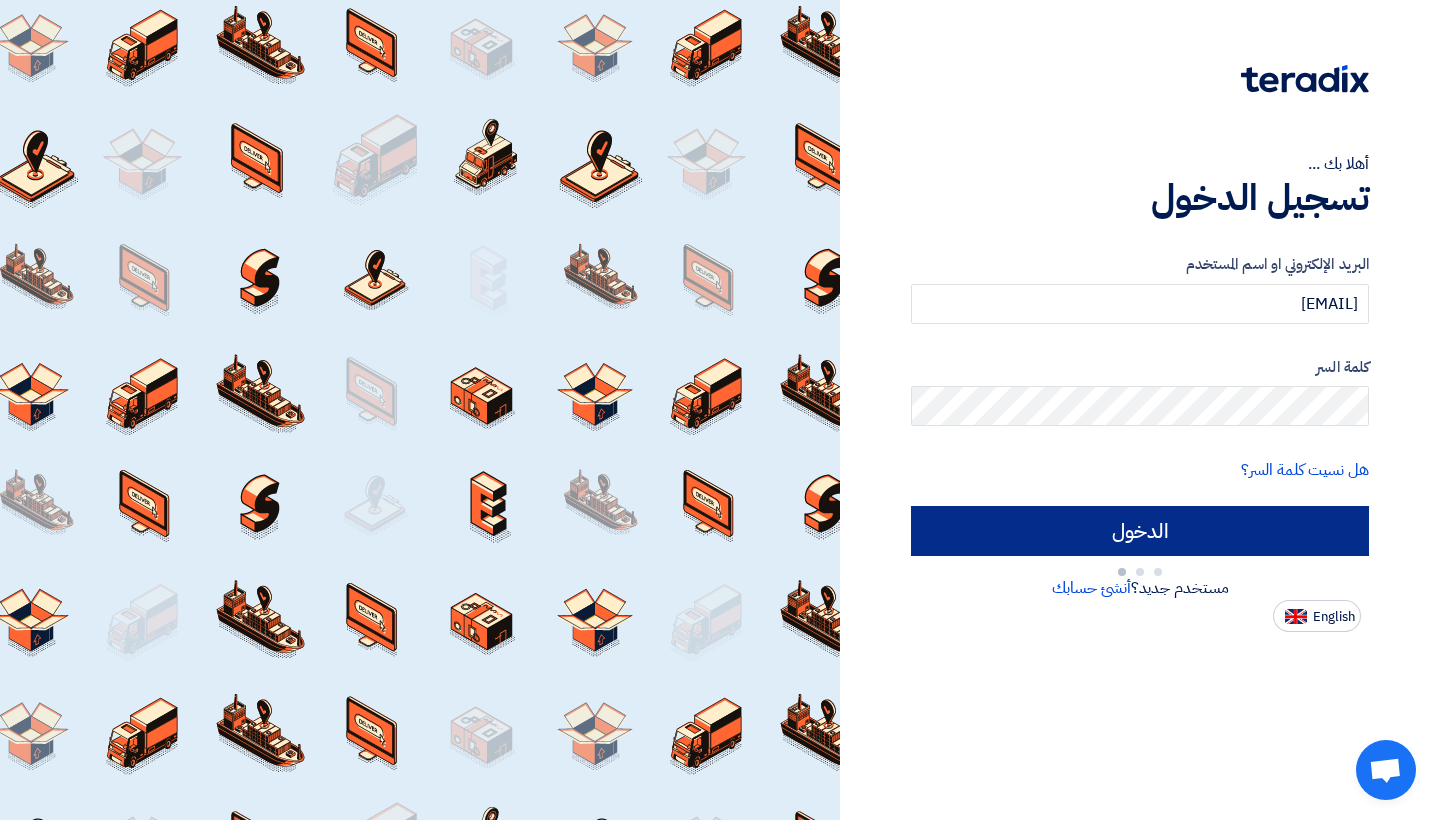 type on "Sign in" 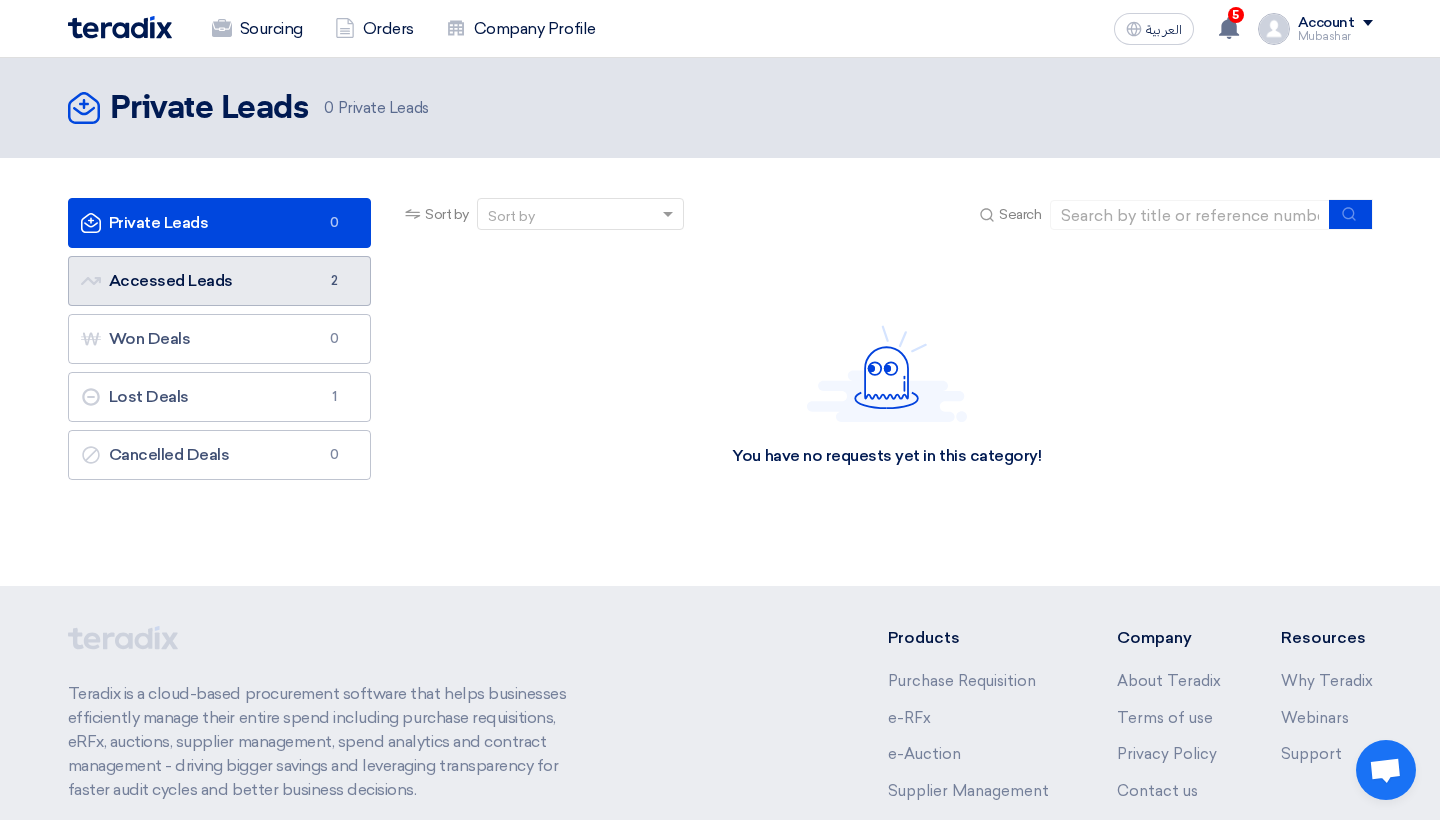 click on "Accessed Leads
Accessed Leads
2" 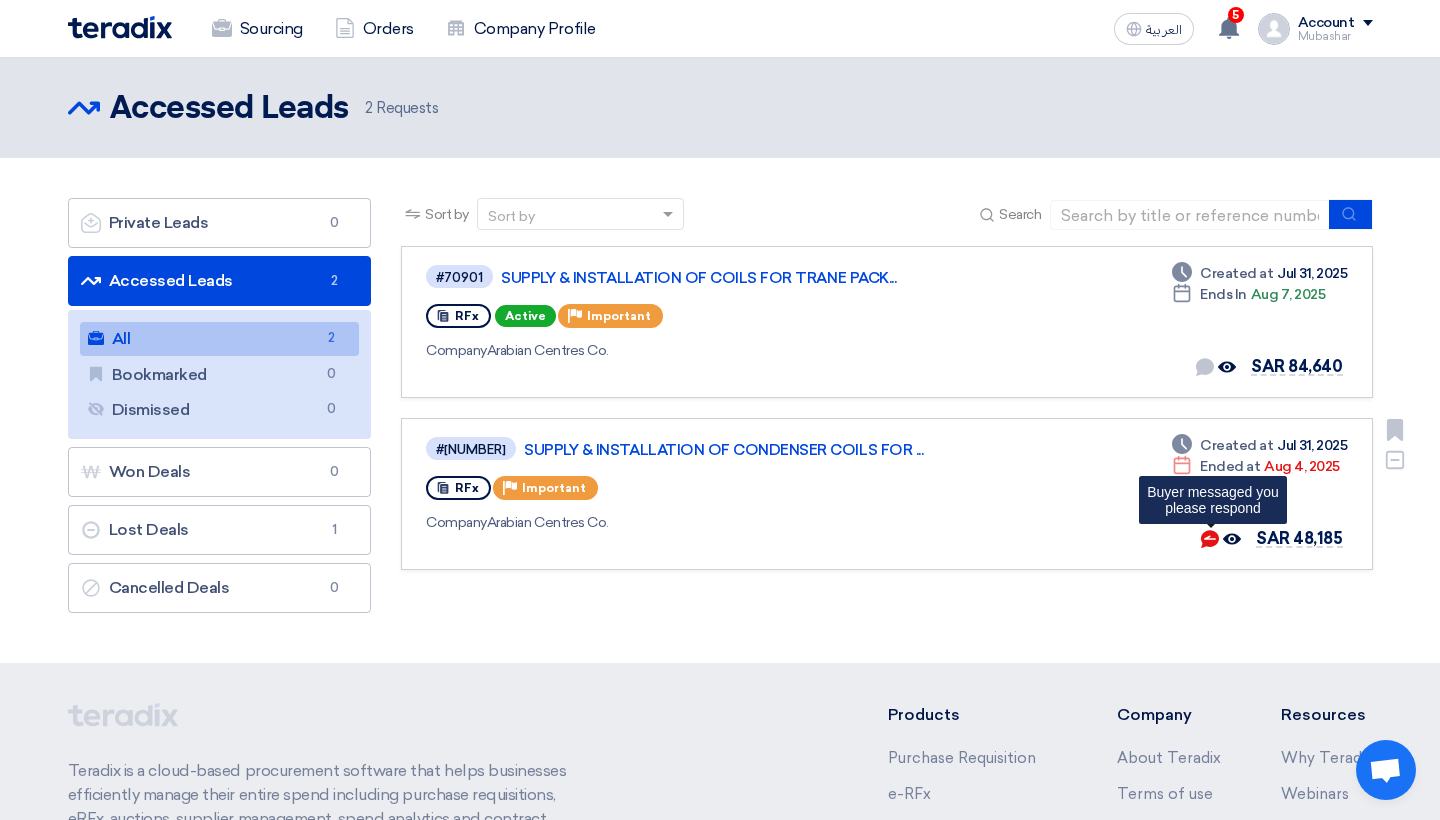 click 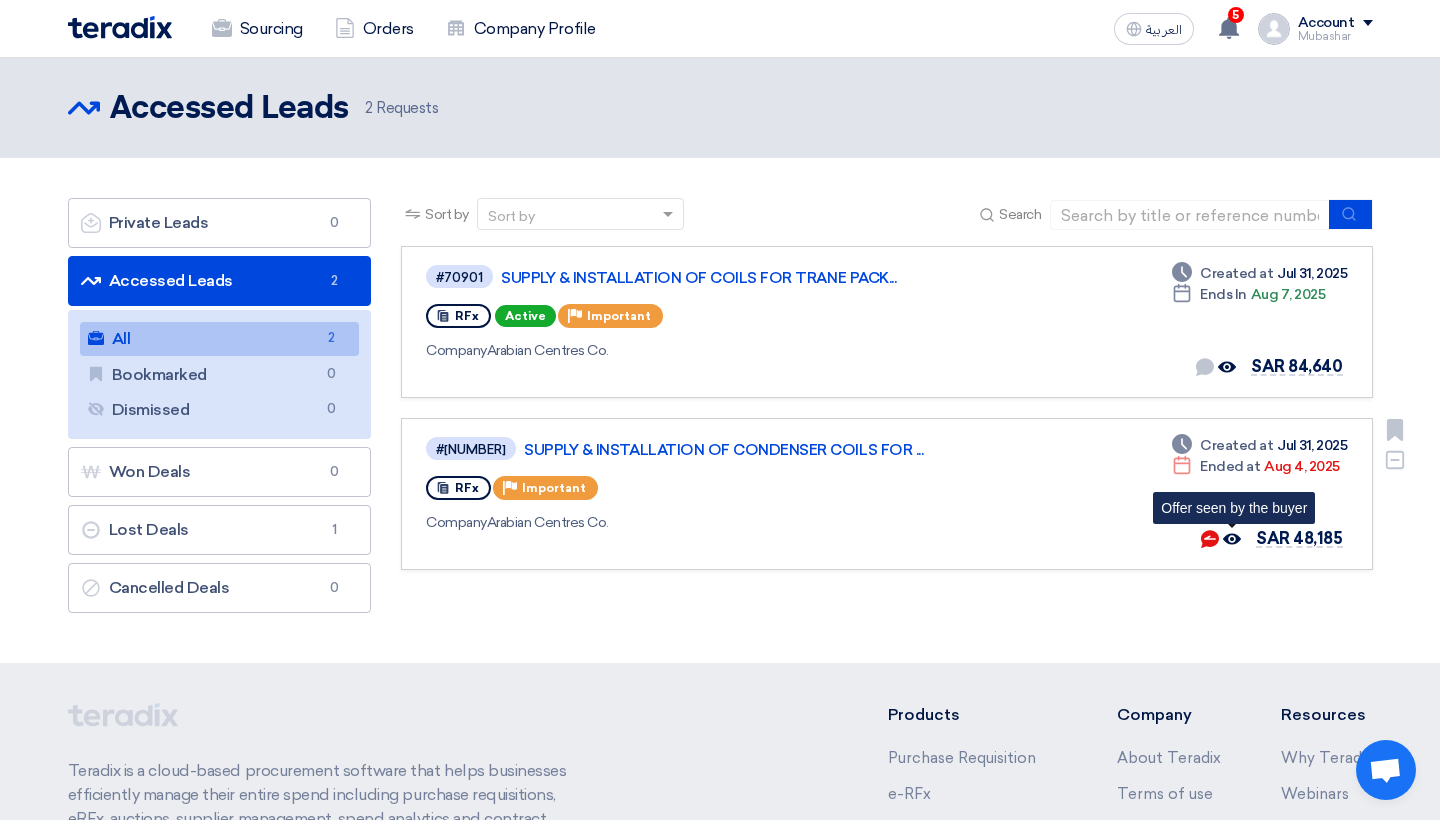 click 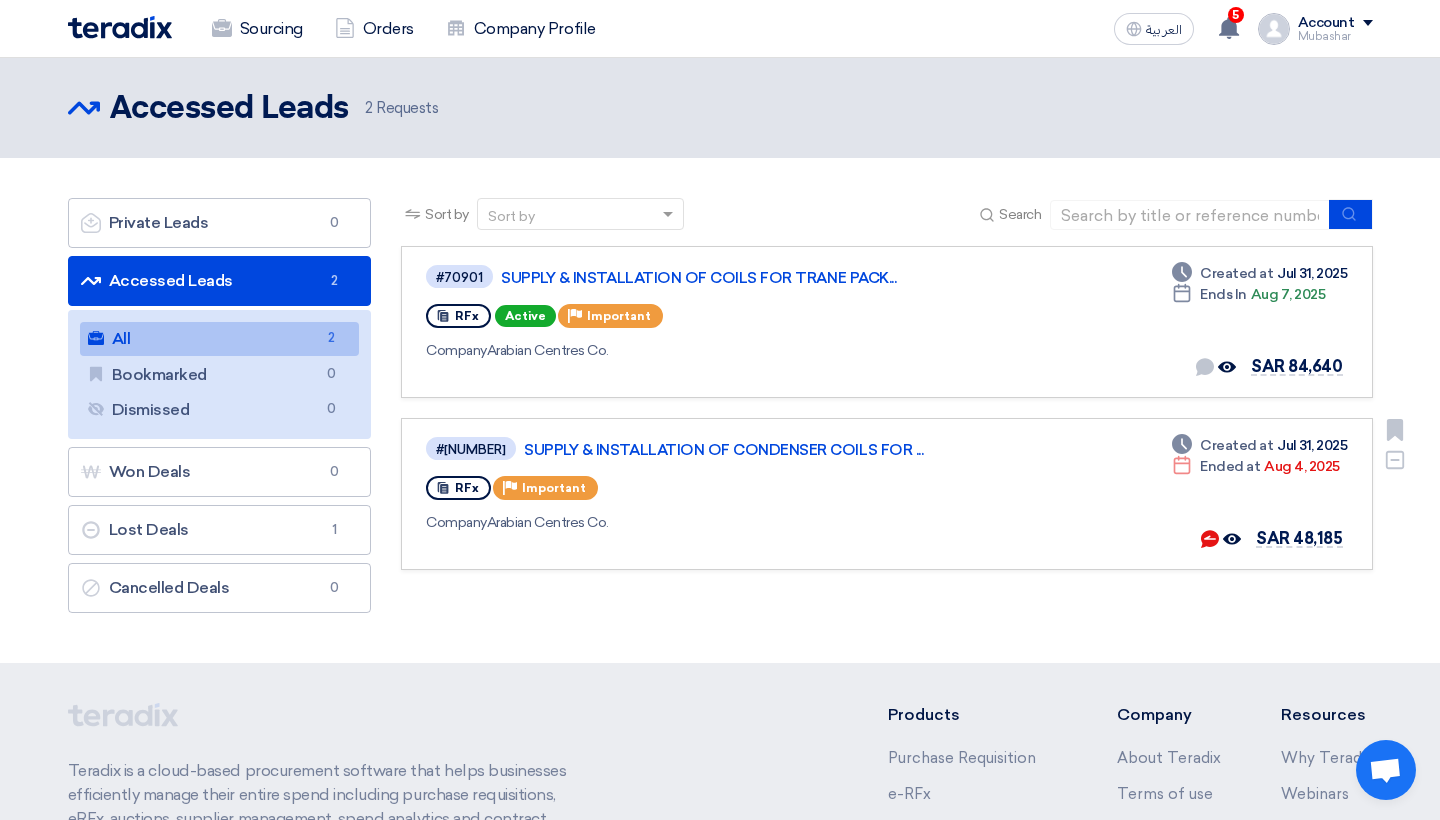 click on "Ended at" 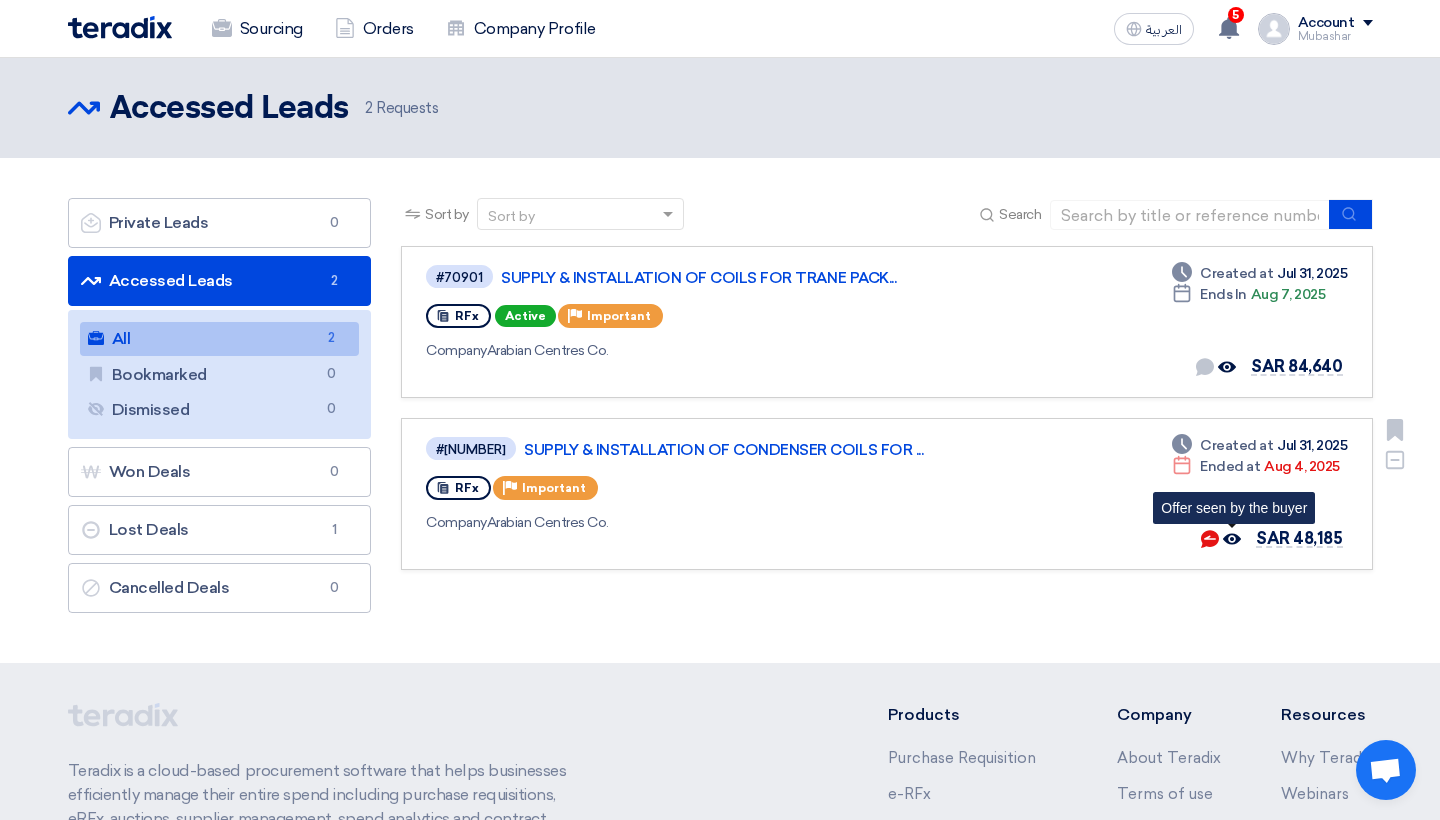 click on "Offer seen by the buyer" 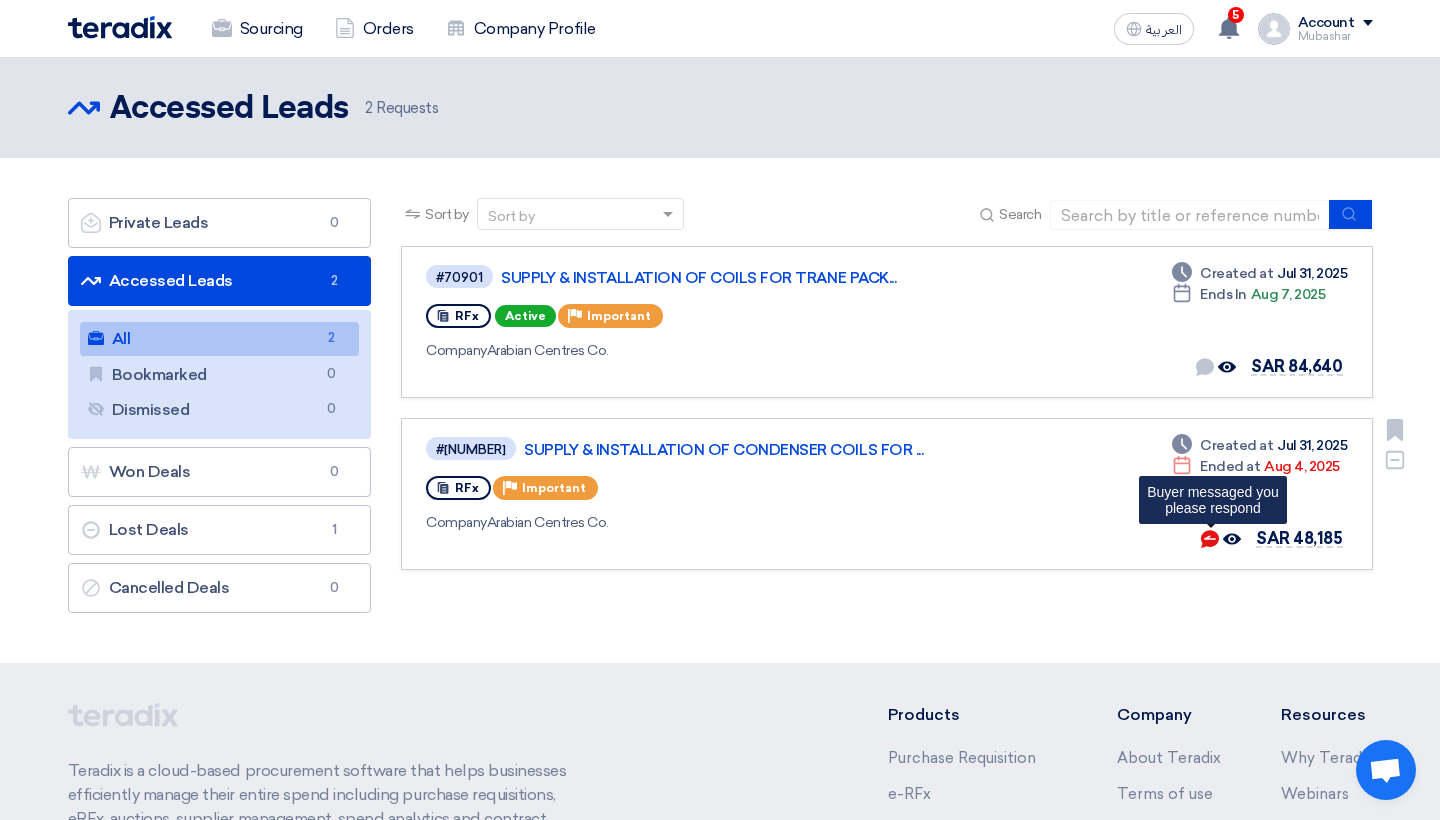 click 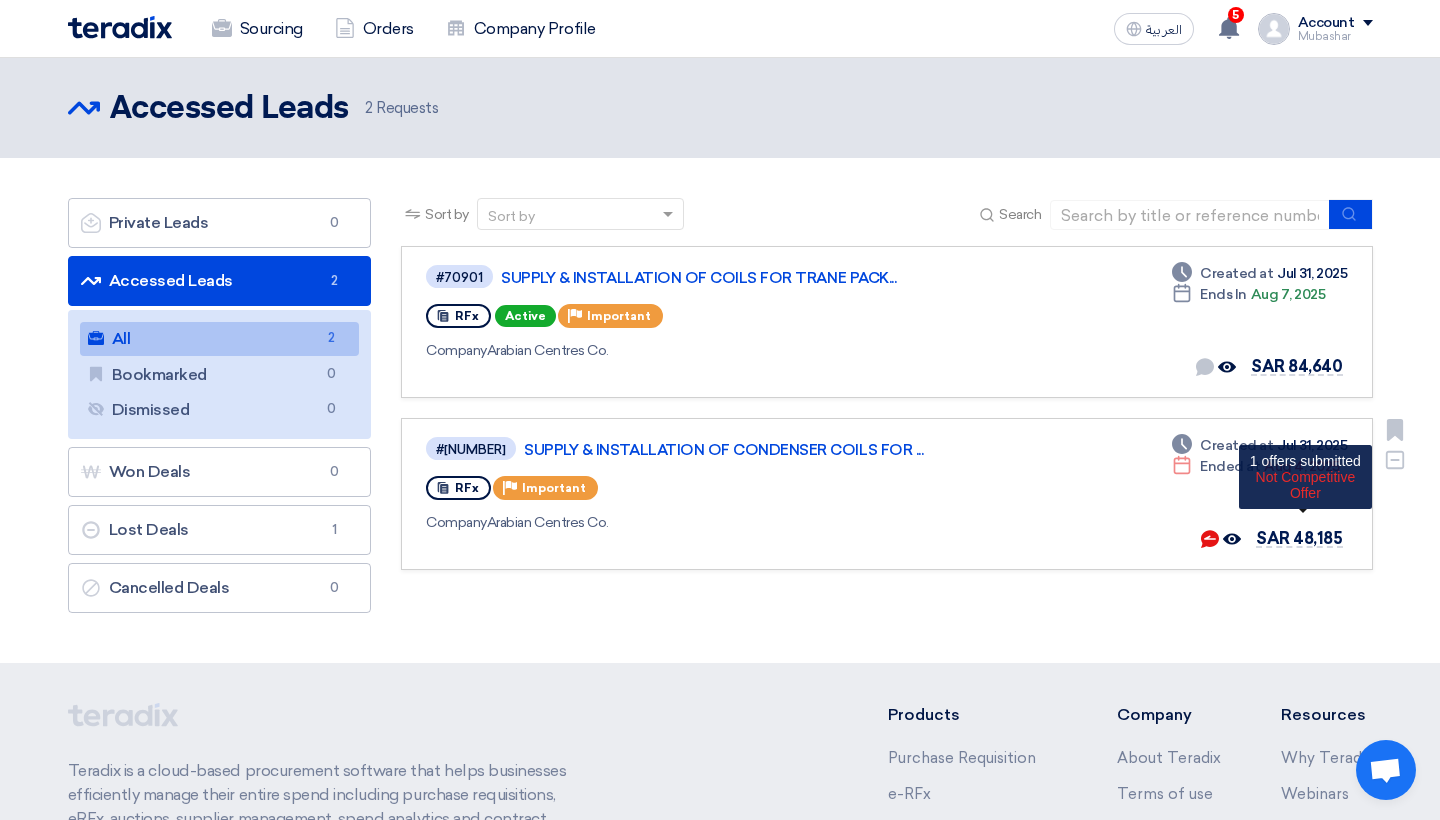 click on "SAR
48,185" 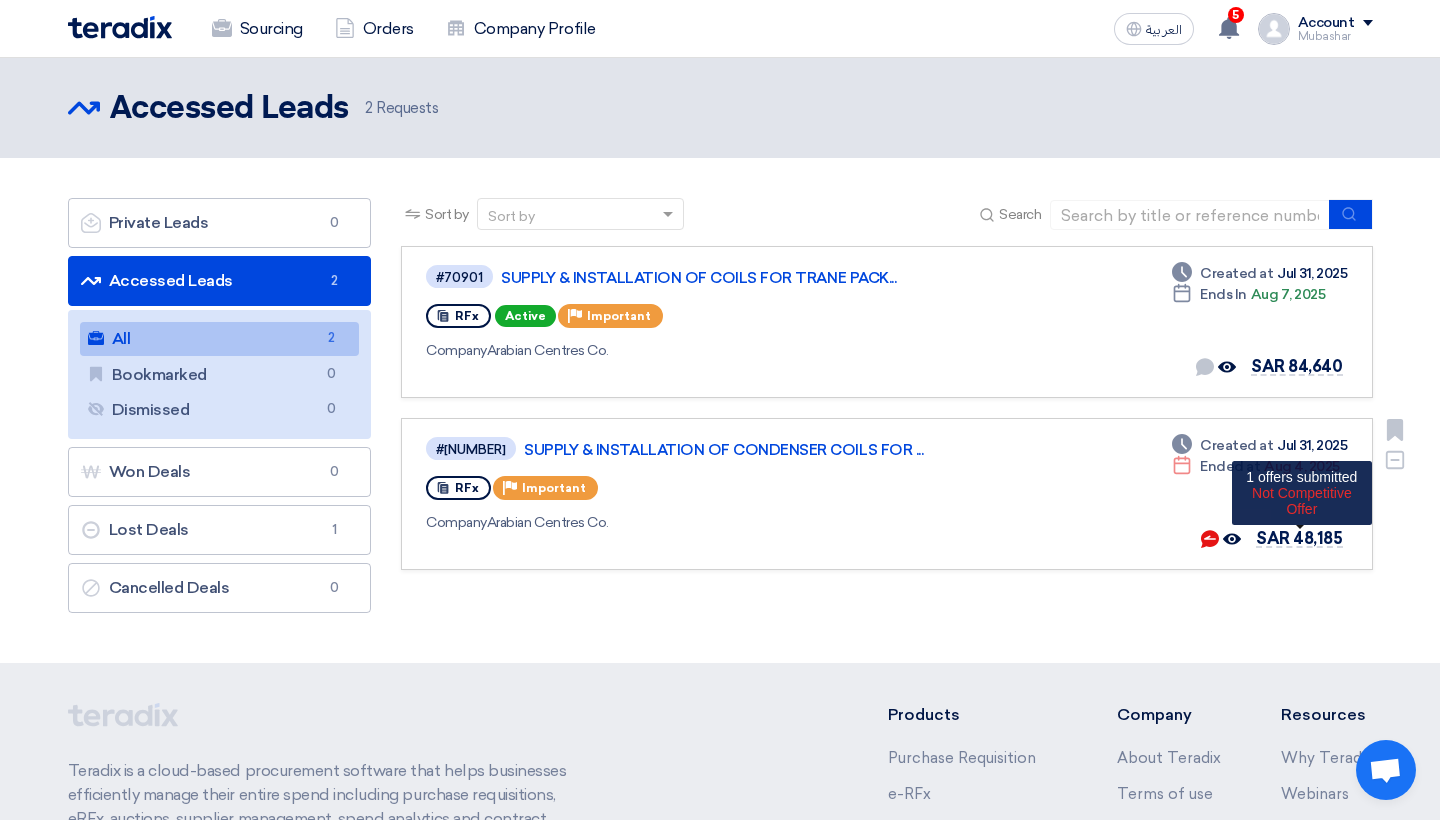 click on "SAR
48,185" 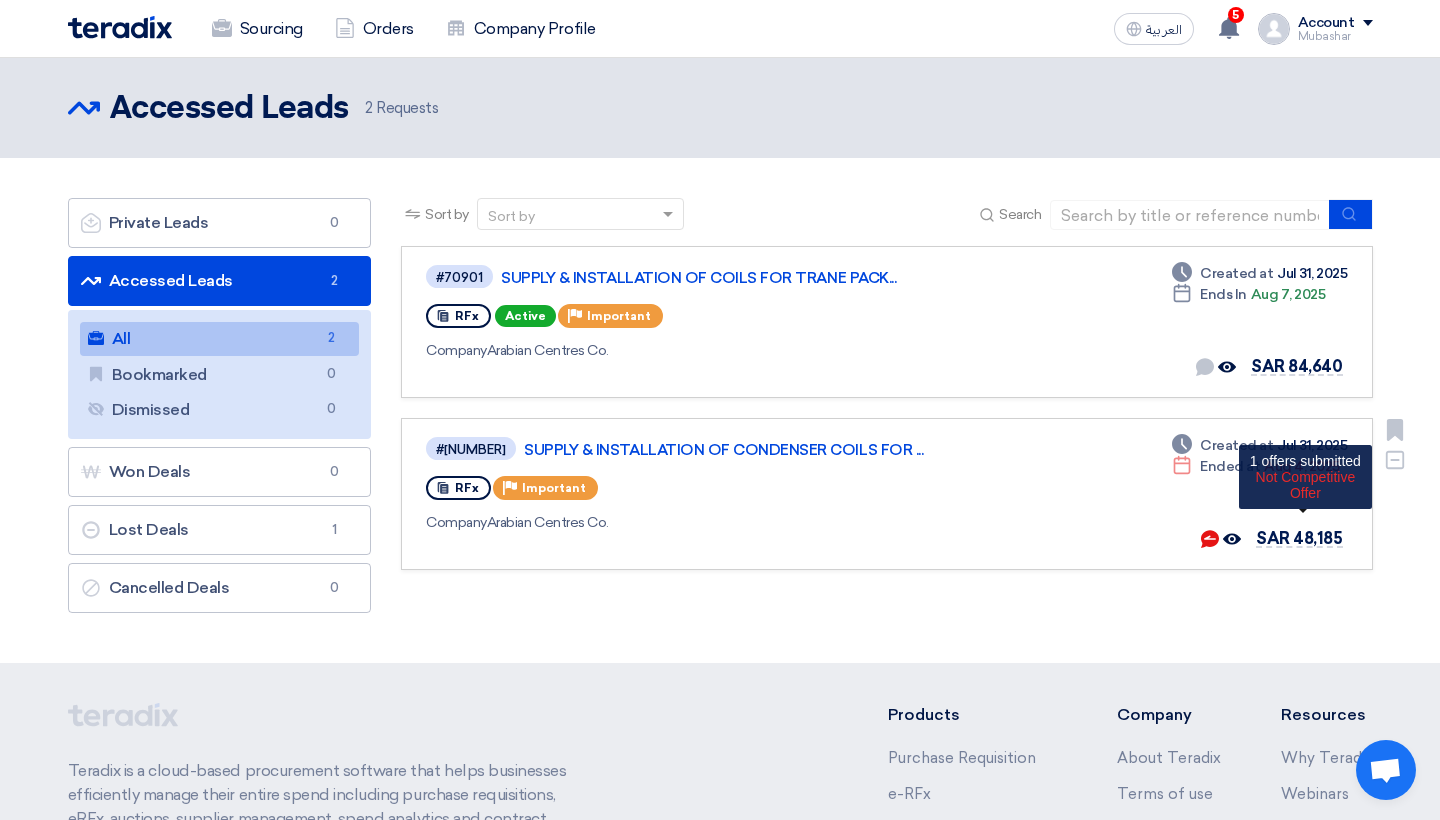 click on "SAR
48,185" 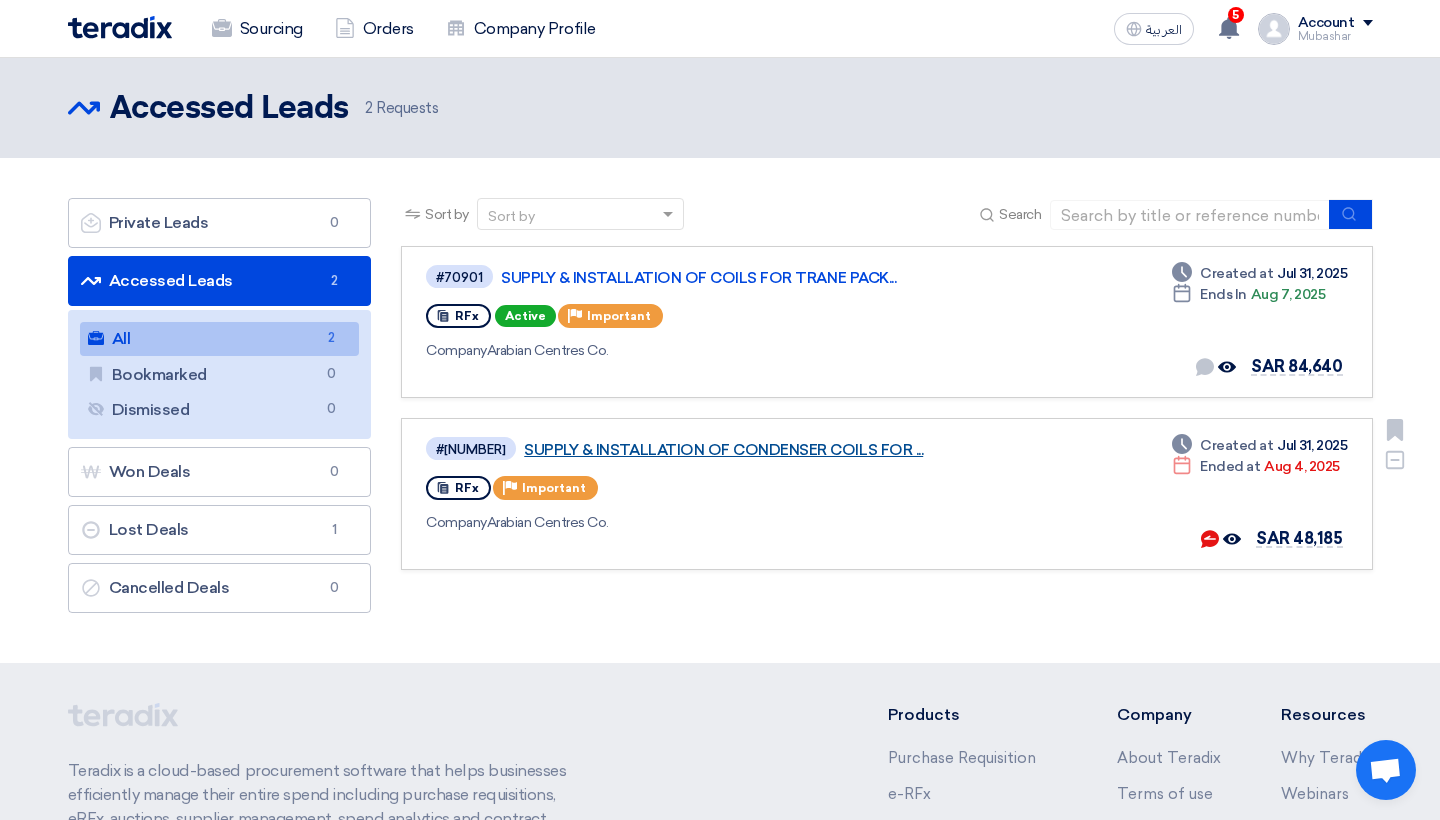 click on "SUPPLY & INSTALLATION OF CONDENSER COILS FOR ..." 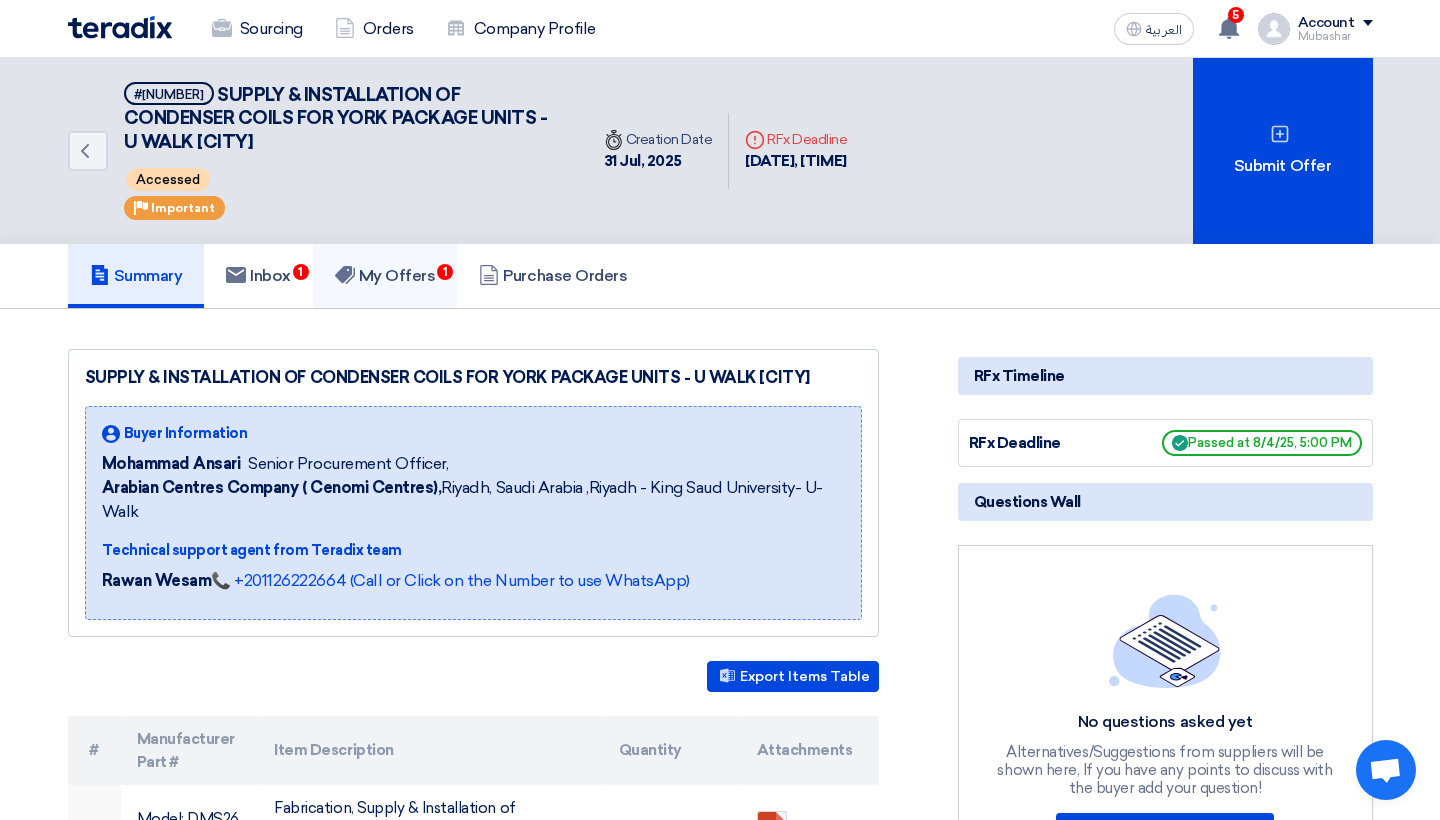 click on "My Offers
1" 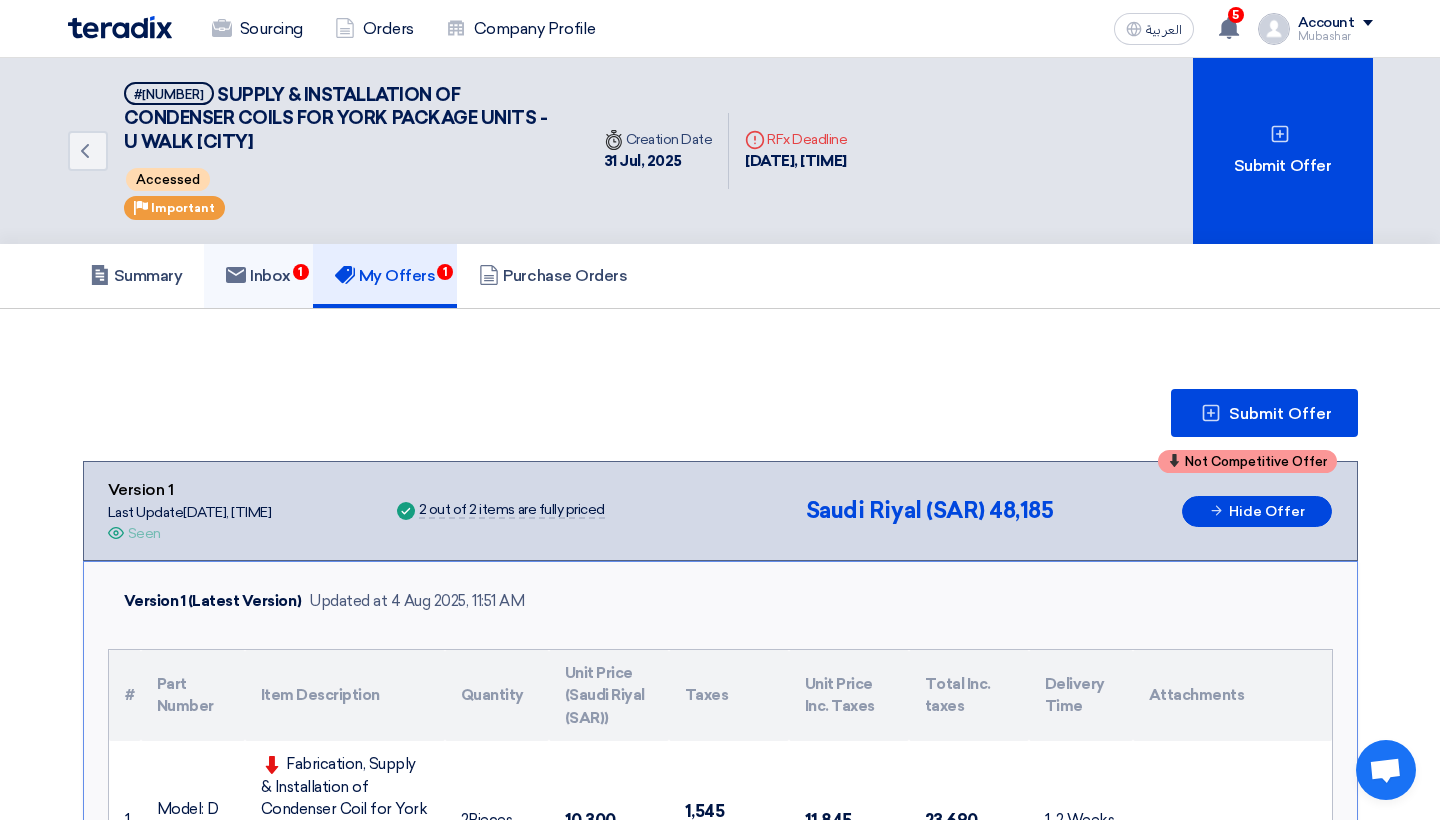 click on "Inbox
1" 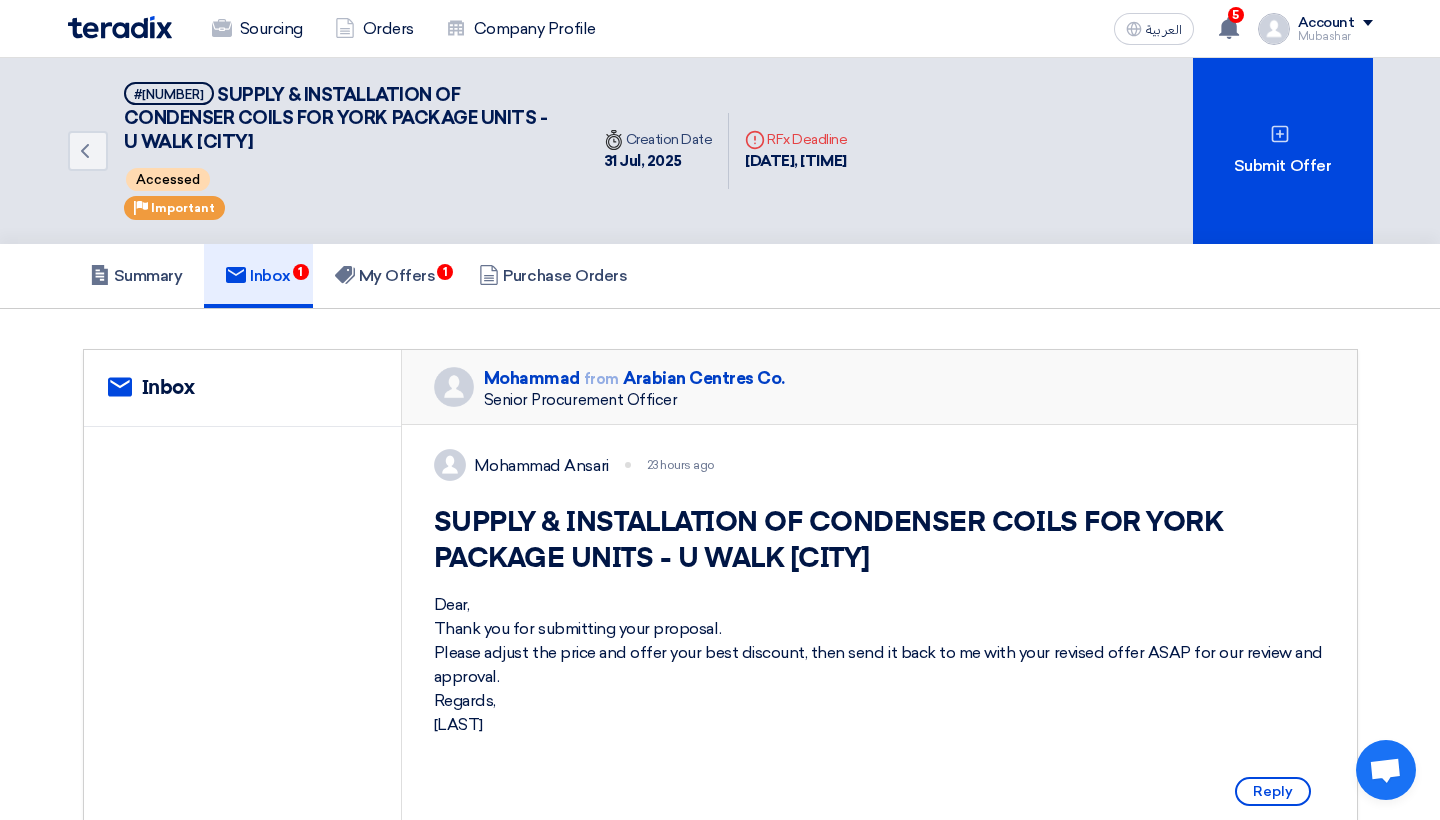 click on "Dear,
Thank you for submitting your proposal.
Please adjust the price and offer your best discount, then send it back to me with your revised offer ASAP for our review and approval.
Regards,
Ansari" at bounding box center [879, 665] 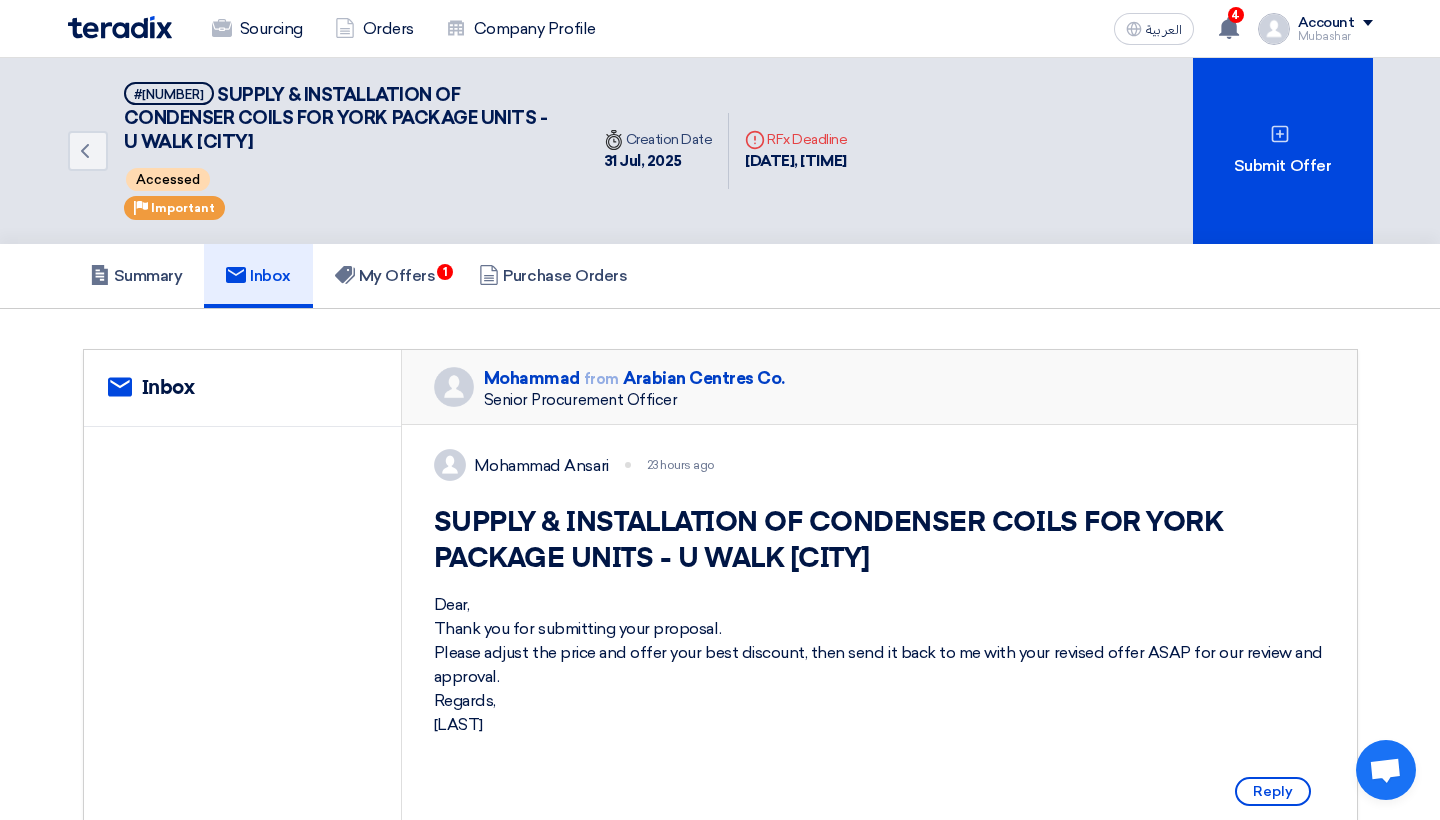 scroll, scrollTop: 0, scrollLeft: 0, axis: both 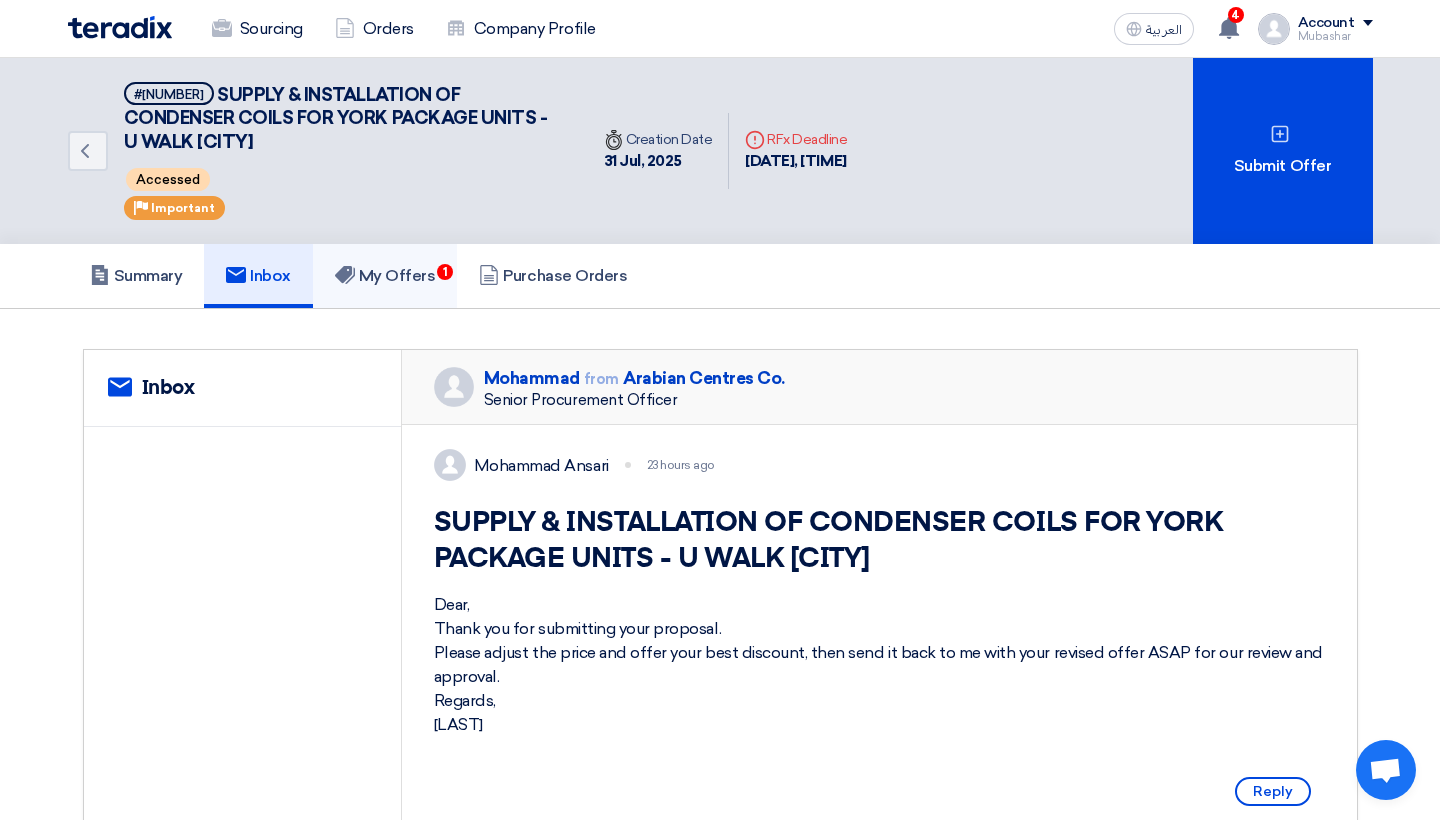 click on "My Offers
1" 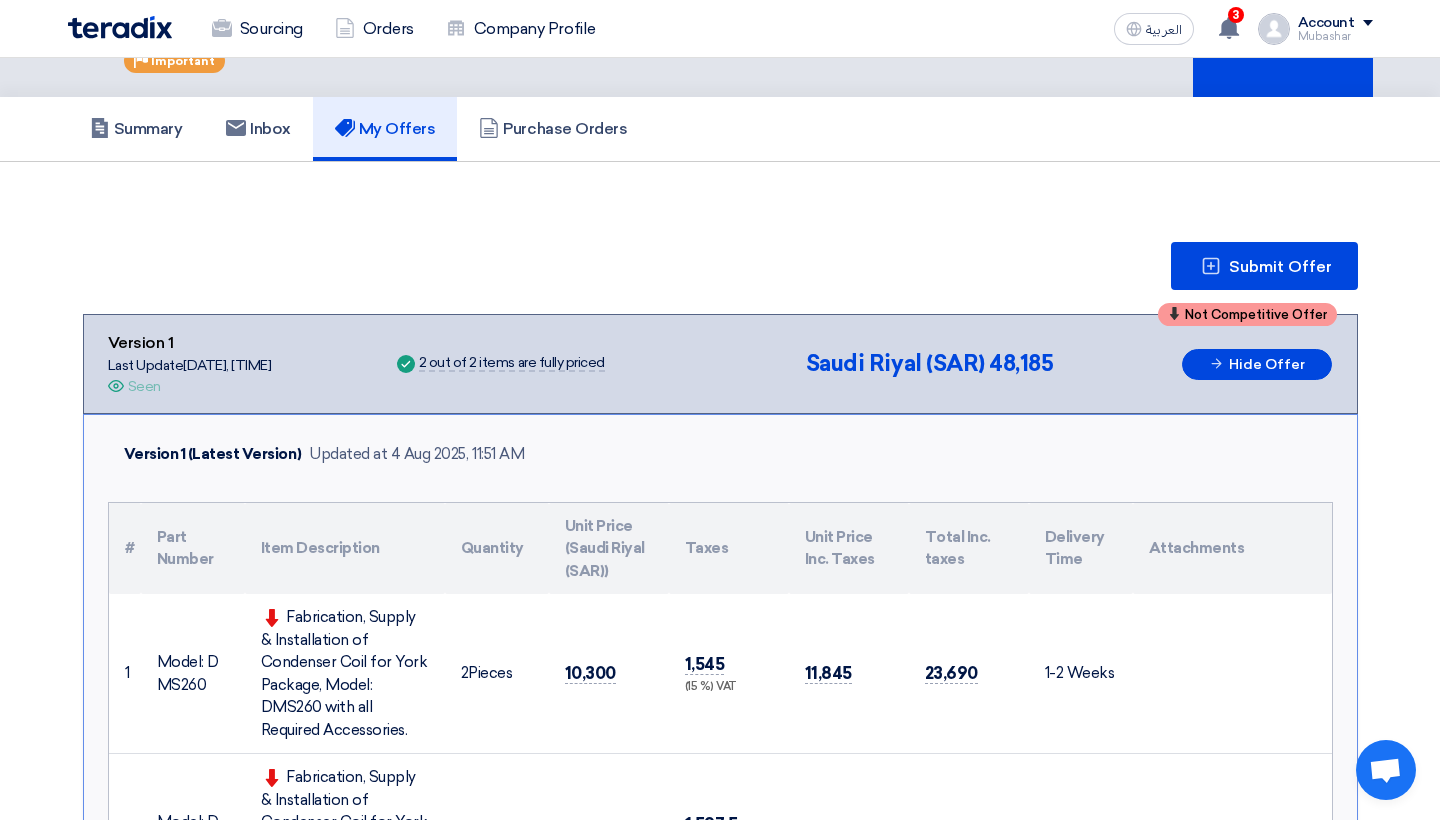 scroll, scrollTop: 144, scrollLeft: 0, axis: vertical 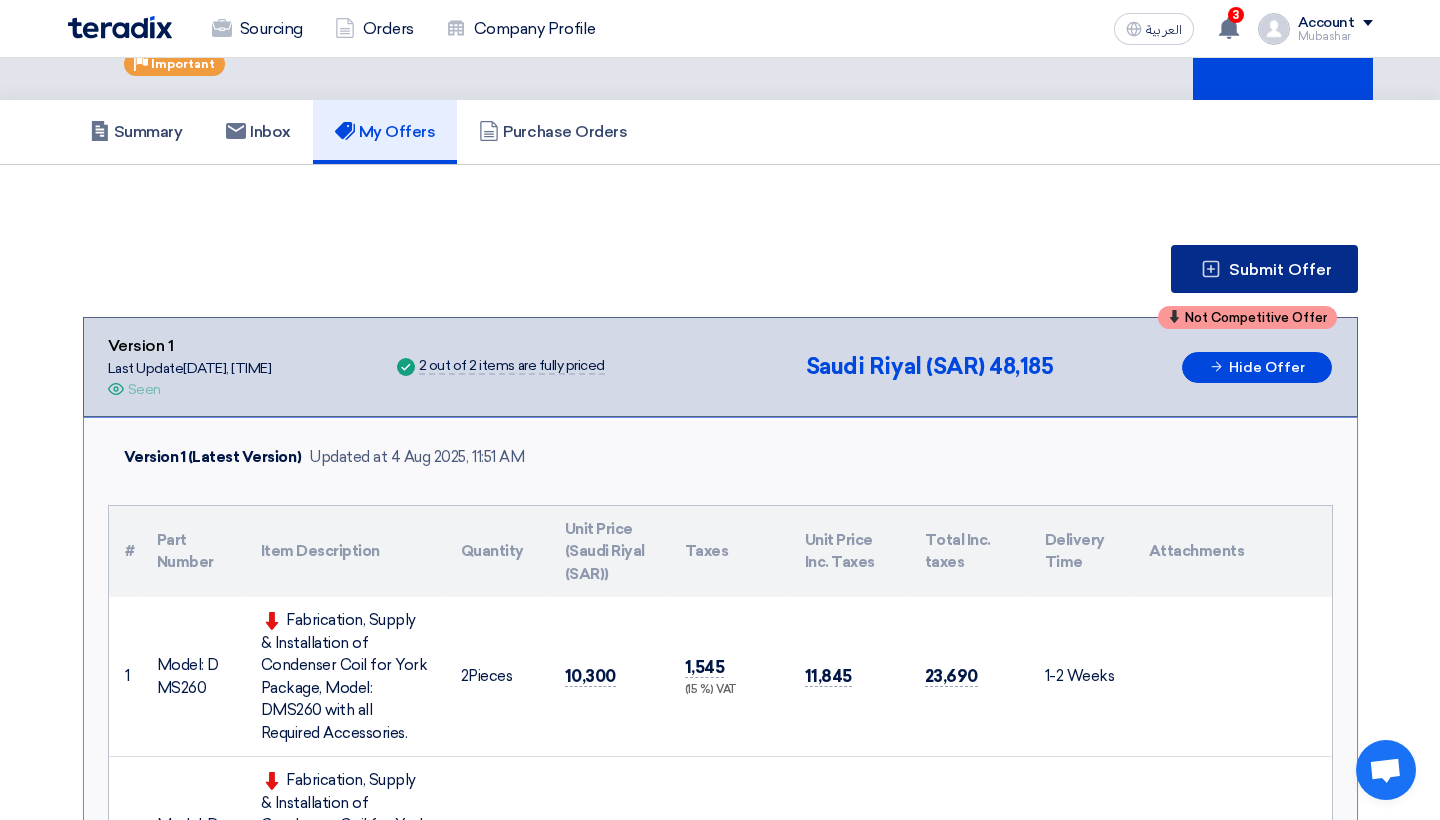 click on "Submit Offer" 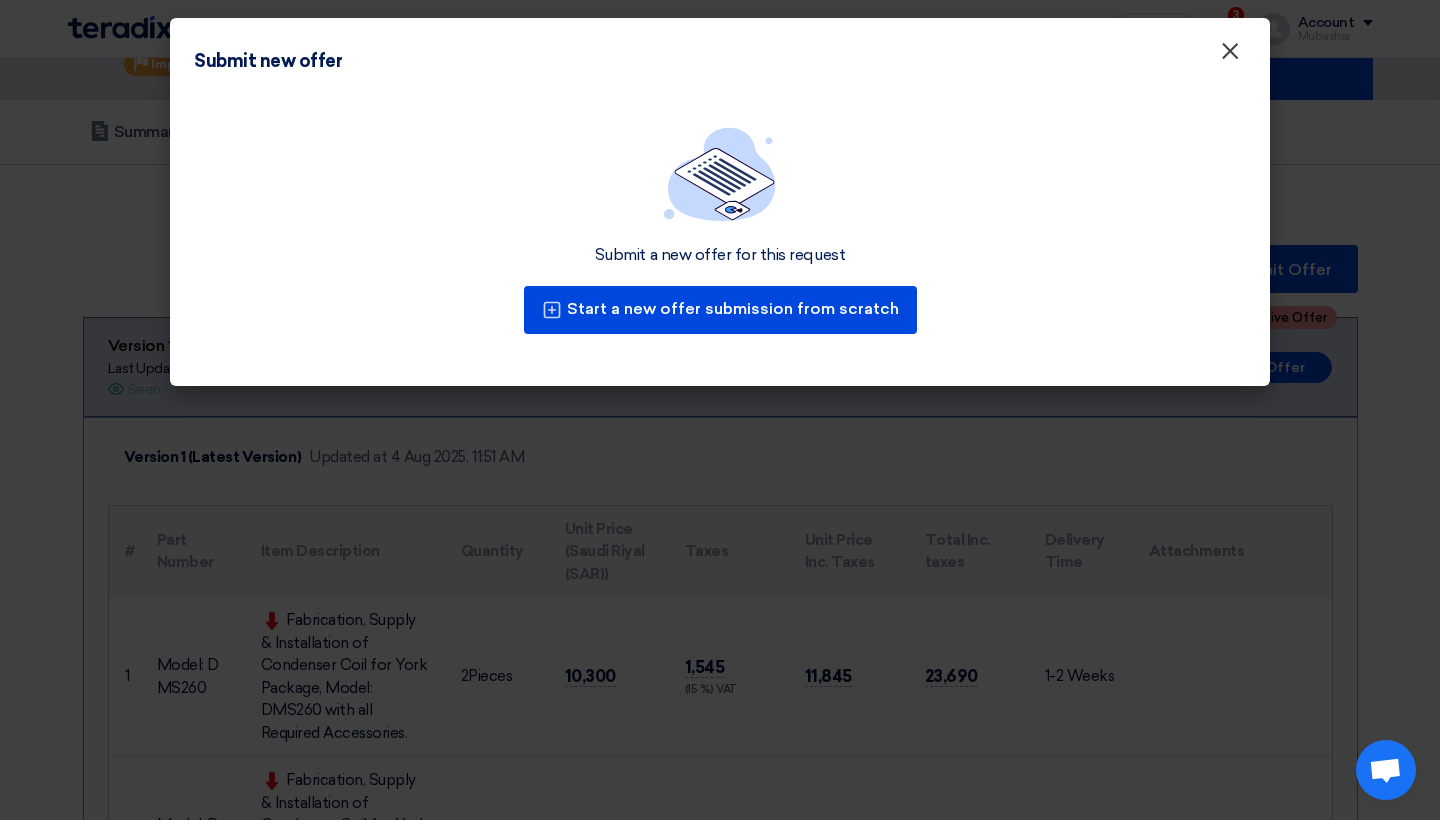 click on "×" 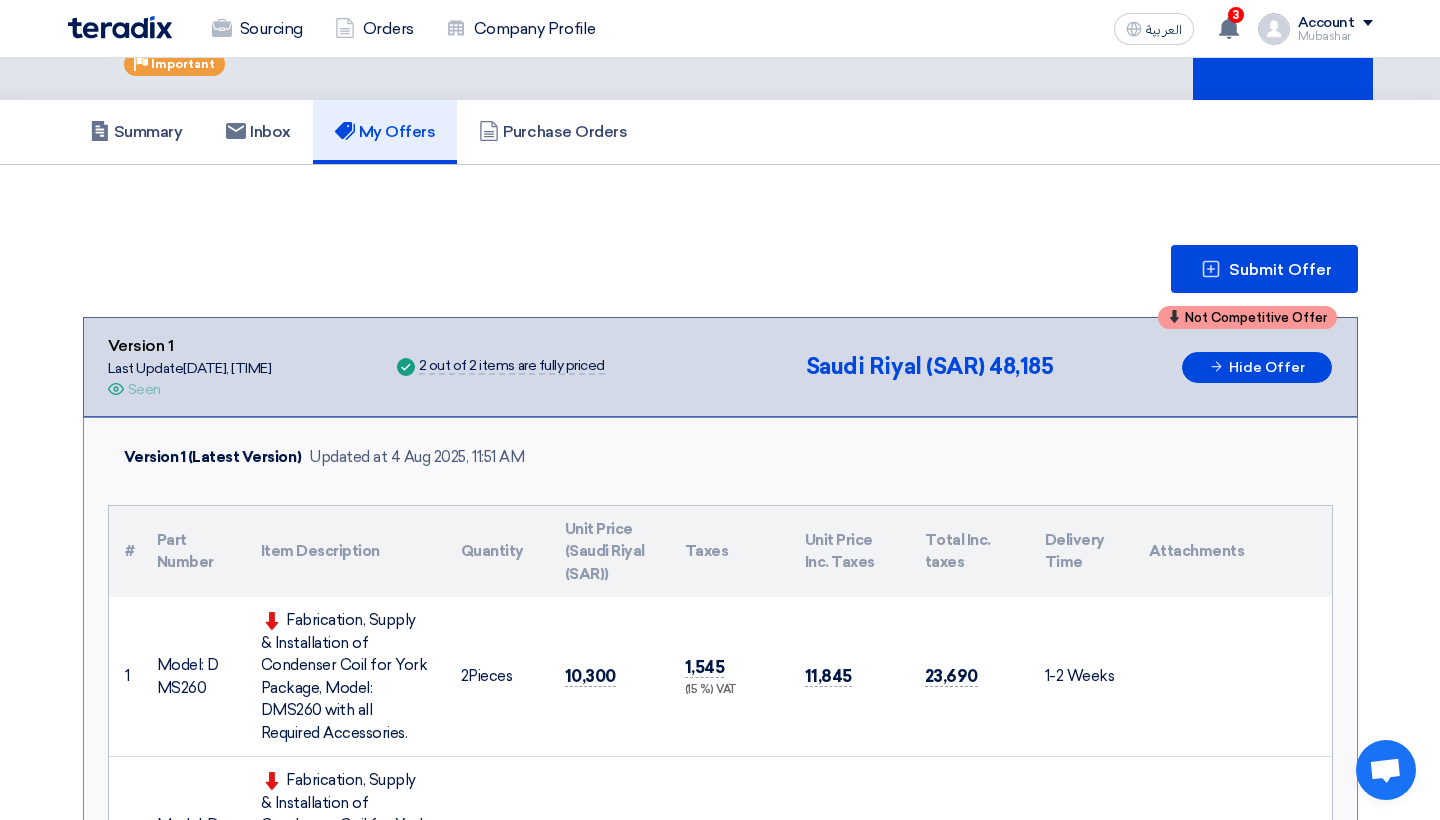 drag, startPoint x: 1251, startPoint y: 0, endPoint x: 782, endPoint y: 229, distance: 521.92145 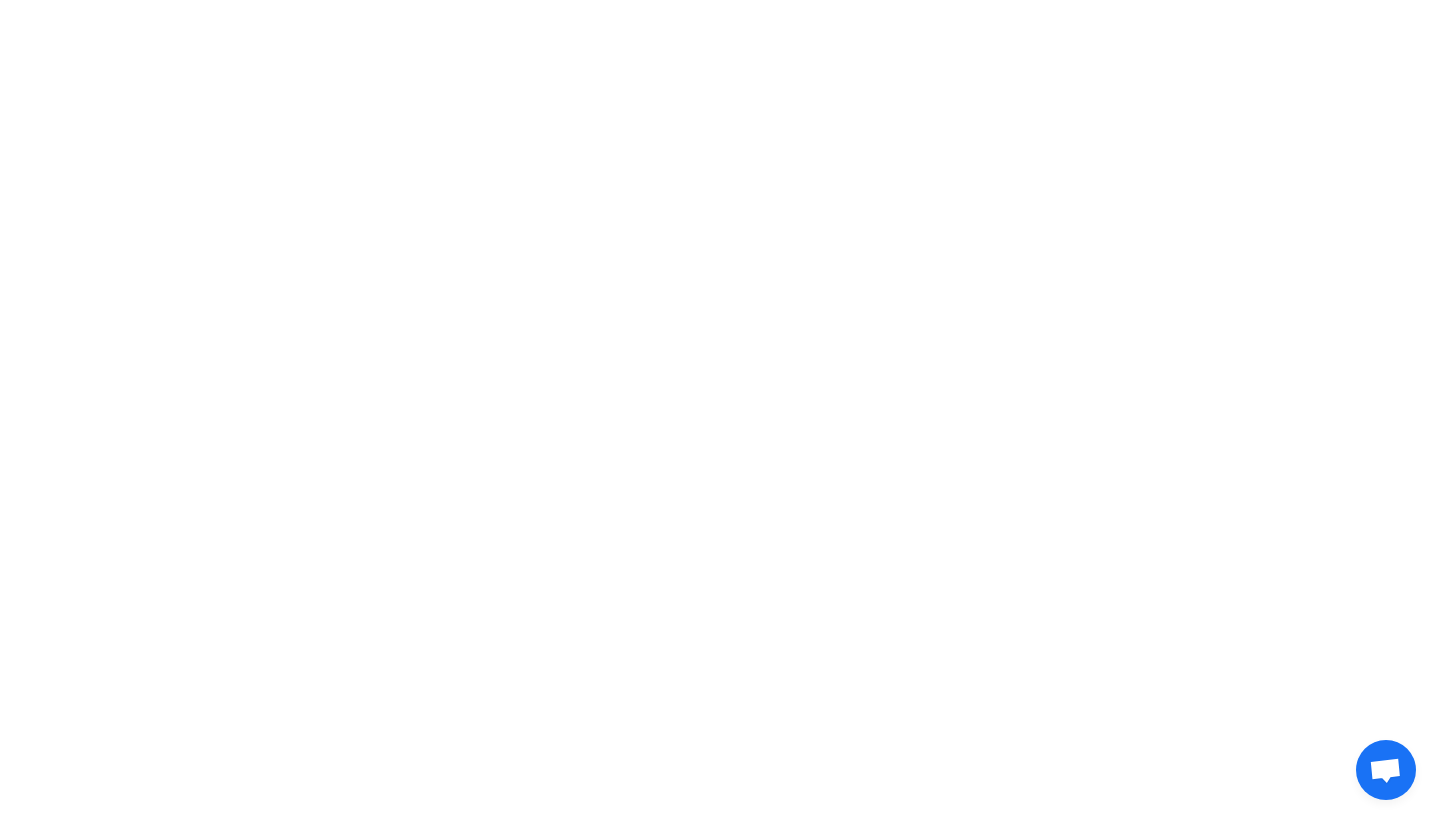 scroll, scrollTop: 0, scrollLeft: 0, axis: both 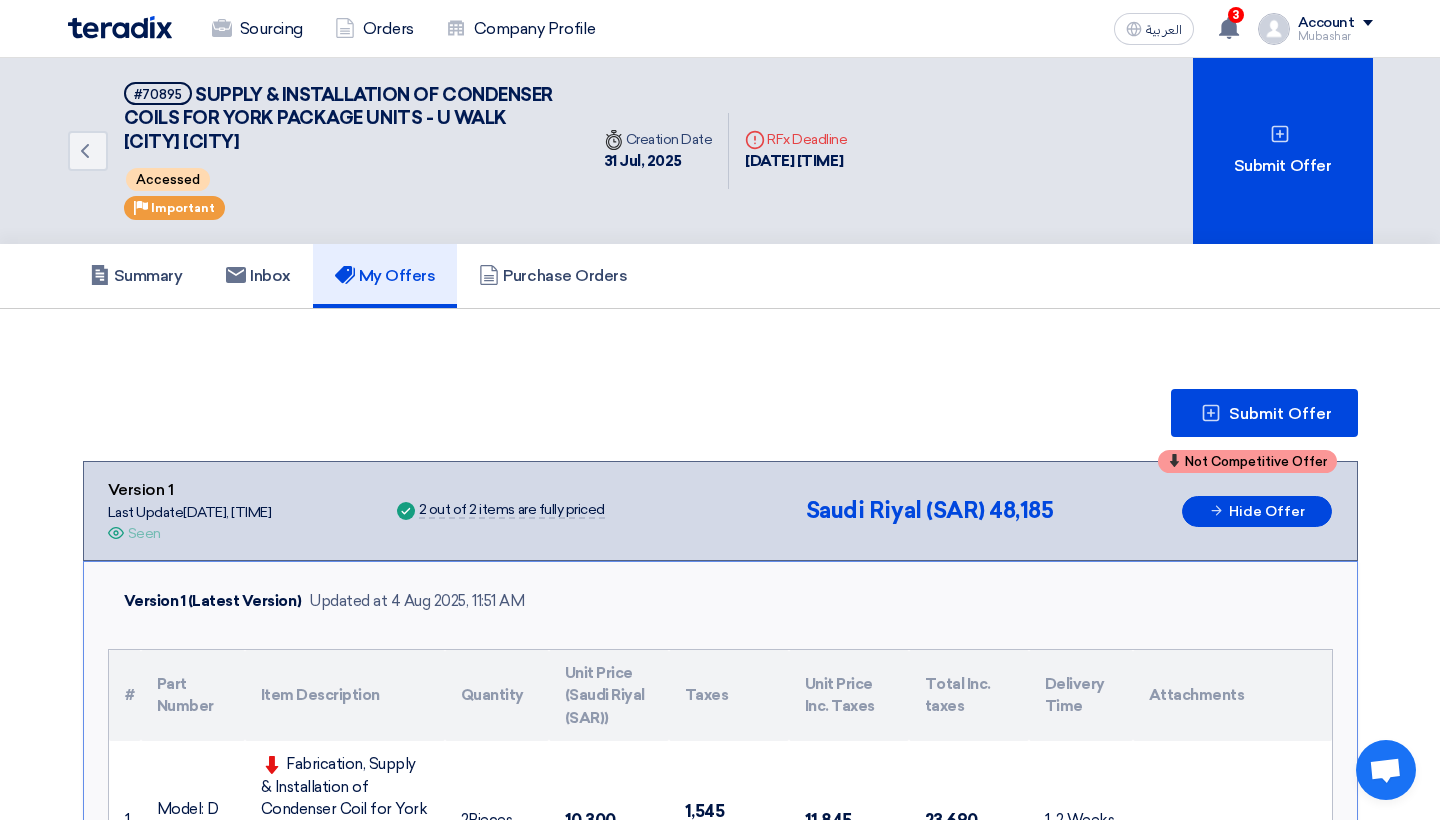 click on "Submit Offer
Not Competitive Offer
Version 1
Last Update
[DATE], [TIME]
Offer is Seen
Seen
Success" 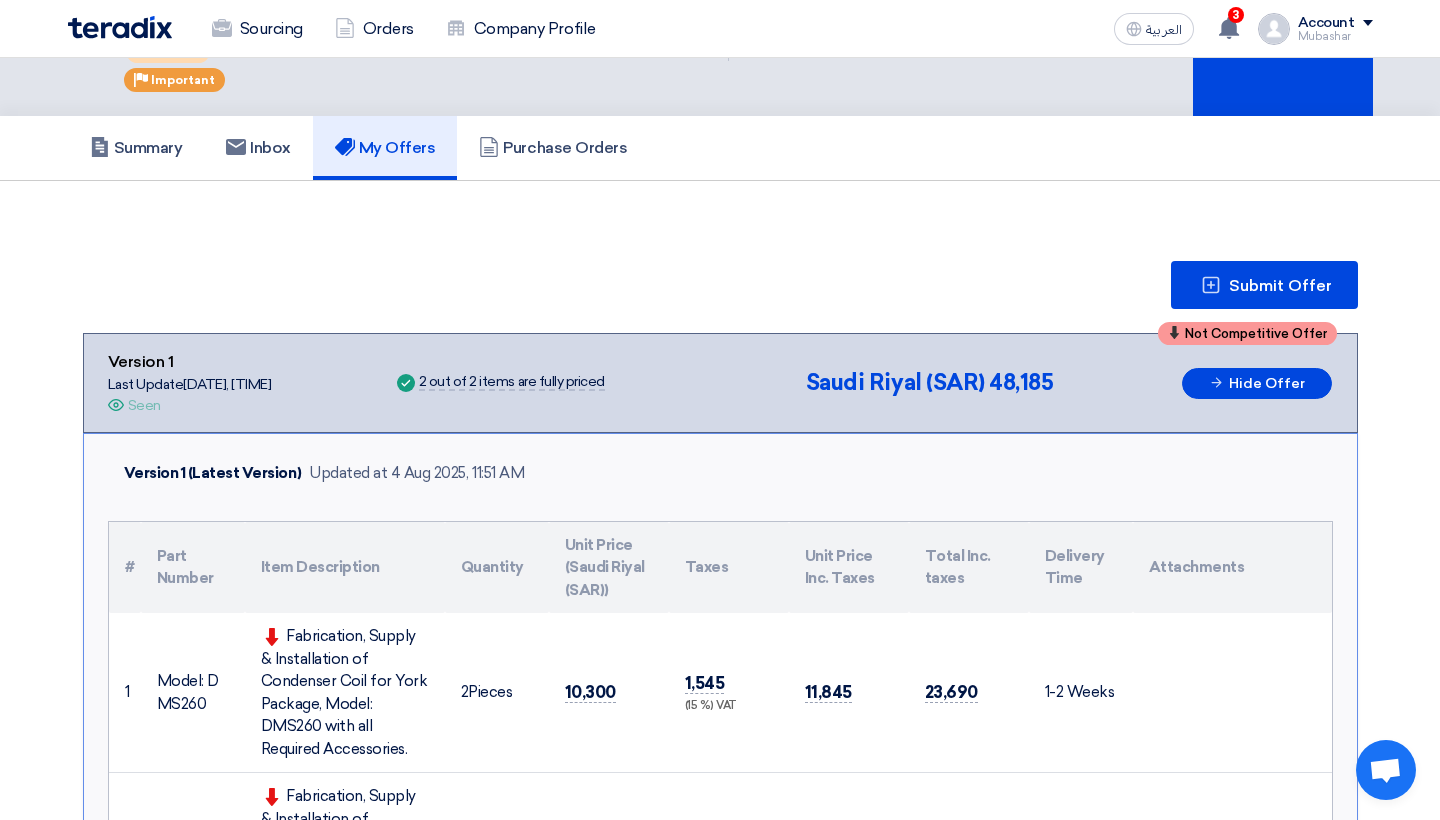 scroll, scrollTop: 112, scrollLeft: 0, axis: vertical 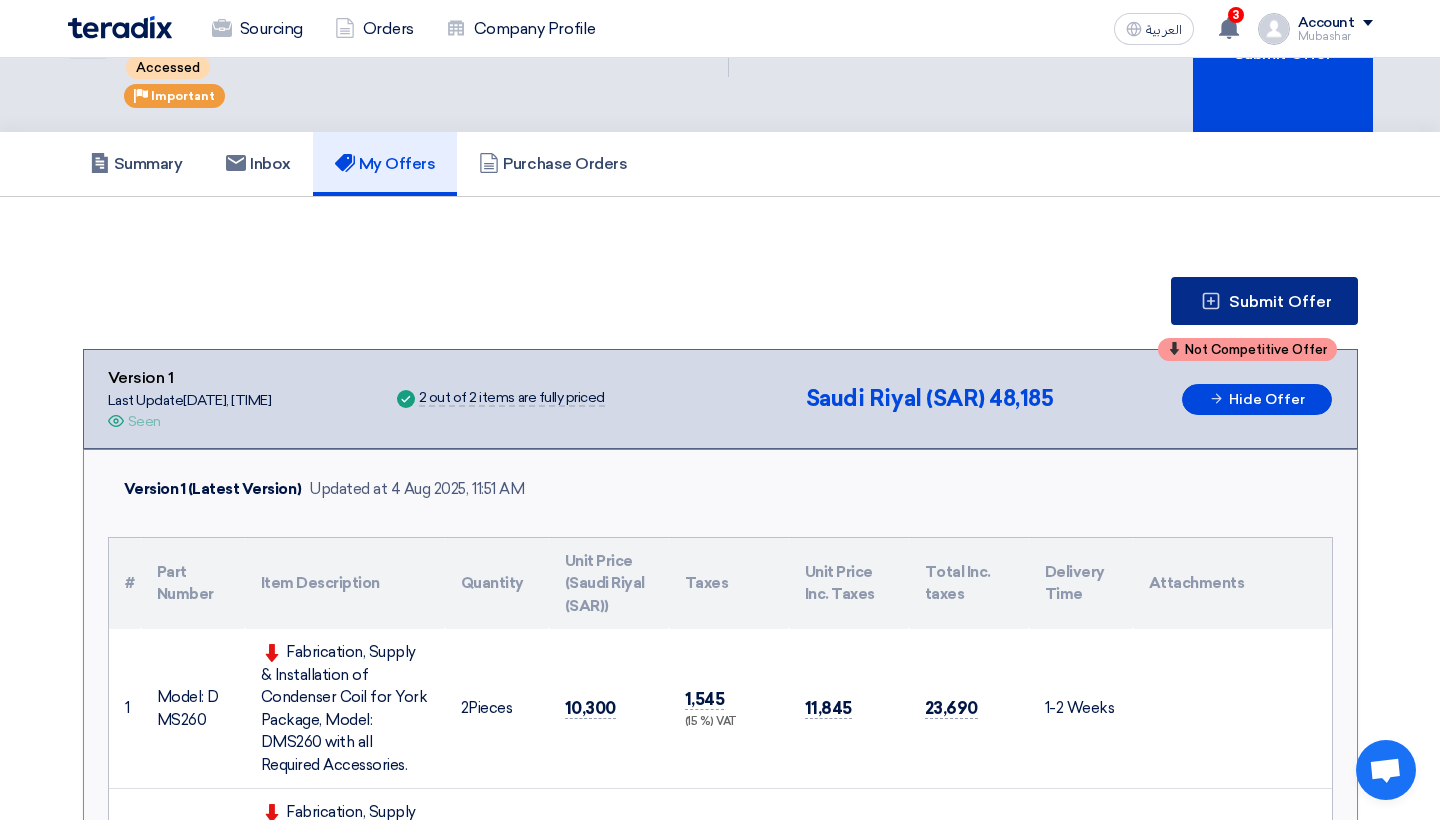 click on "Submit Offer" 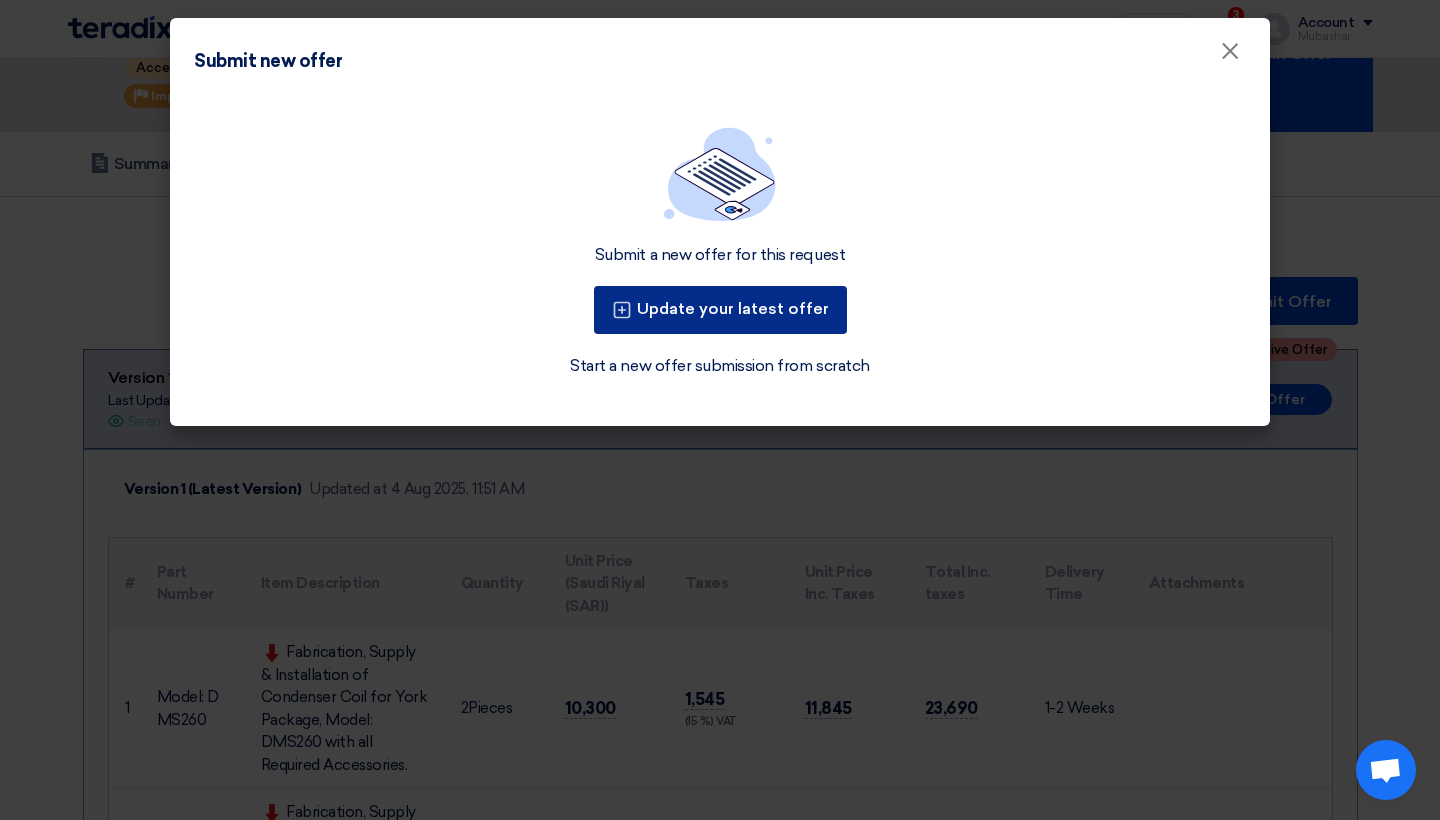 click on "Update your latest offer" 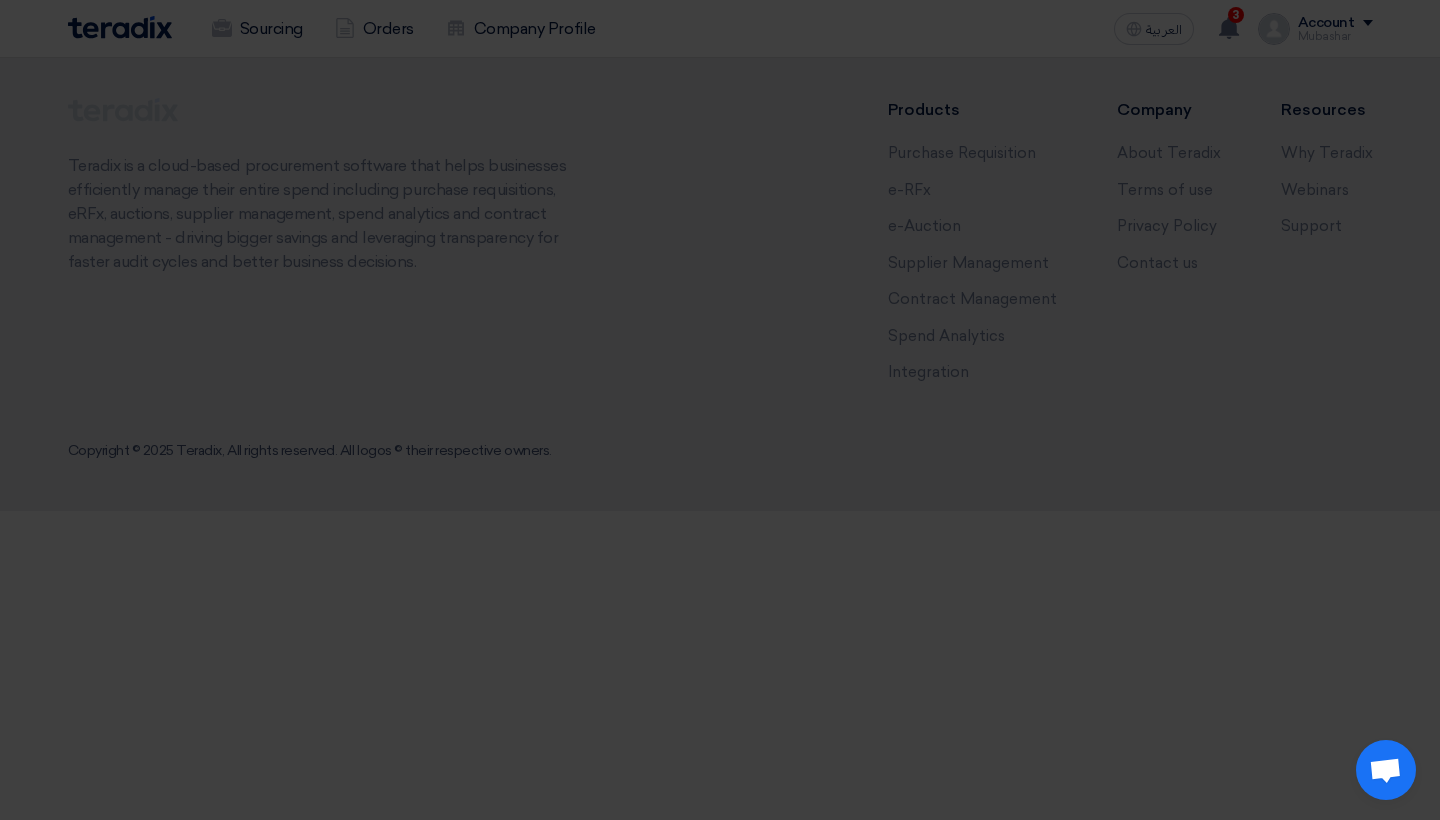scroll, scrollTop: 0, scrollLeft: 0, axis: both 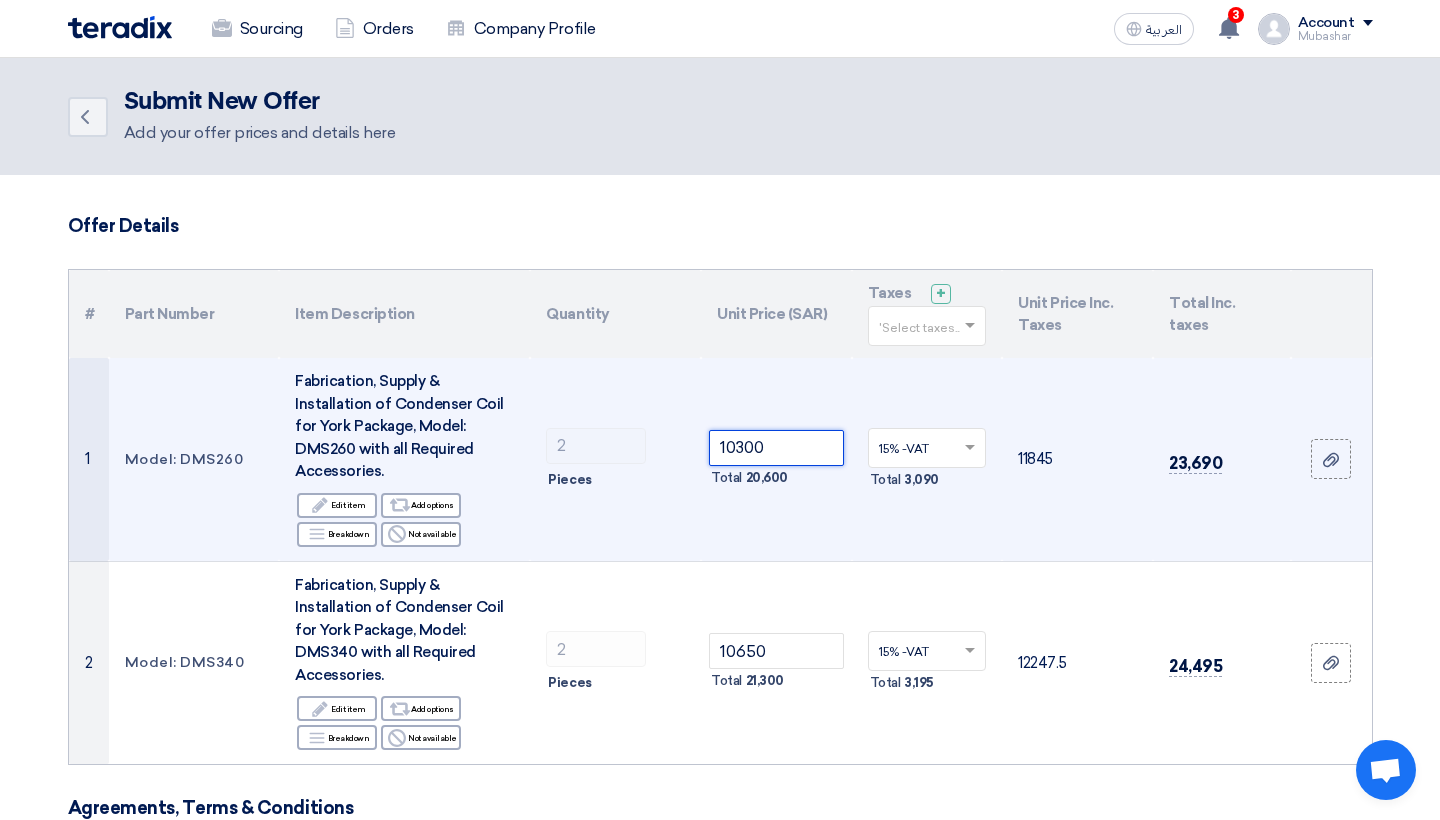 click on "10300" 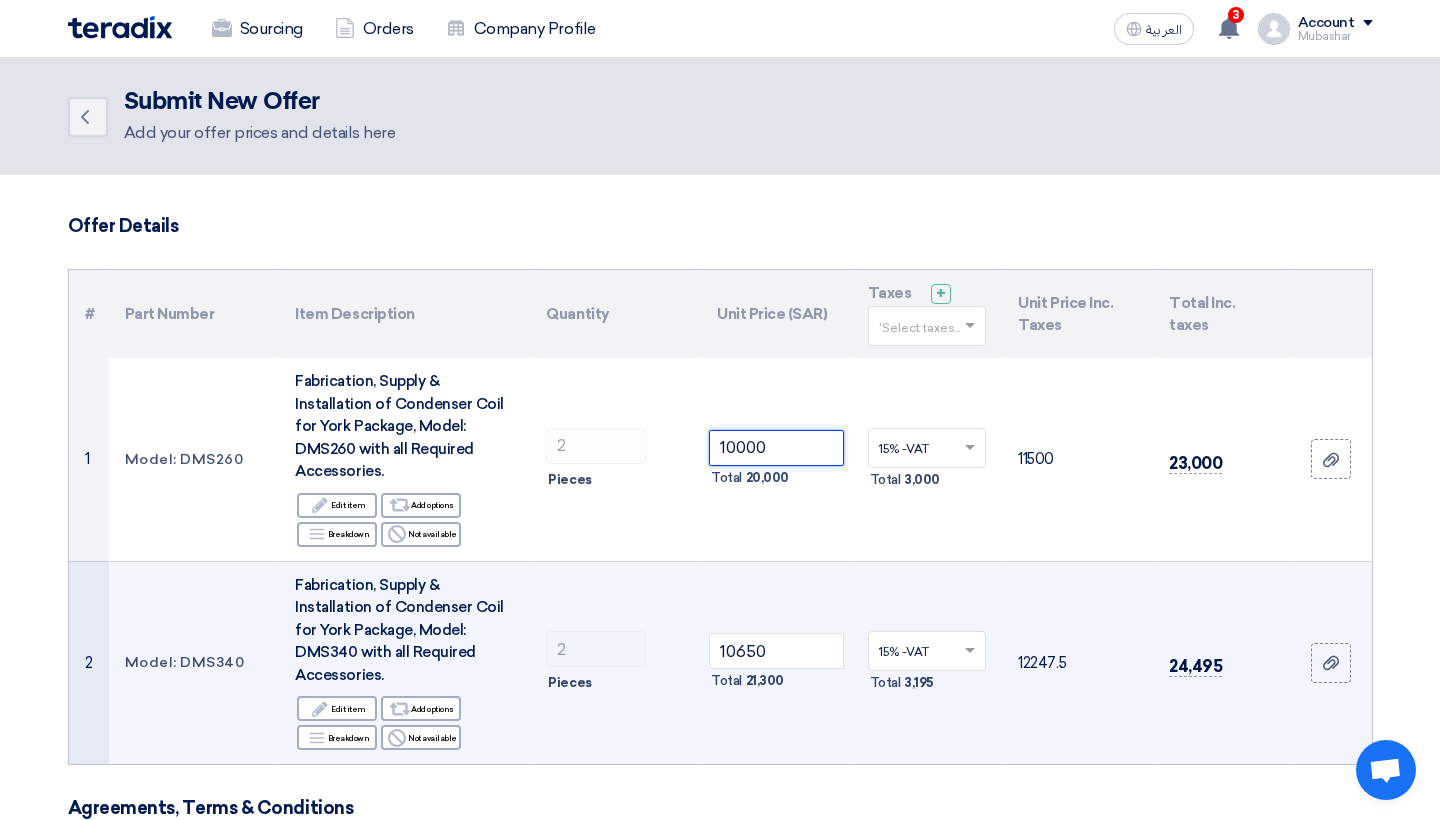 type on "10000" 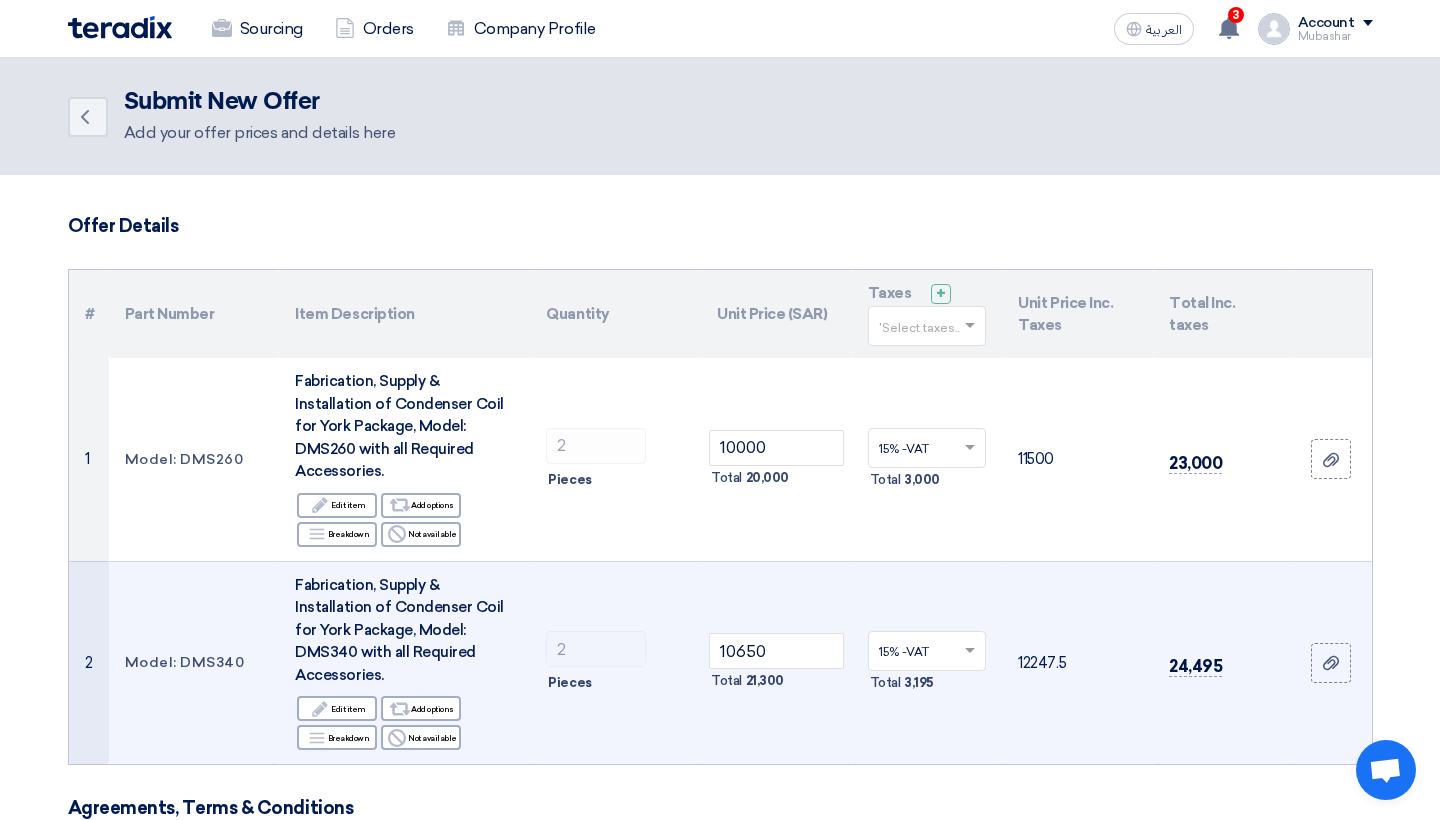 click on "15% -VAT
×
Total
3,195" 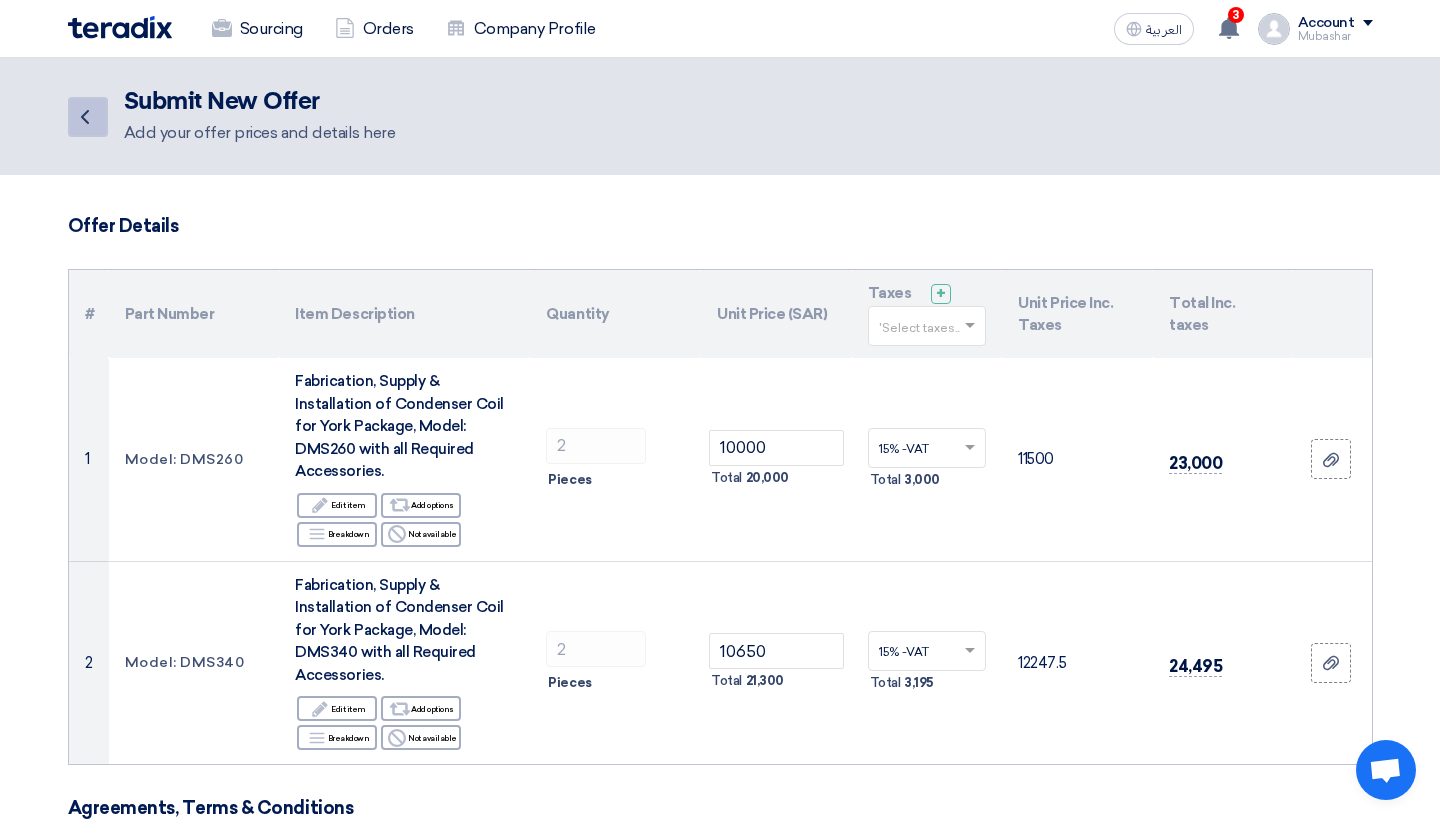 click 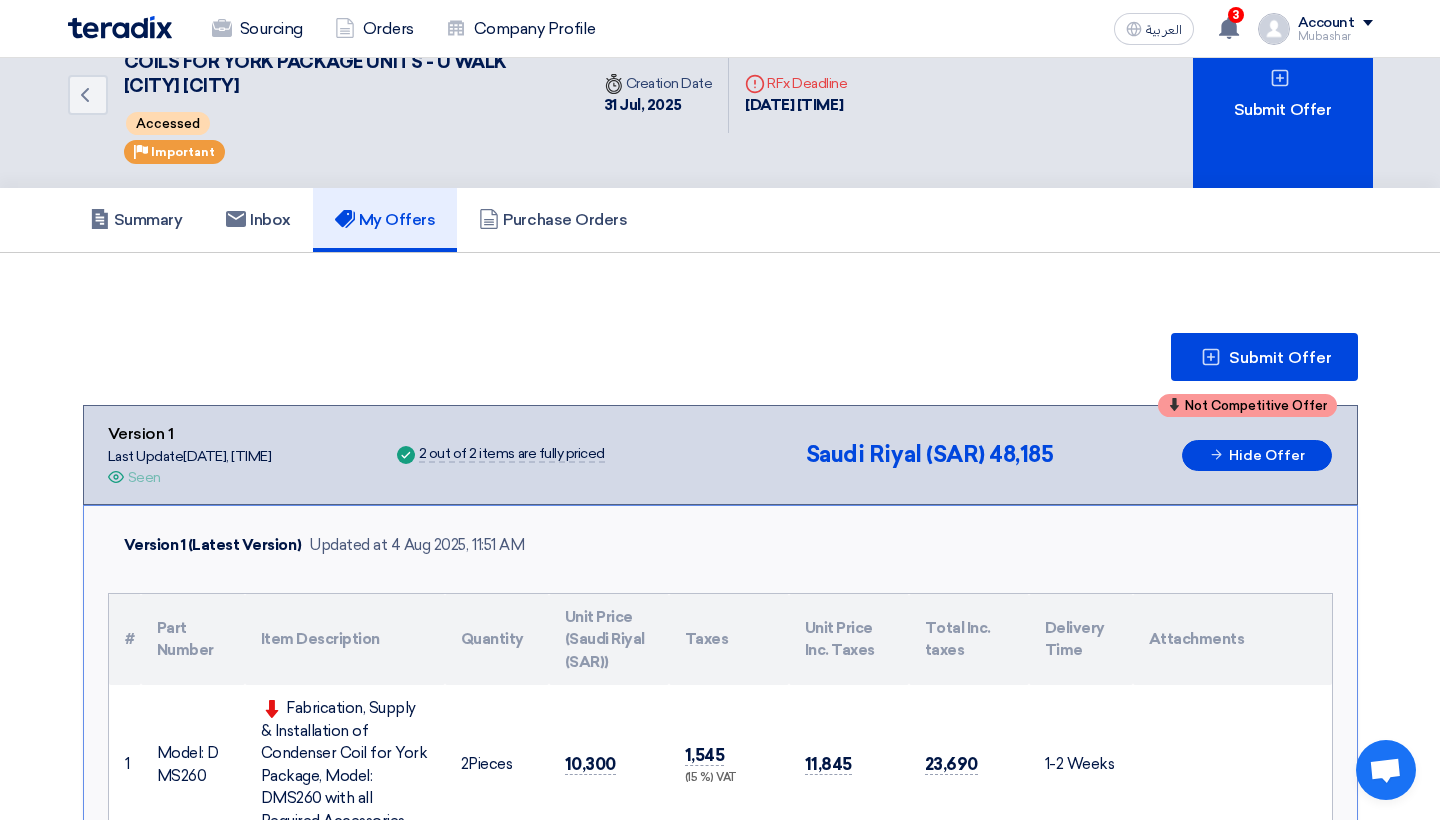 scroll, scrollTop: 53, scrollLeft: 0, axis: vertical 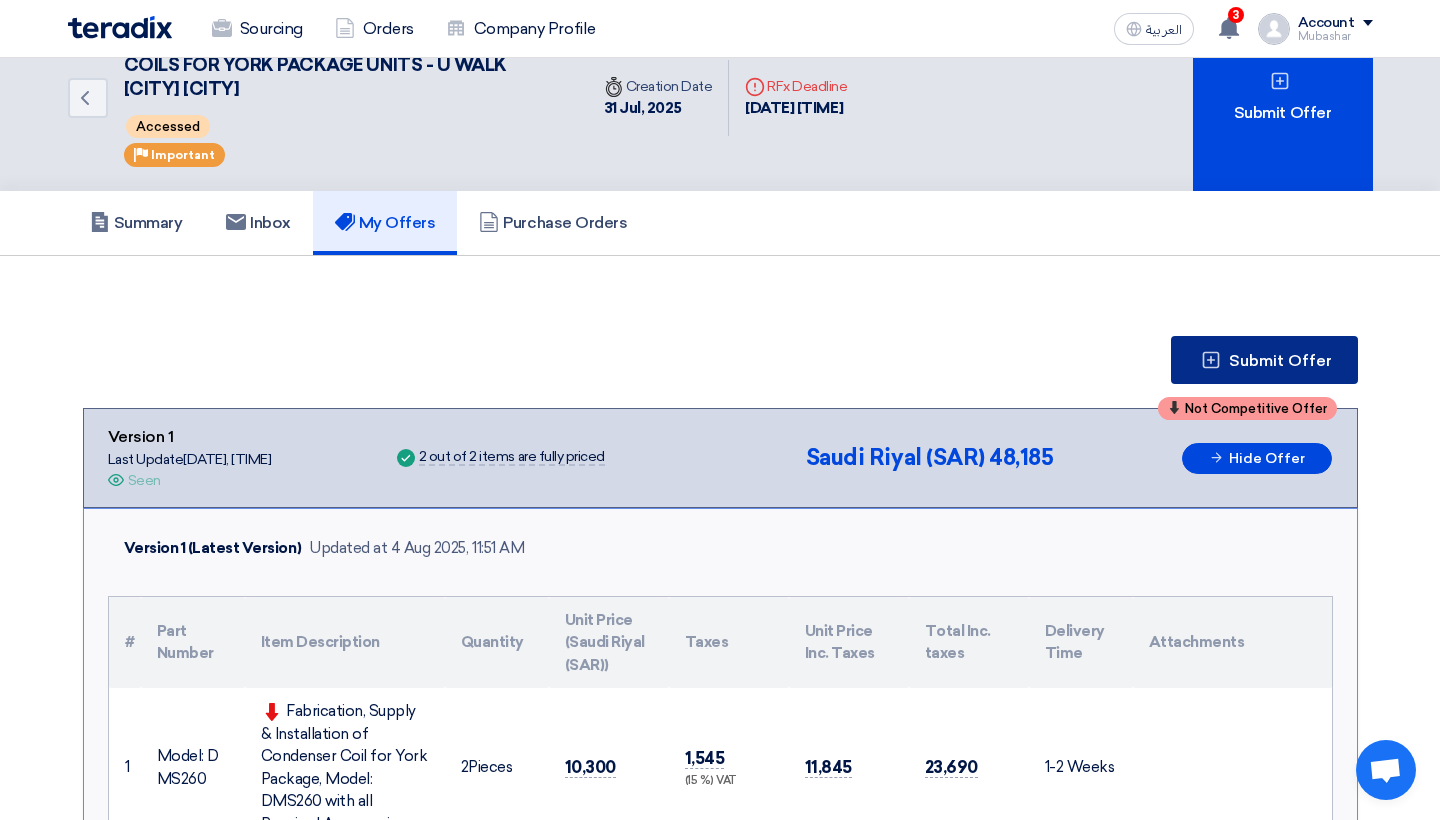 click on "Submit Offer" 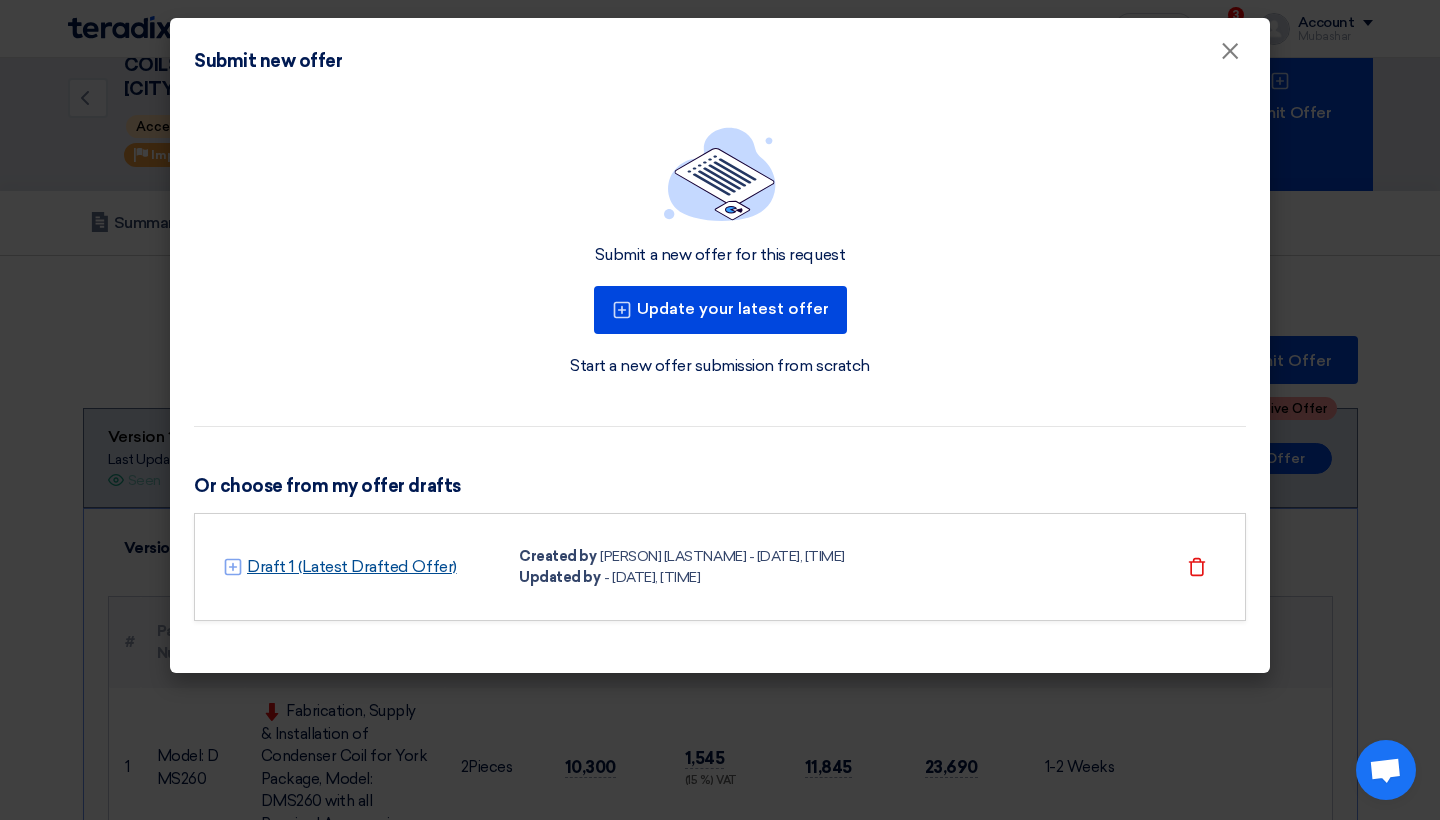 click on "Draft 1 (Latest Drafted Offer)" 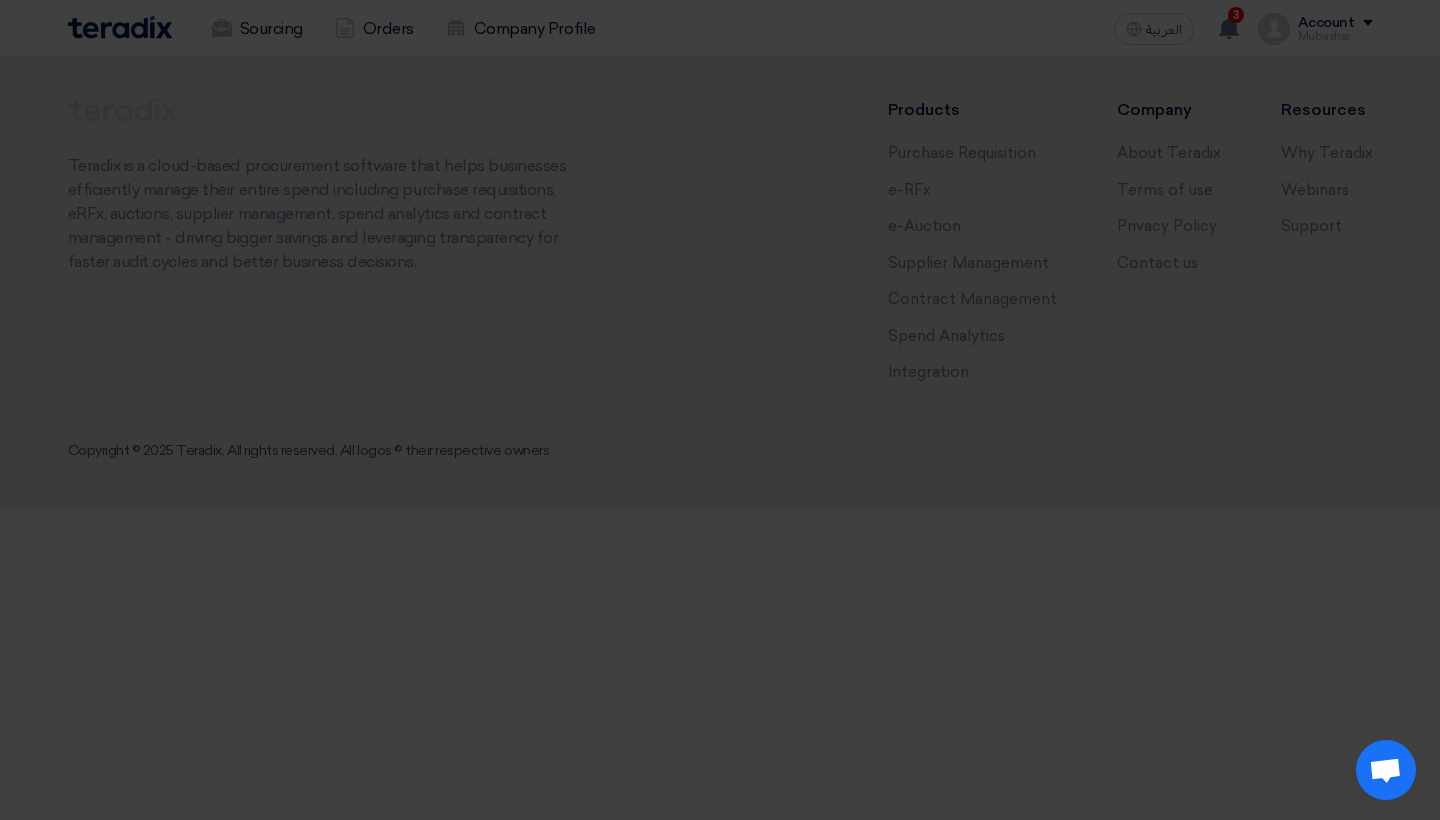 scroll, scrollTop: 0, scrollLeft: 0, axis: both 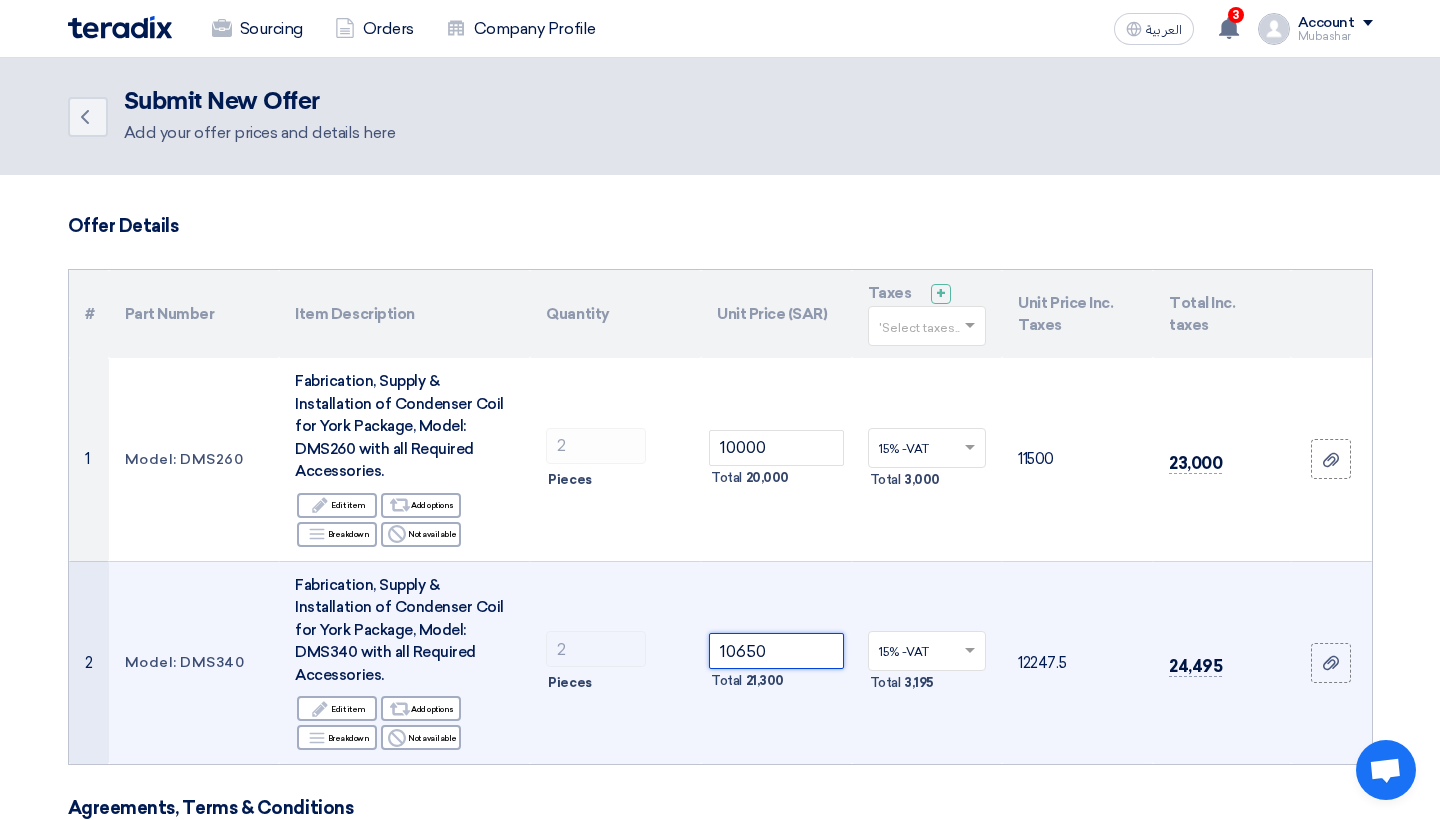 click on "10650" 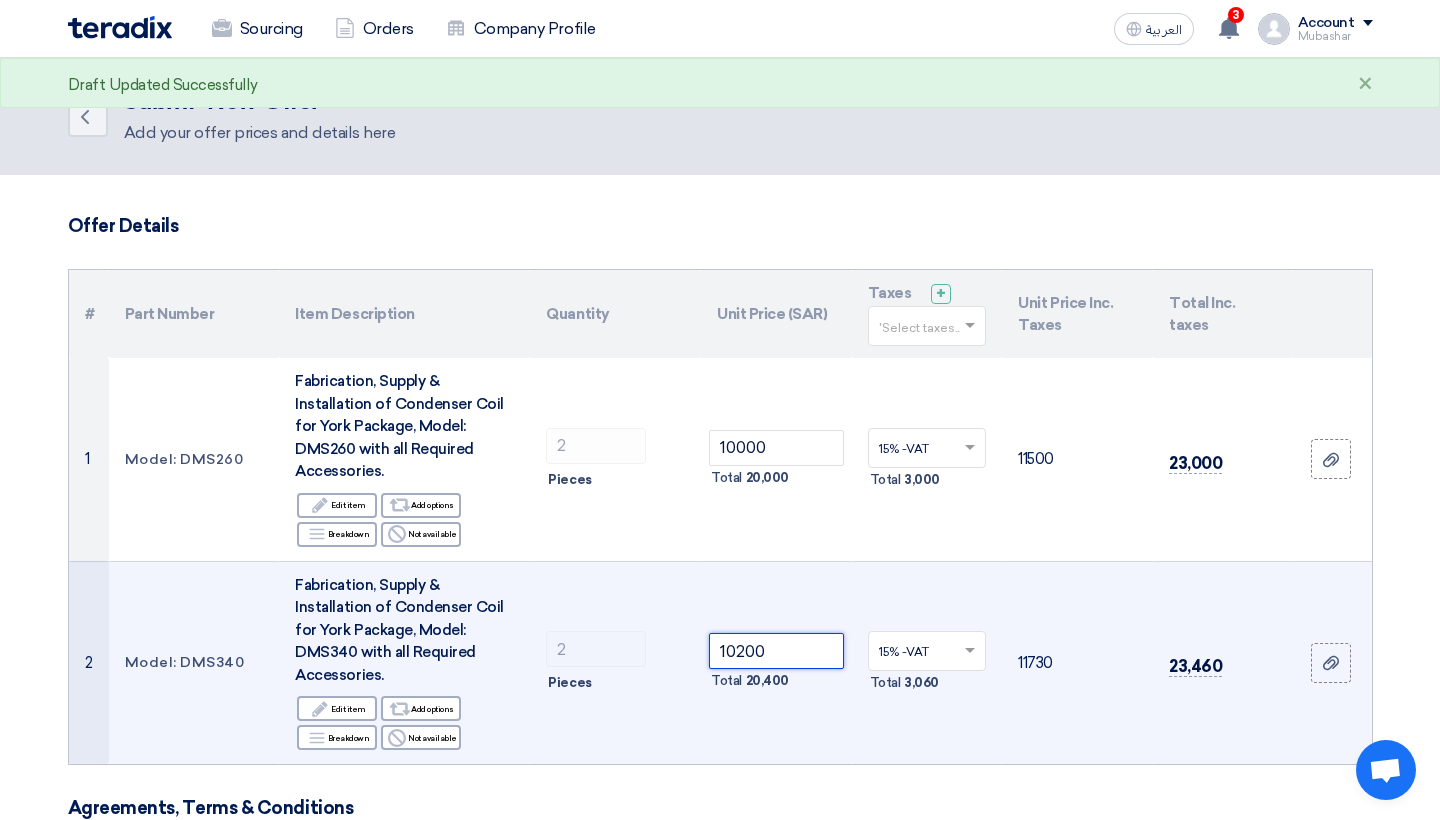 type on "10200" 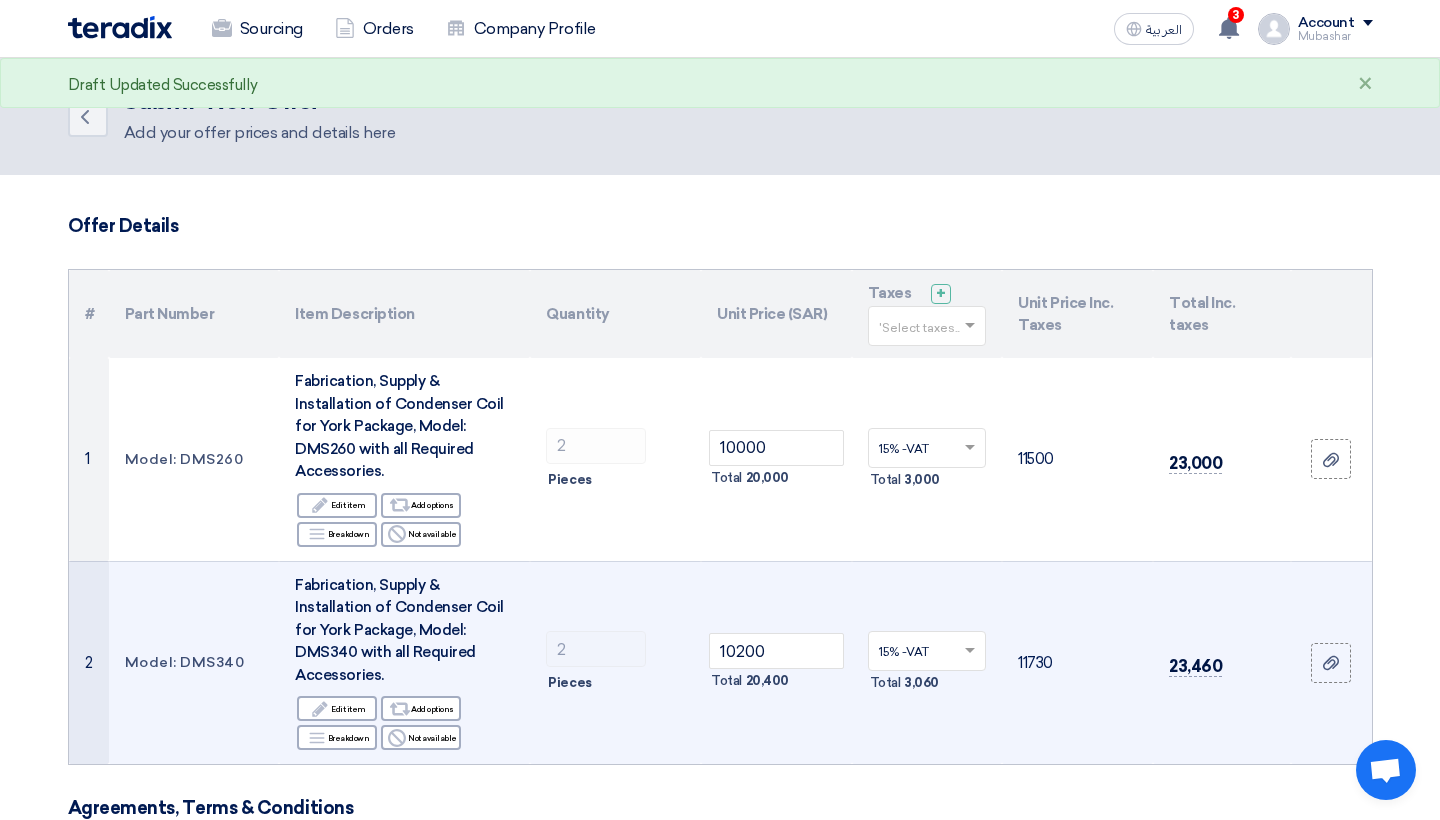 click on "11730" 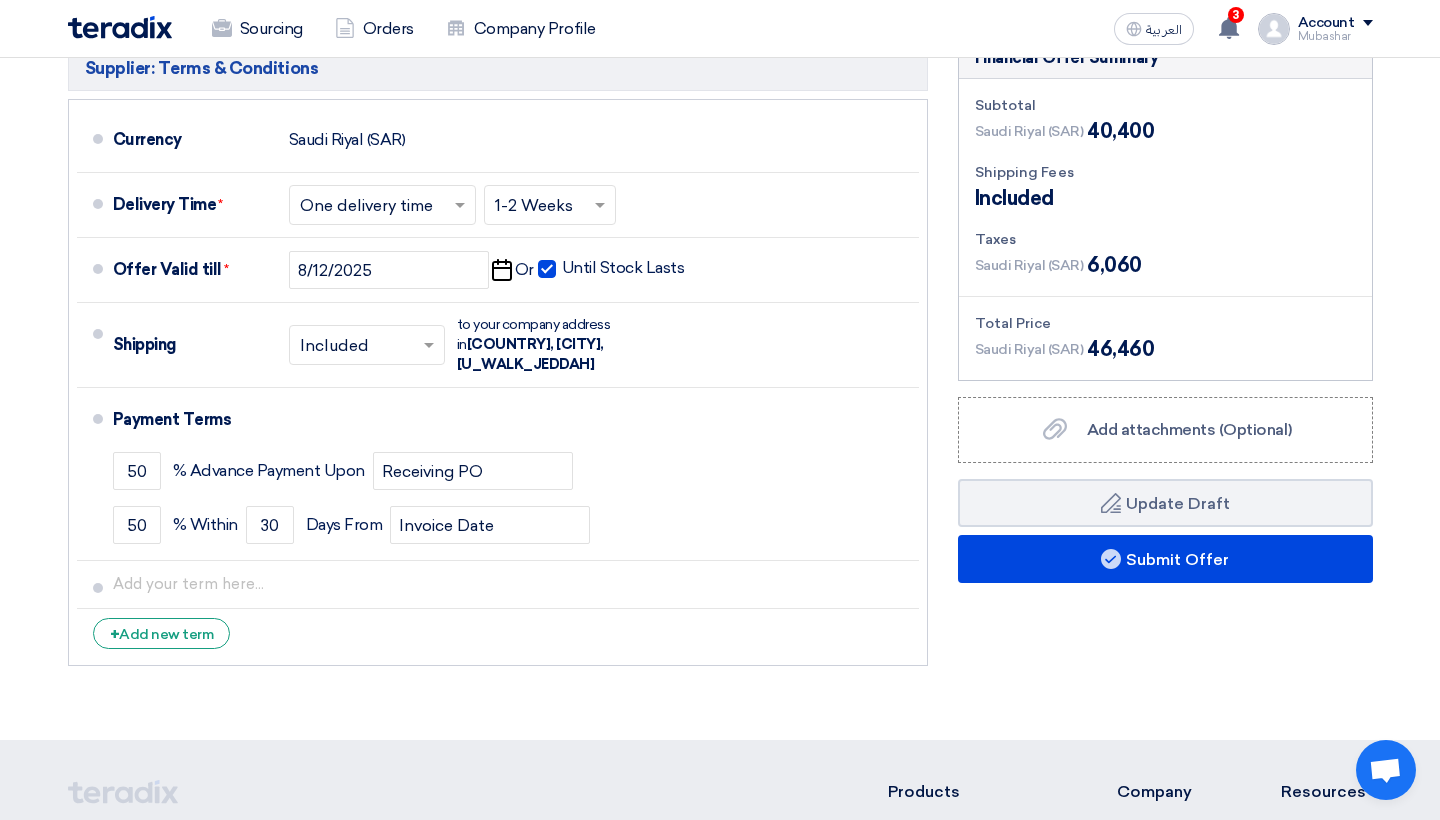 scroll, scrollTop: 831, scrollLeft: 0, axis: vertical 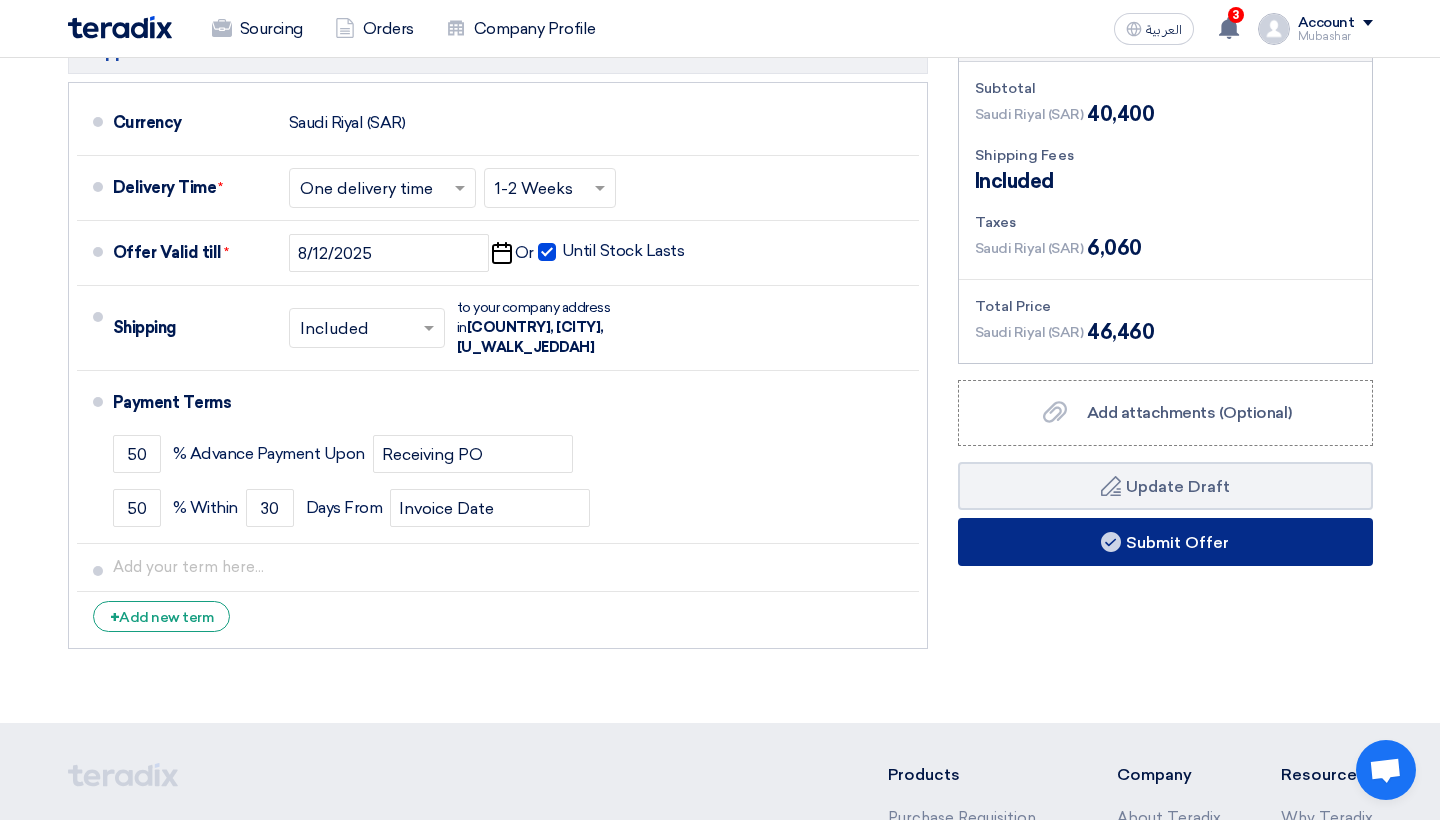 click on "Submit Offer" 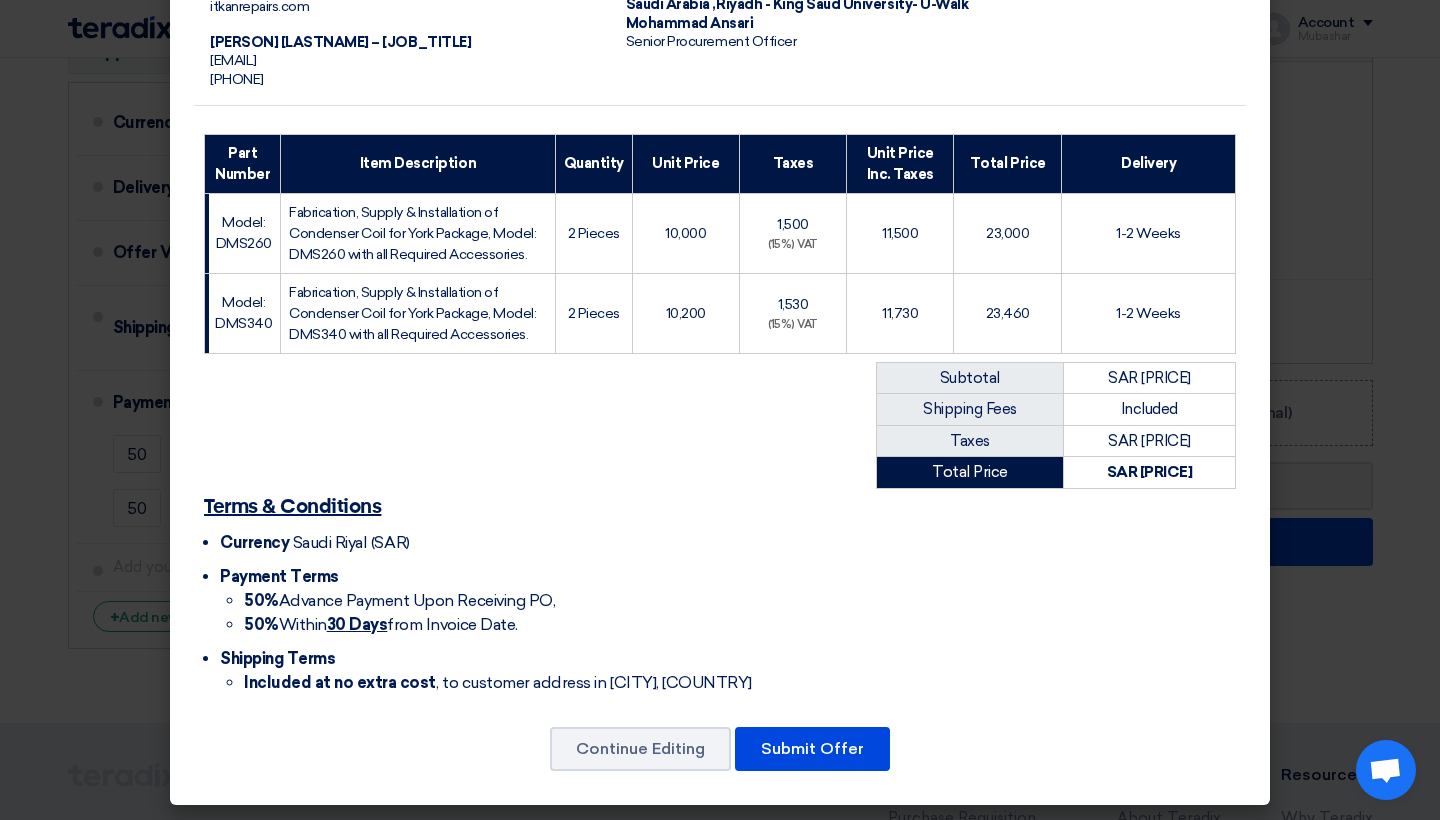 scroll, scrollTop: 211, scrollLeft: 0, axis: vertical 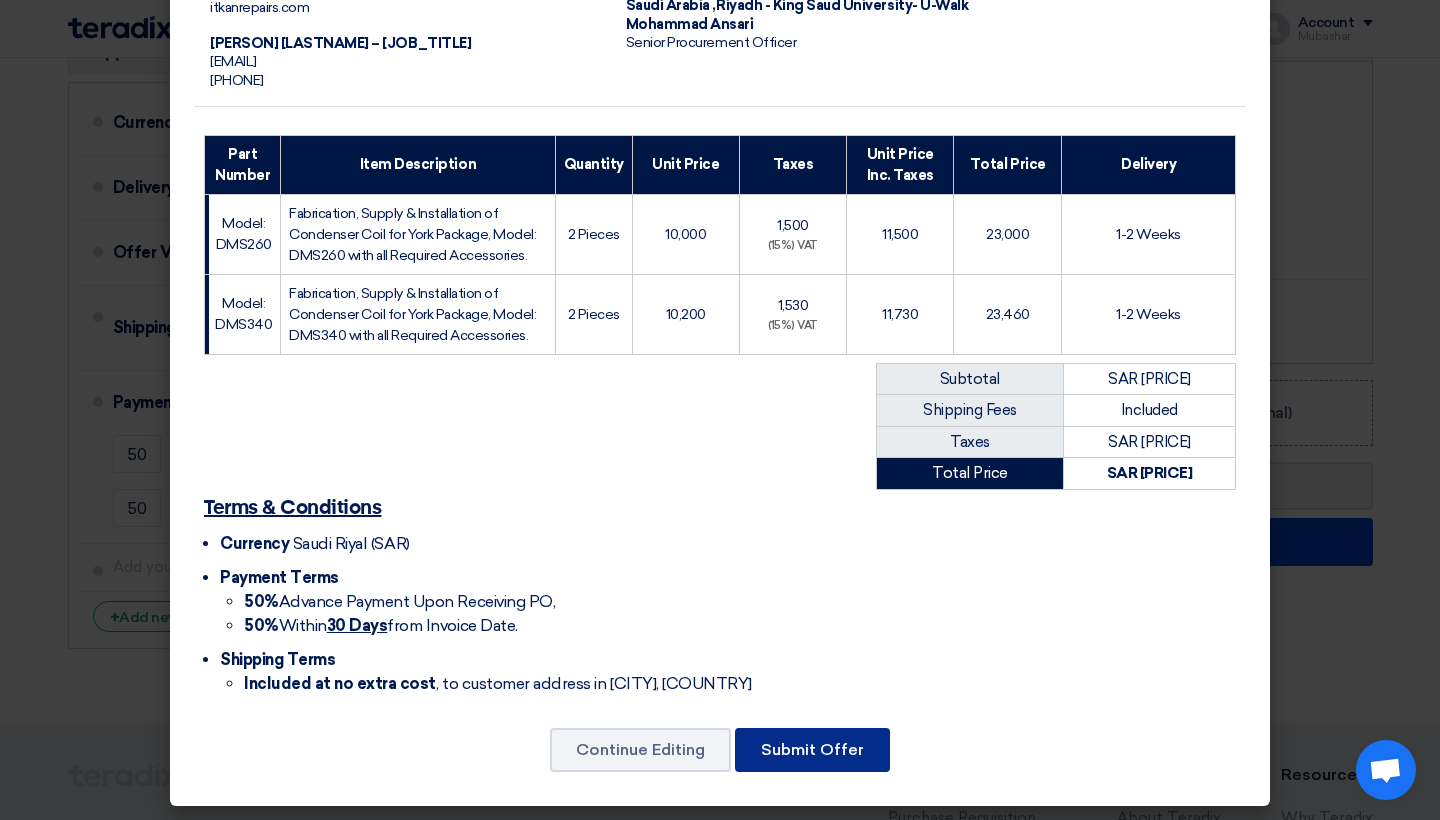click on "Submit Offer" 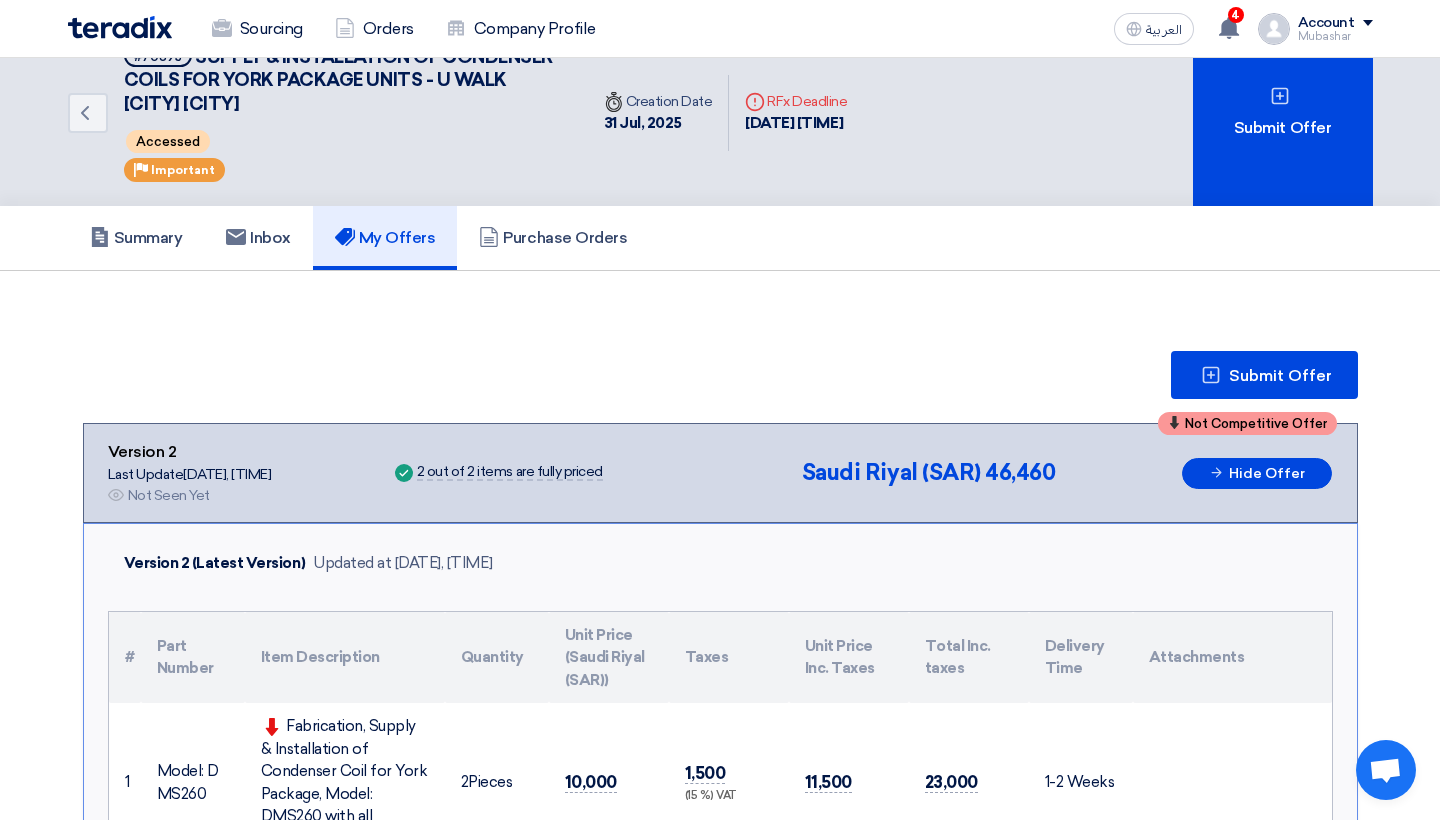 scroll, scrollTop: 36, scrollLeft: 0, axis: vertical 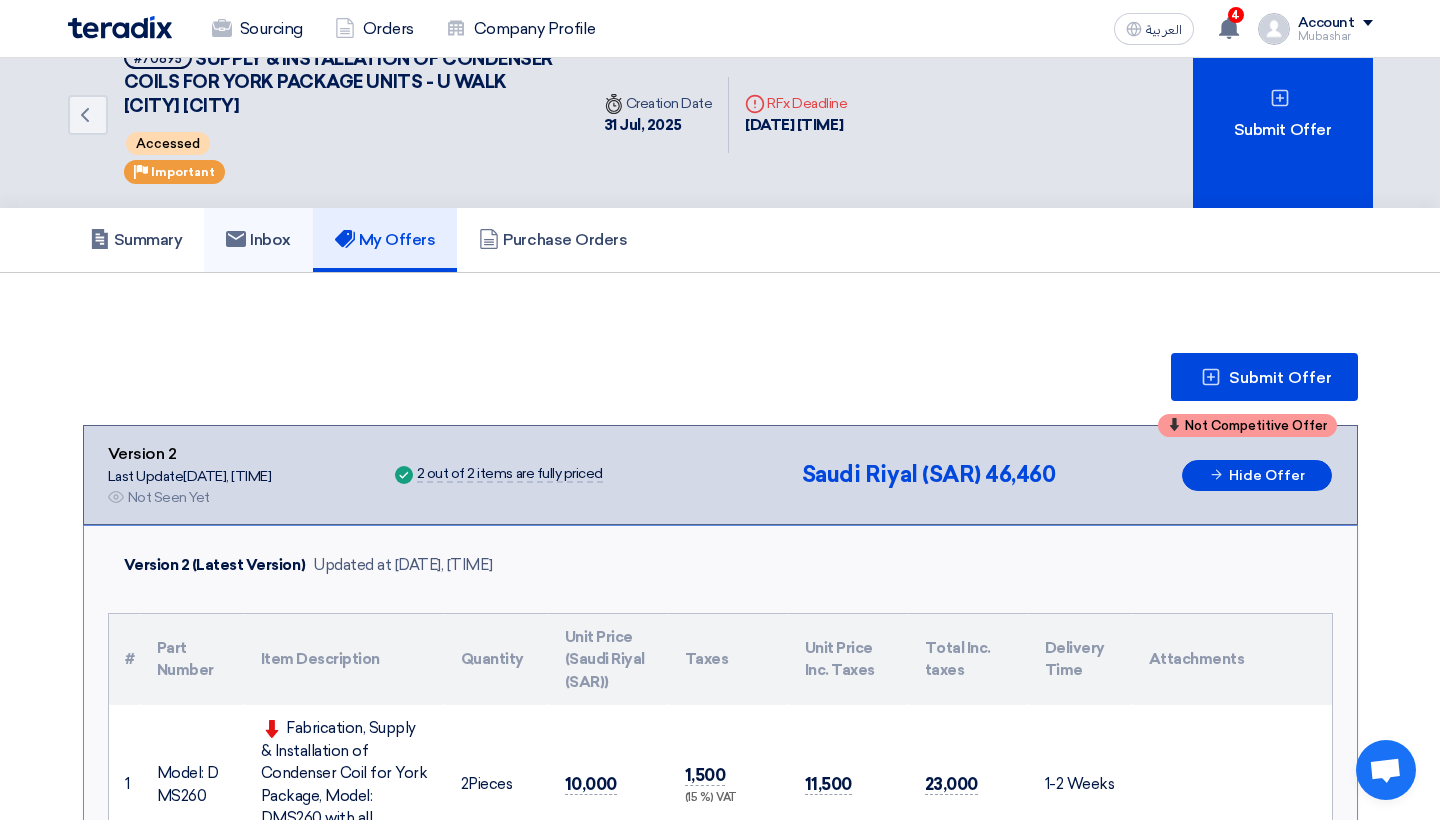 click on "Inbox" 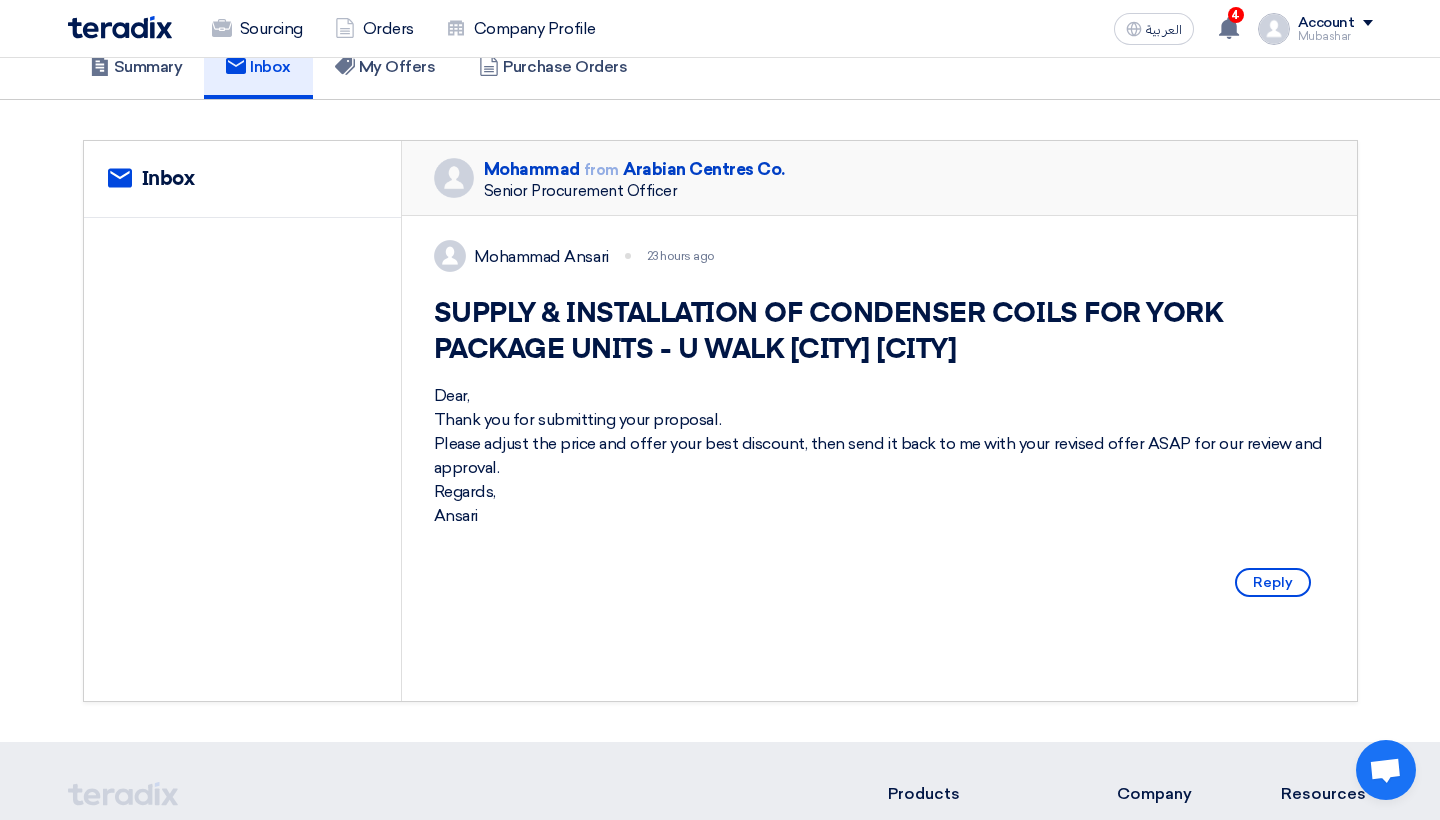 scroll, scrollTop: 213, scrollLeft: 0, axis: vertical 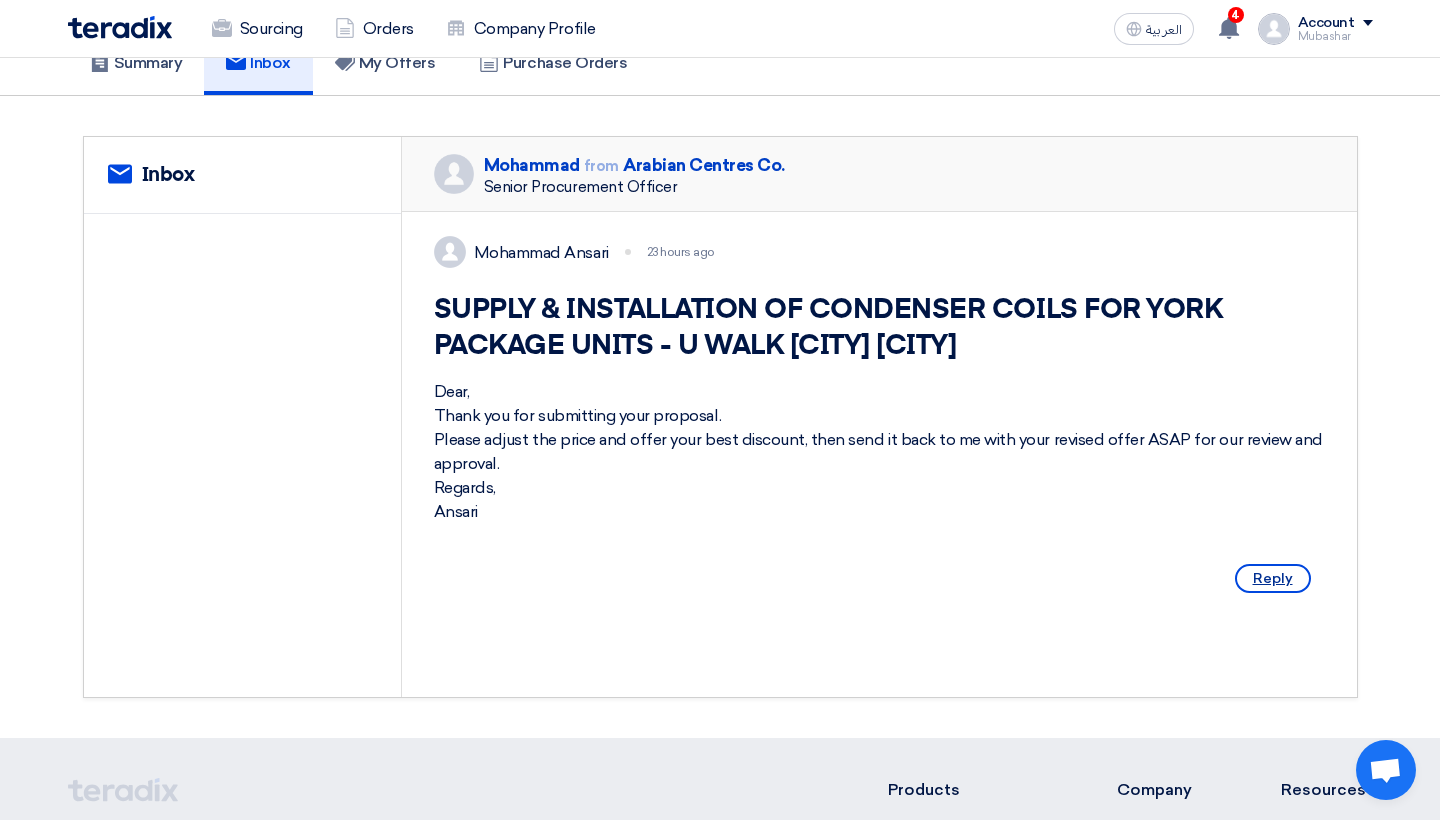 click on "Reply" at bounding box center [1273, 578] 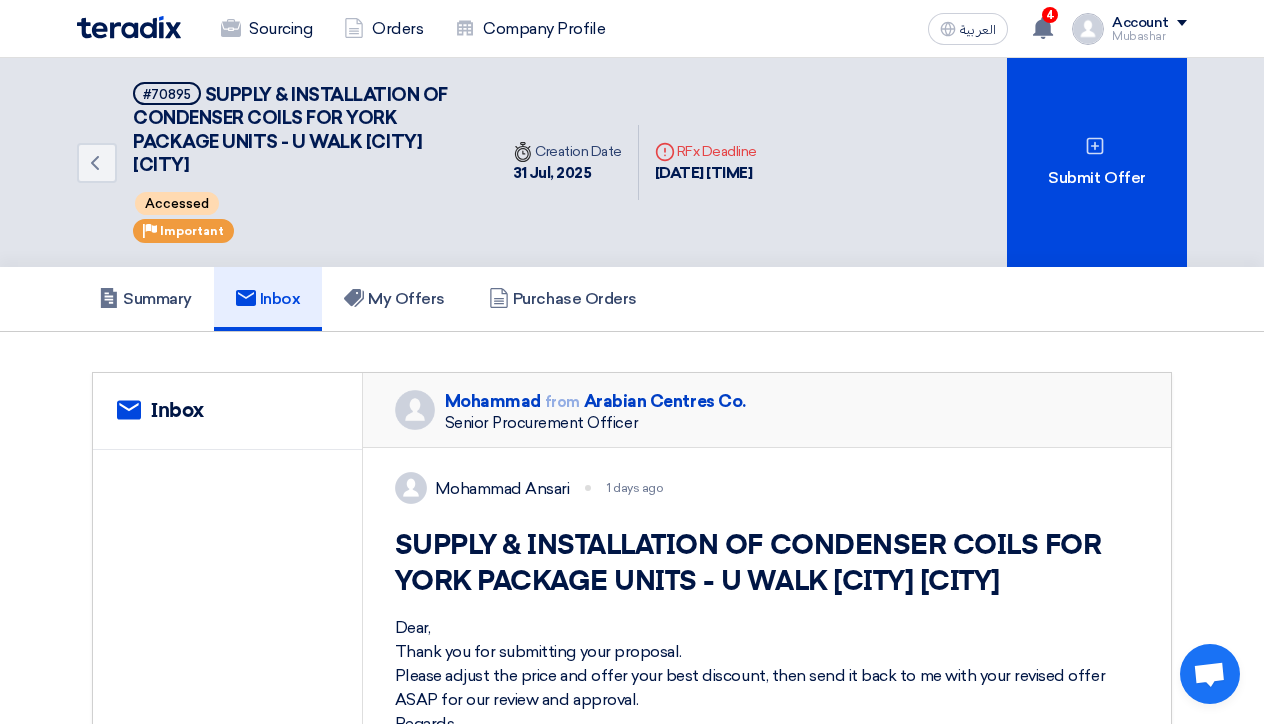 scroll, scrollTop: 0, scrollLeft: 0, axis: both 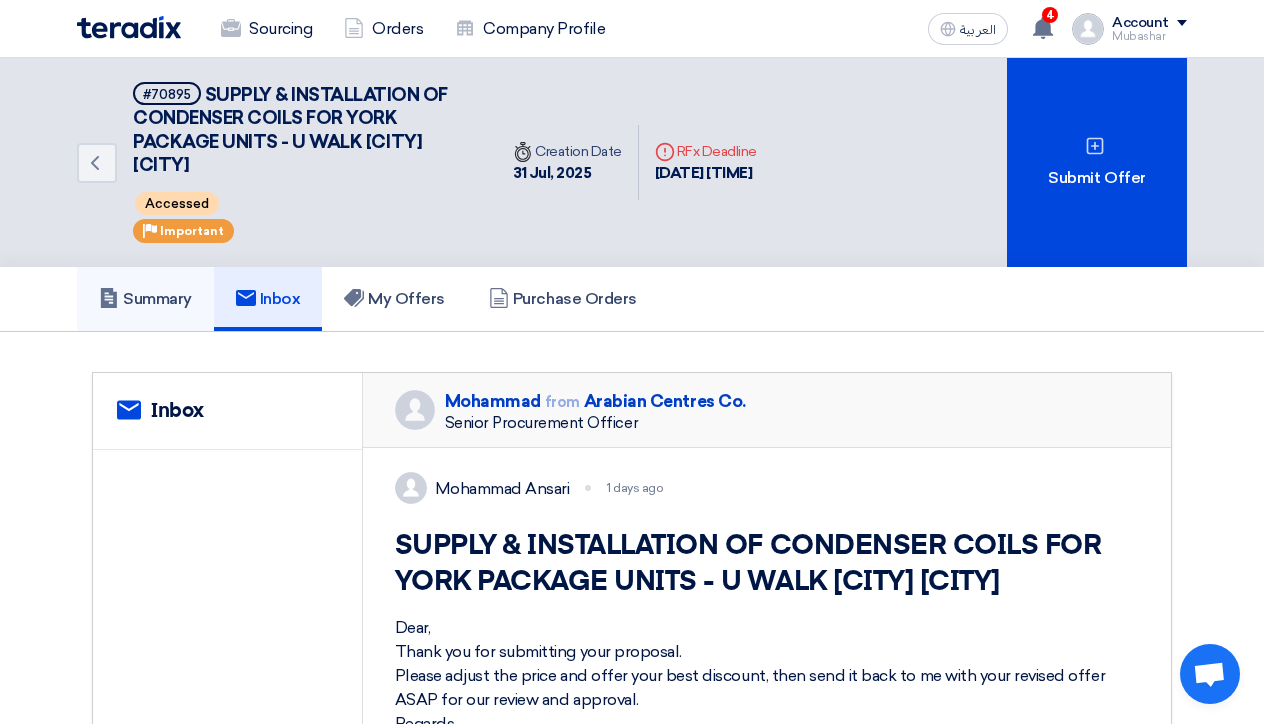 click on "Summary" 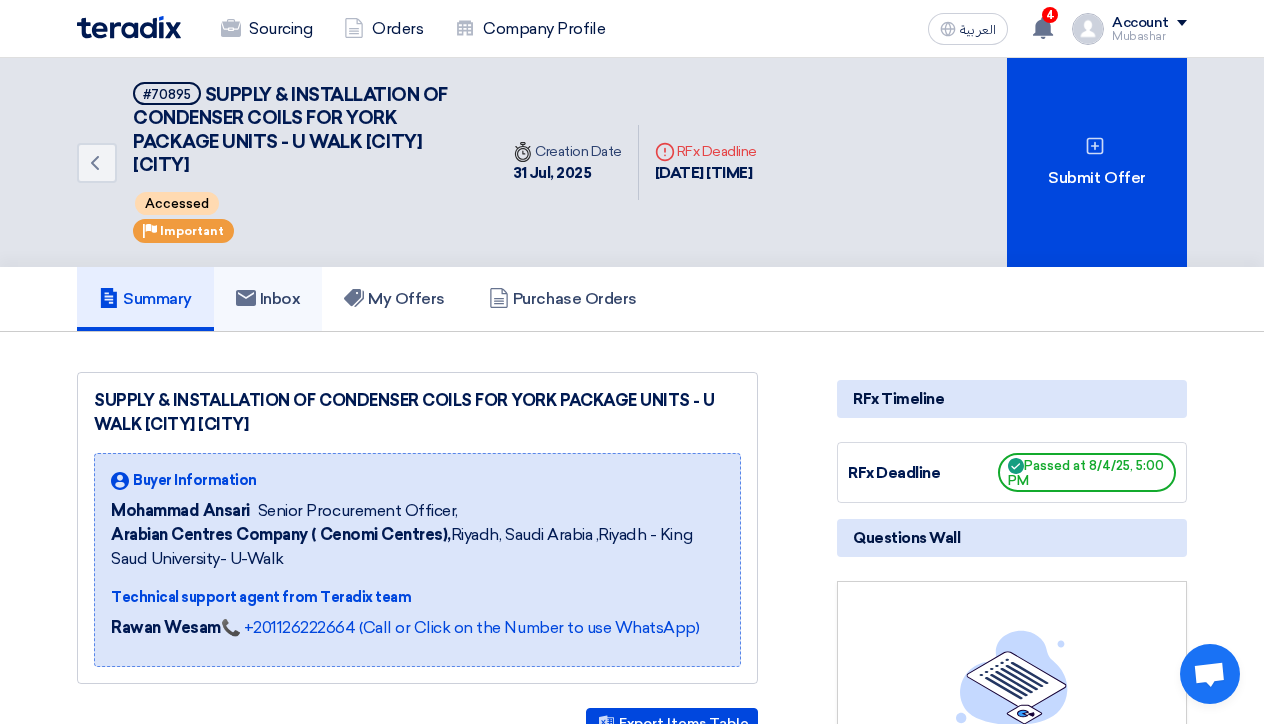 click on "Inbox" 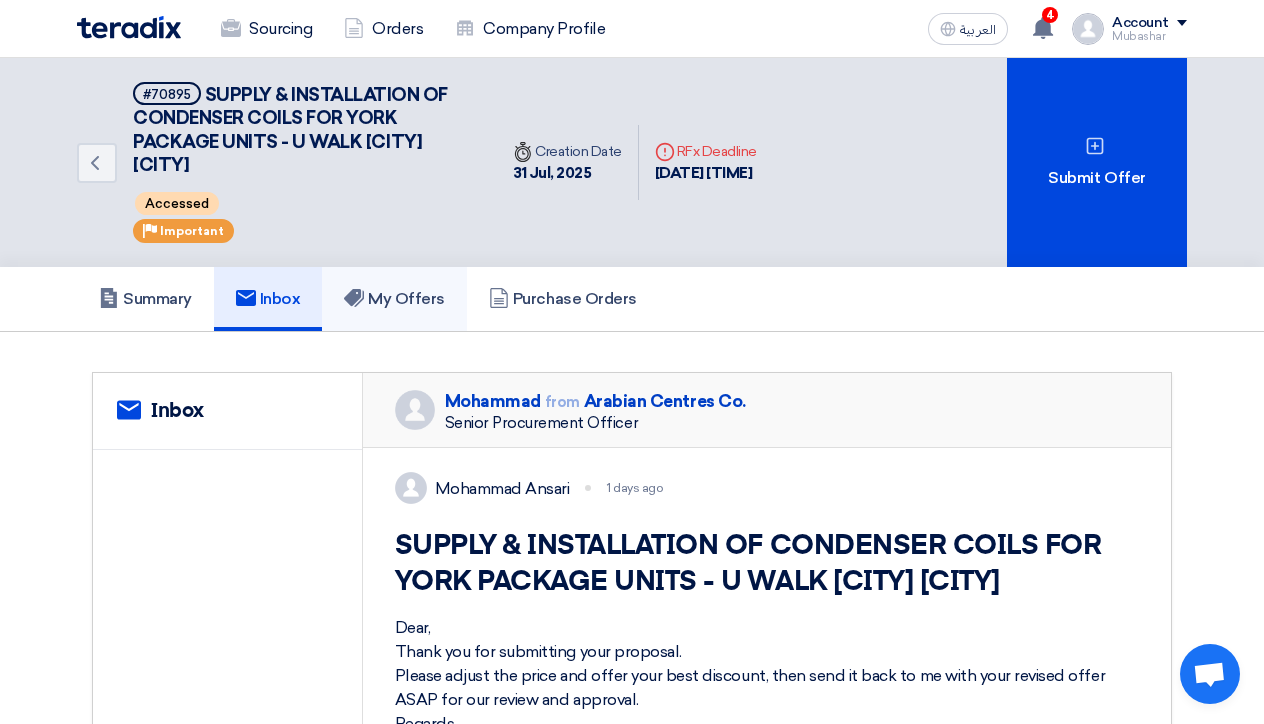 click on "My Offers" 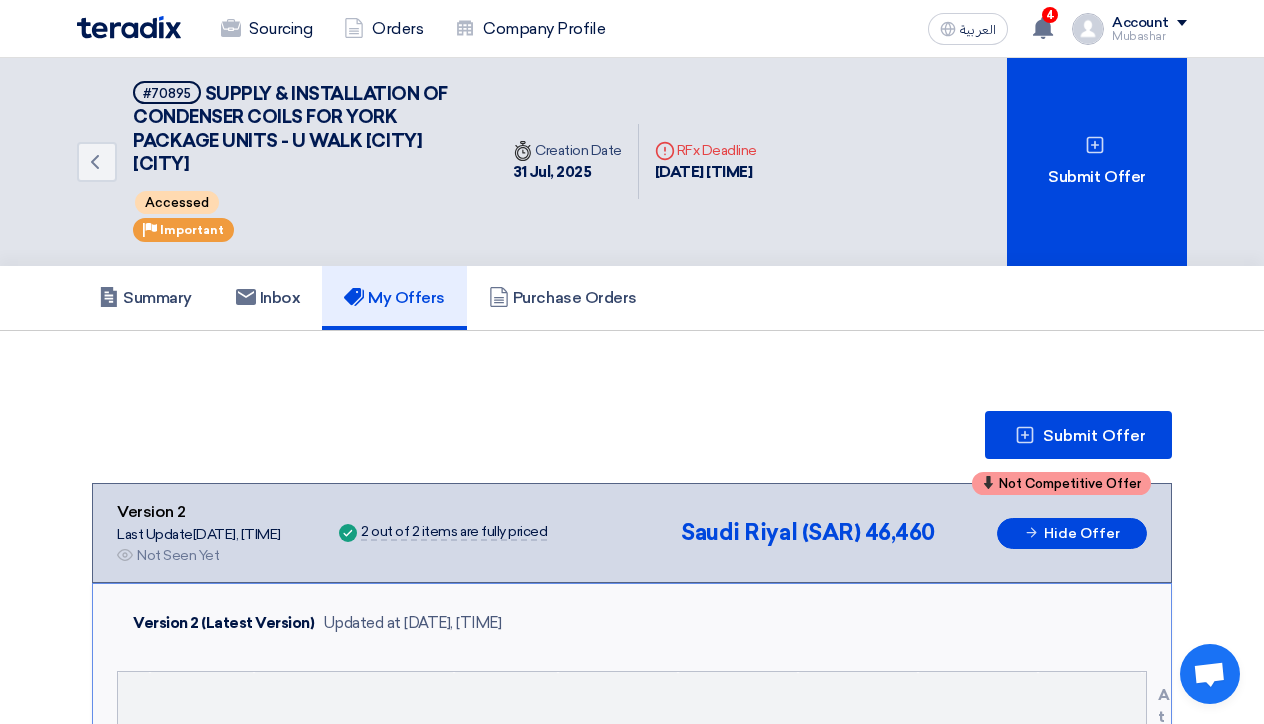scroll, scrollTop: 0, scrollLeft: 0, axis: both 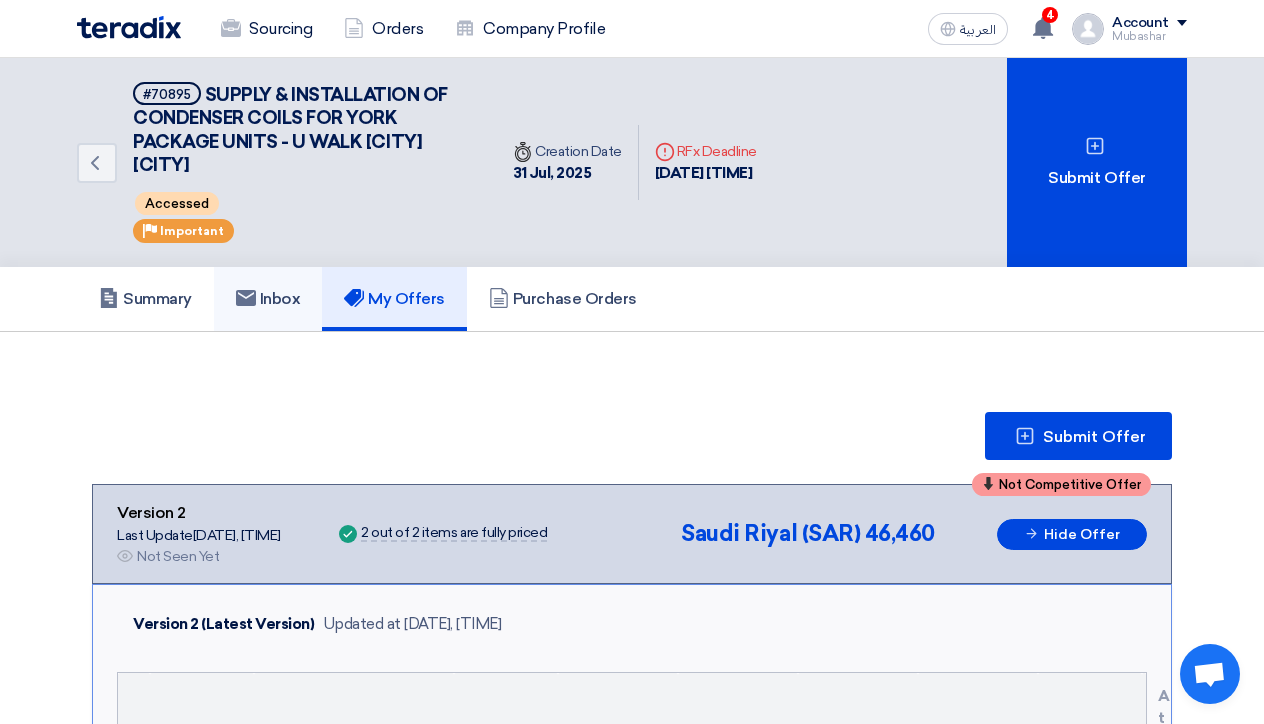 click on "Inbox" 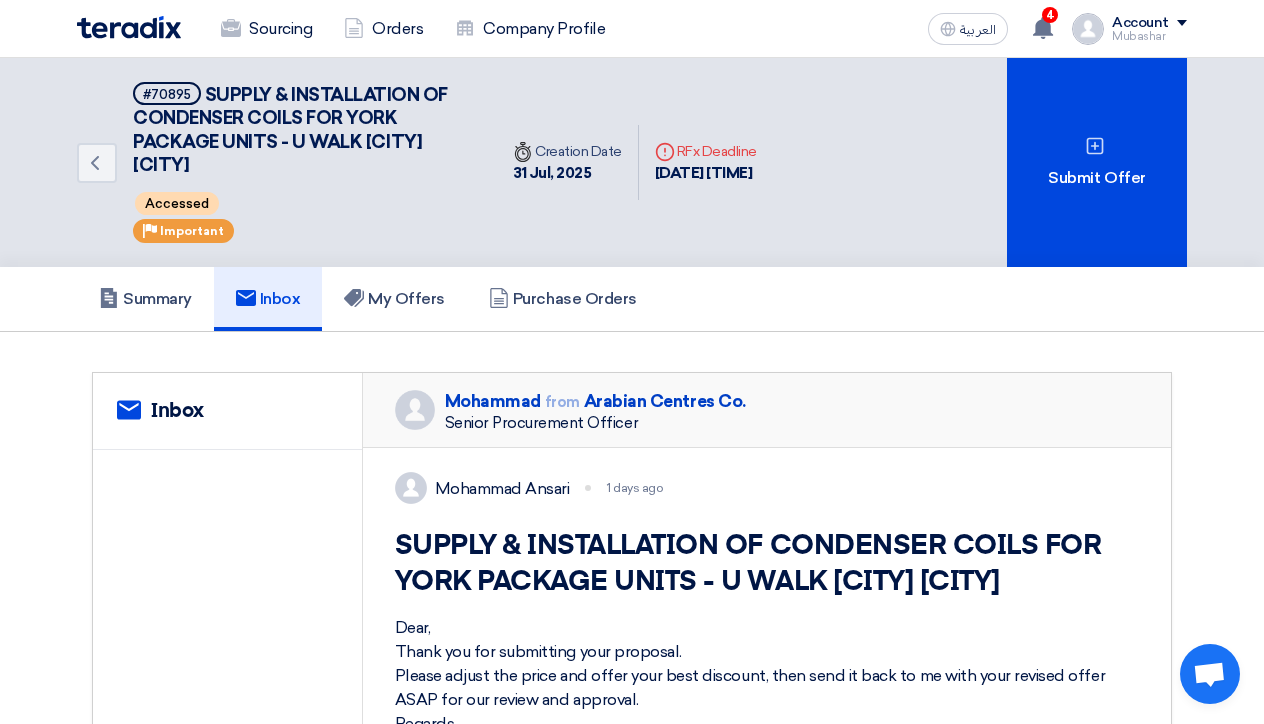 click on "Dear,
Thank you for submitting your proposal.
Please adjust the price and offer your best discount, then send it back to me with your revised offer ASAP for our review and approval.
Regards,
Ansari" at bounding box center [767, 688] 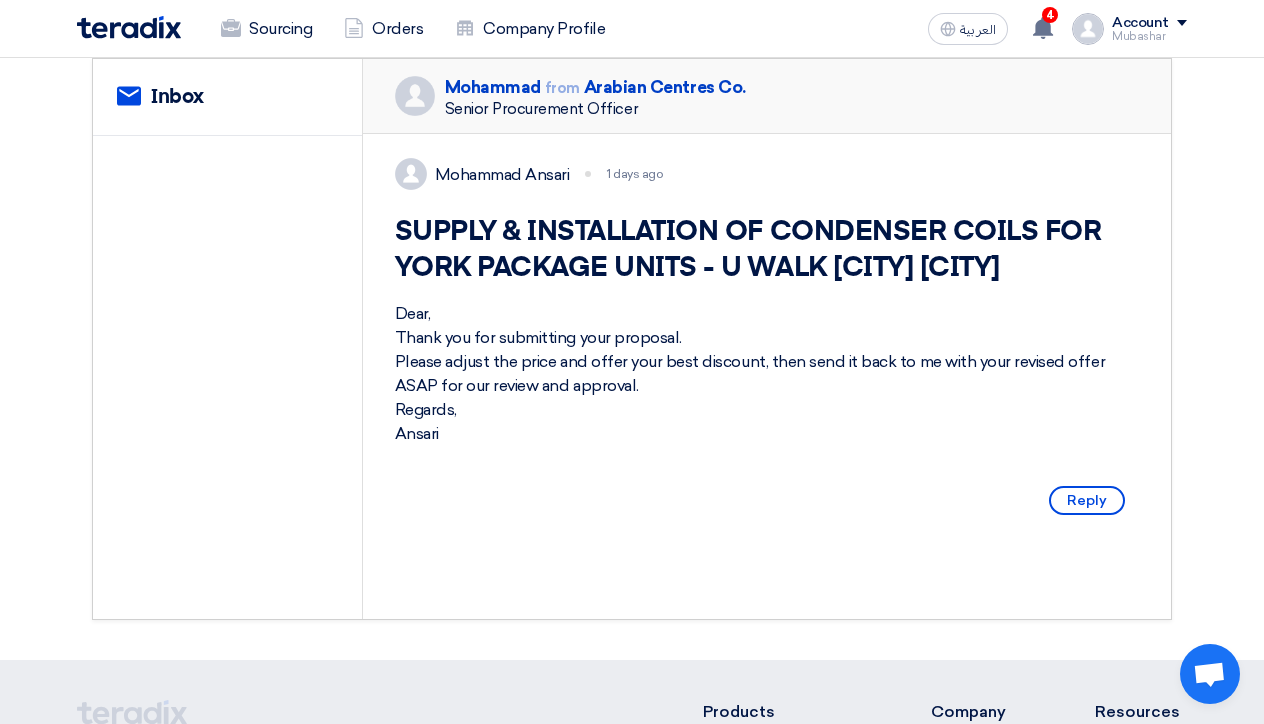scroll, scrollTop: 316, scrollLeft: 0, axis: vertical 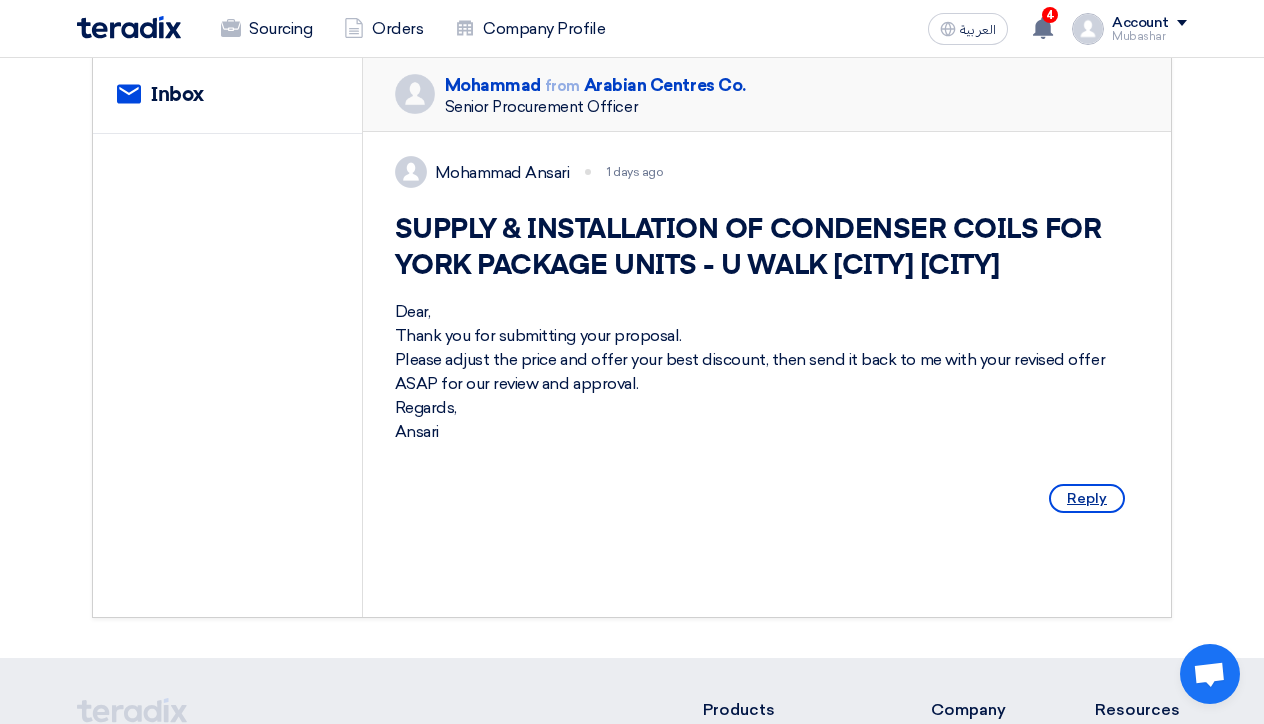 click on "Reply" at bounding box center (1087, 498) 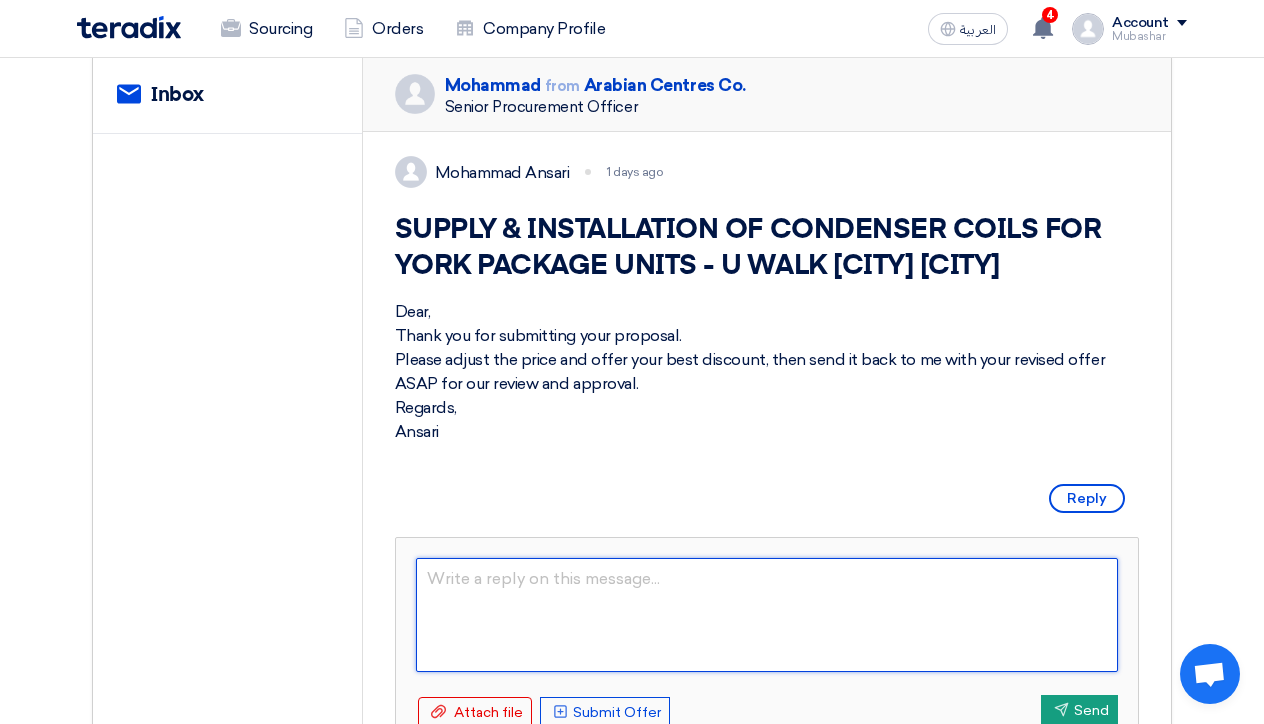 click at bounding box center (767, 615) 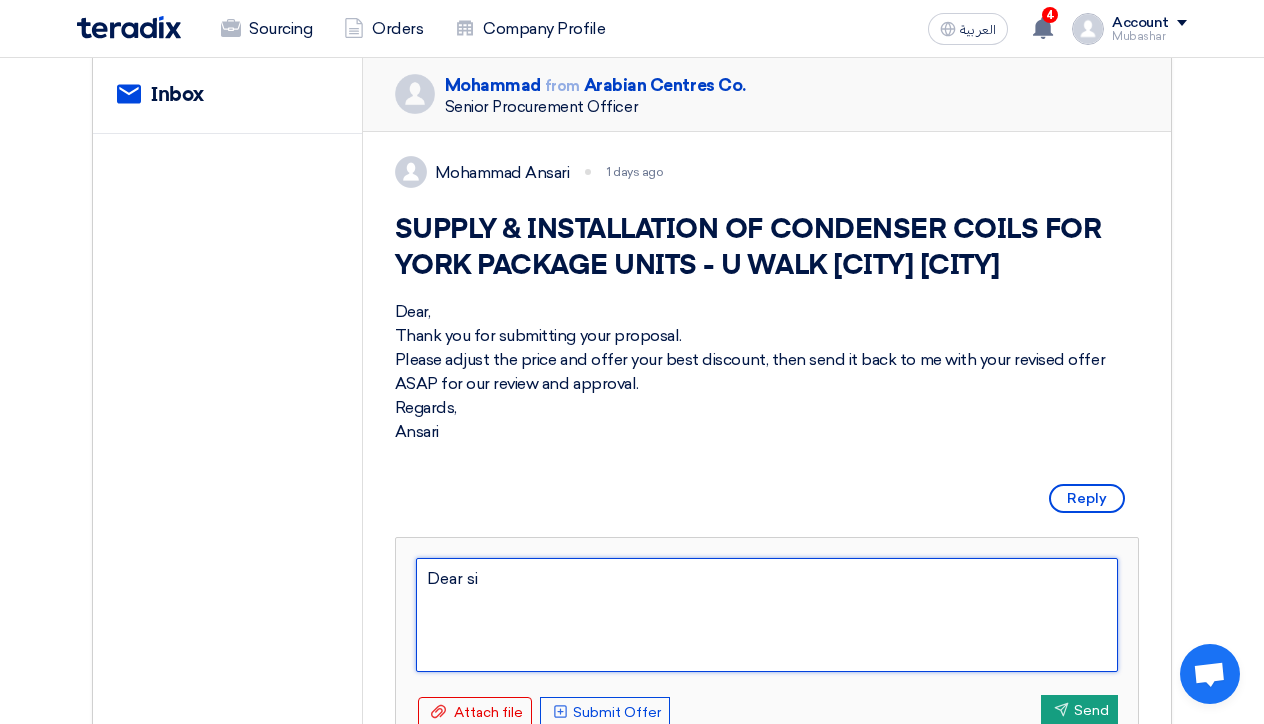 type on "Dear sir" 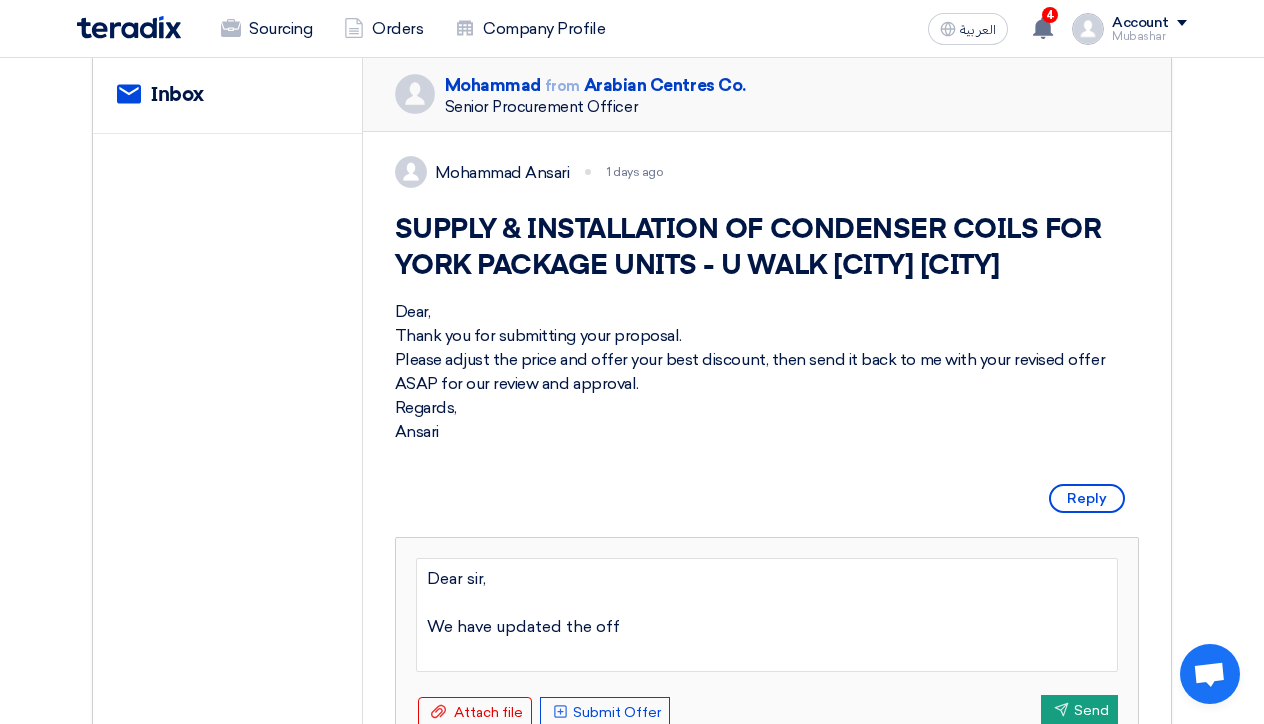 type on "Dear sir,
We have updated the offe" 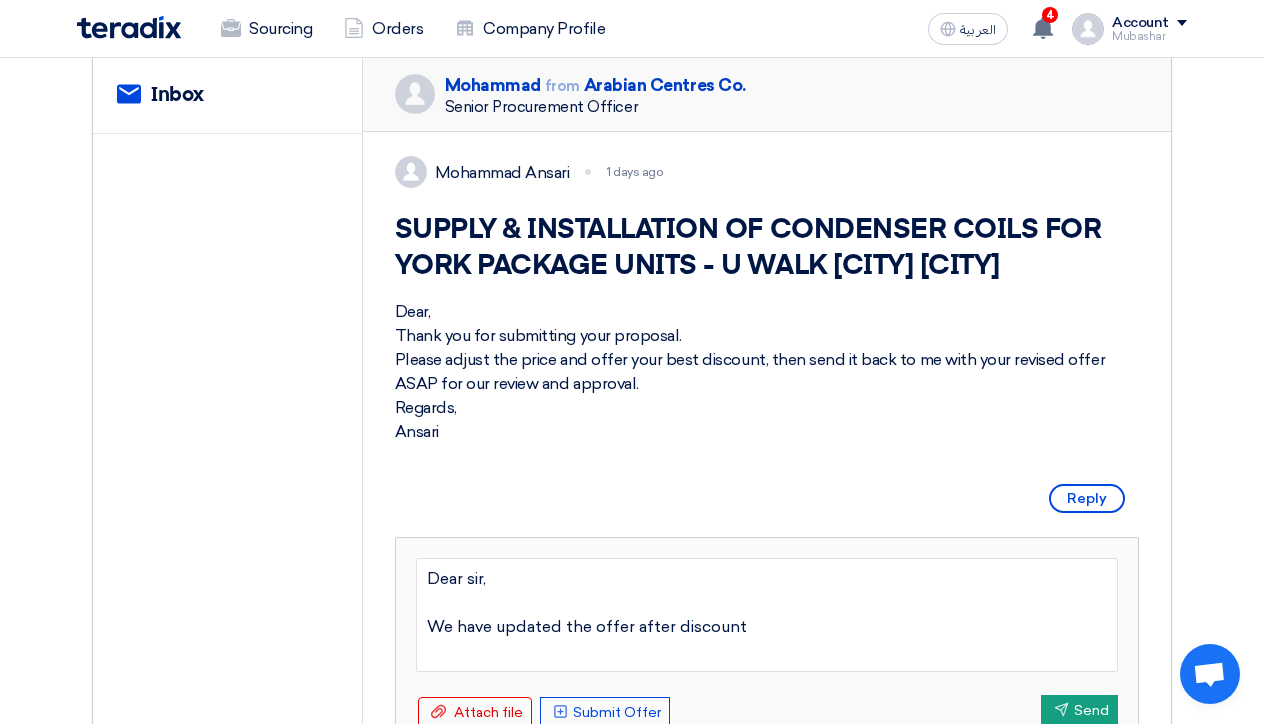 type on "Dear sir,
We have updated the offer after discount." 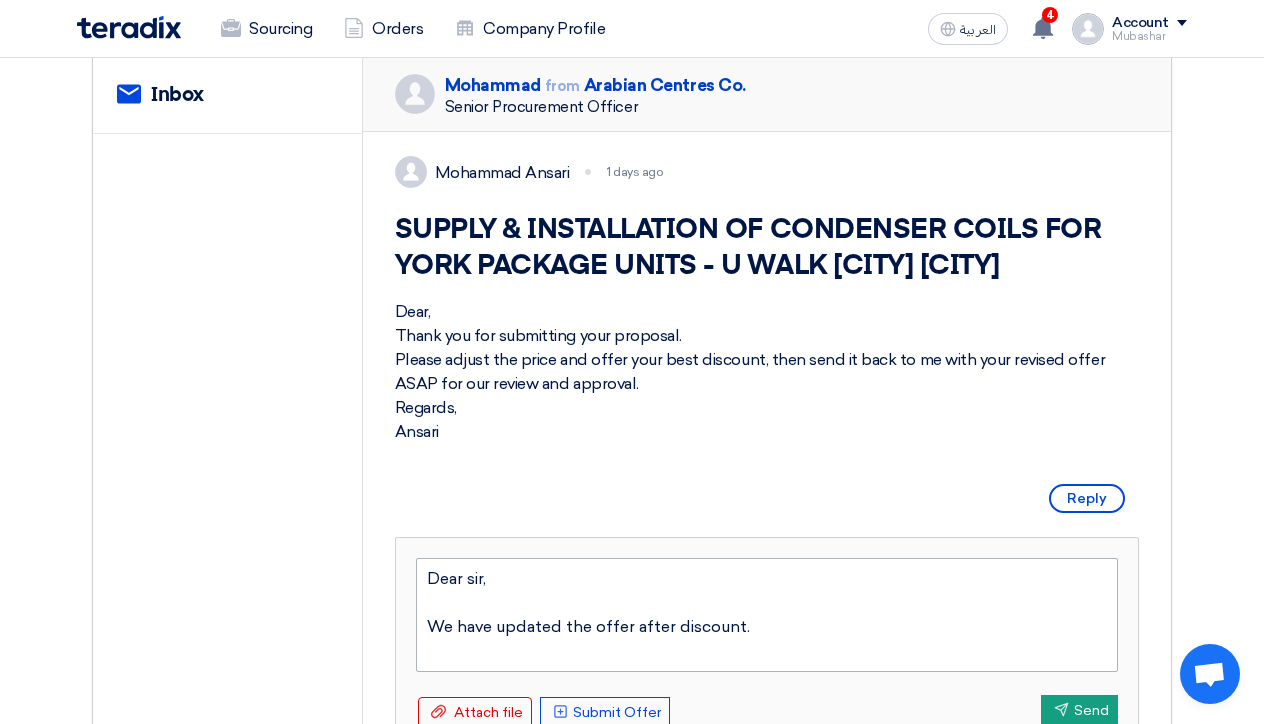 click on "Dear sir,
We have updated the offer after discount." at bounding box center [767, 615] 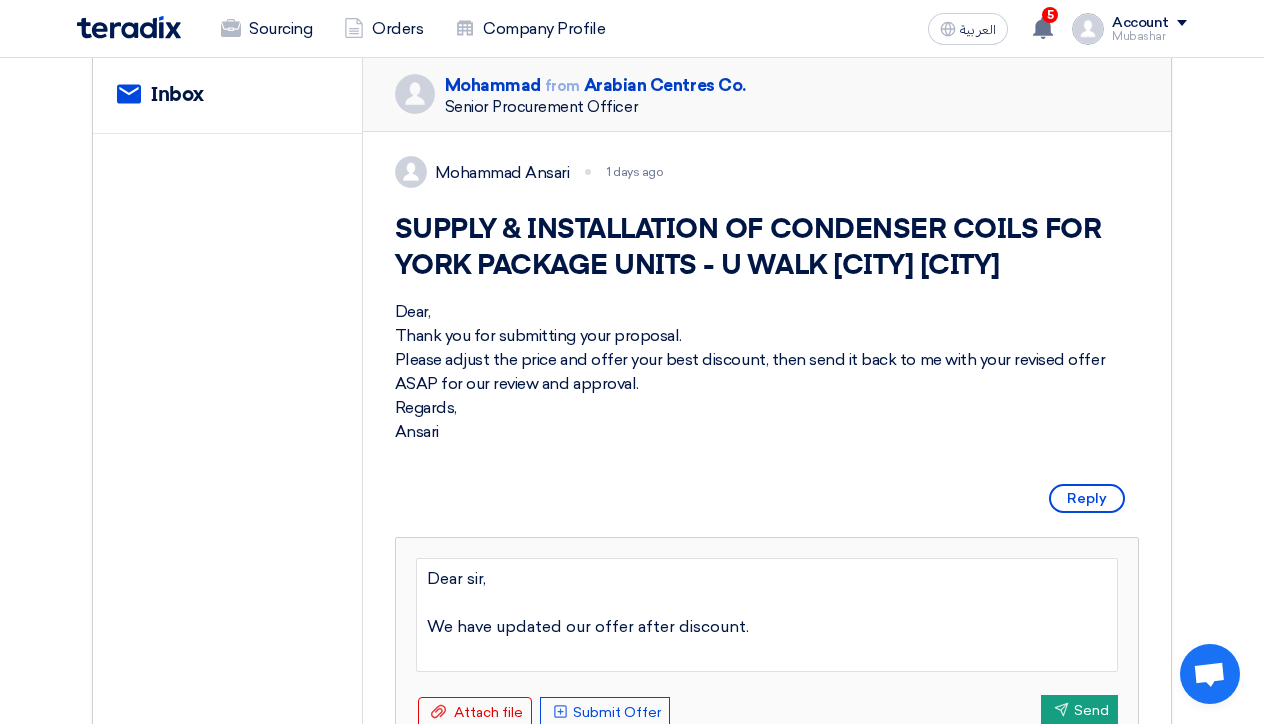 type on "Dear sir,
We have updated our offer after discount." 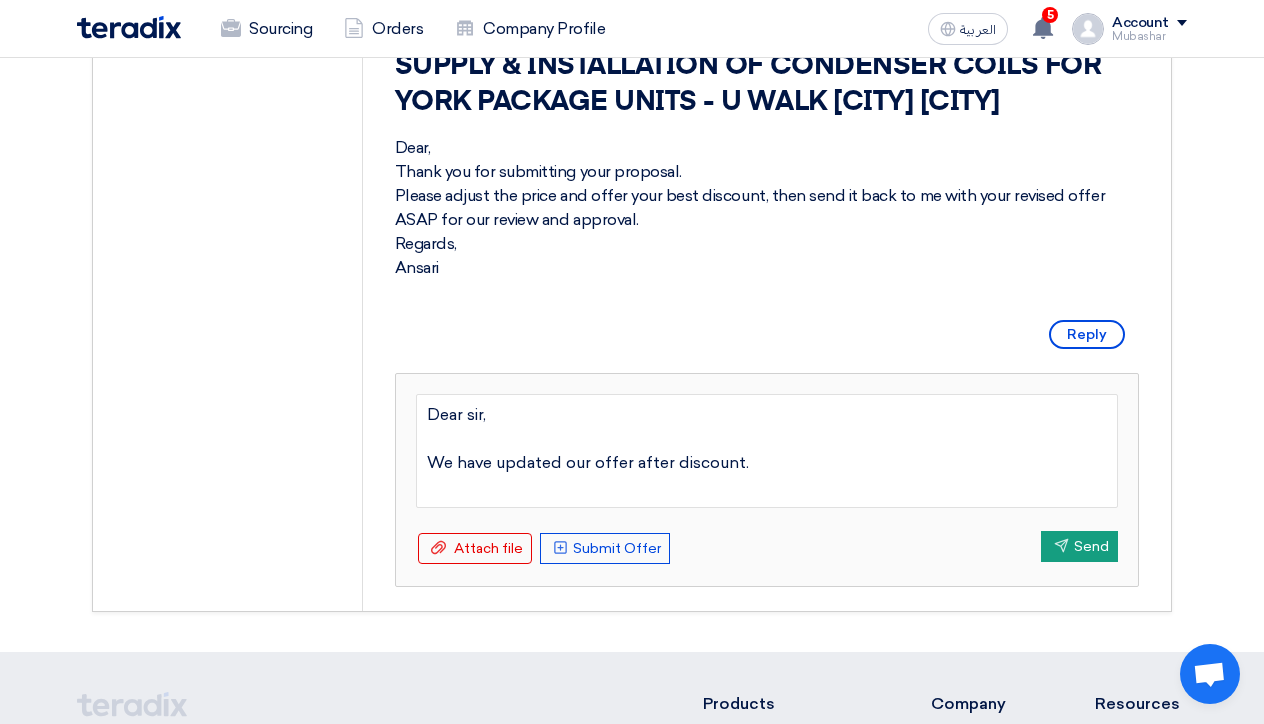 scroll, scrollTop: 481, scrollLeft: 0, axis: vertical 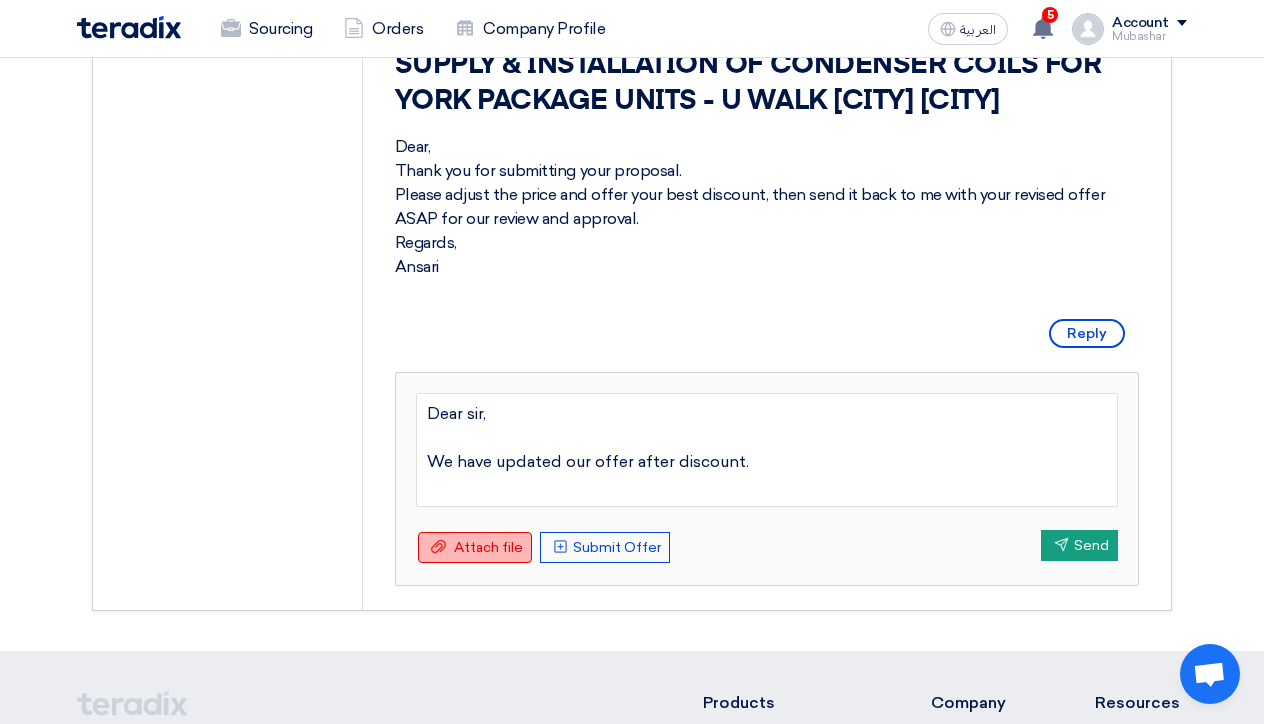 click on "Attach file" at bounding box center (489, 548) 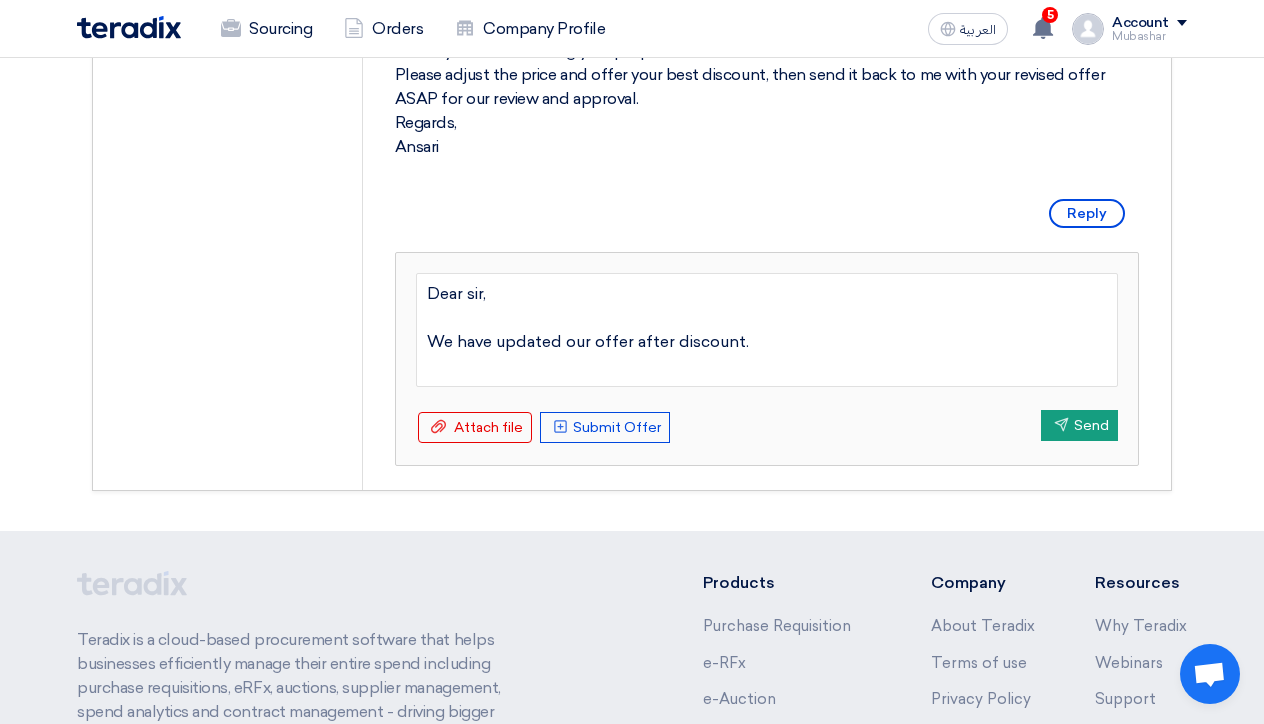 scroll, scrollTop: 623, scrollLeft: 0, axis: vertical 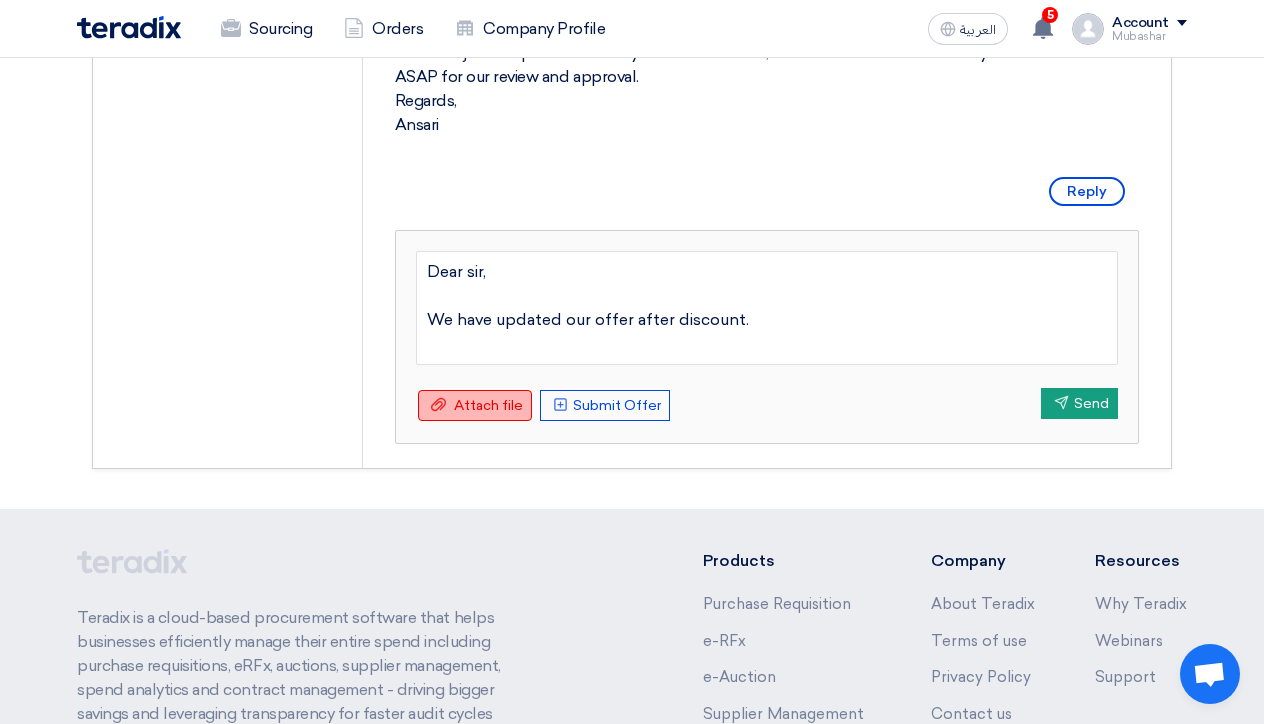 click on "Attach file" at bounding box center (489, 406) 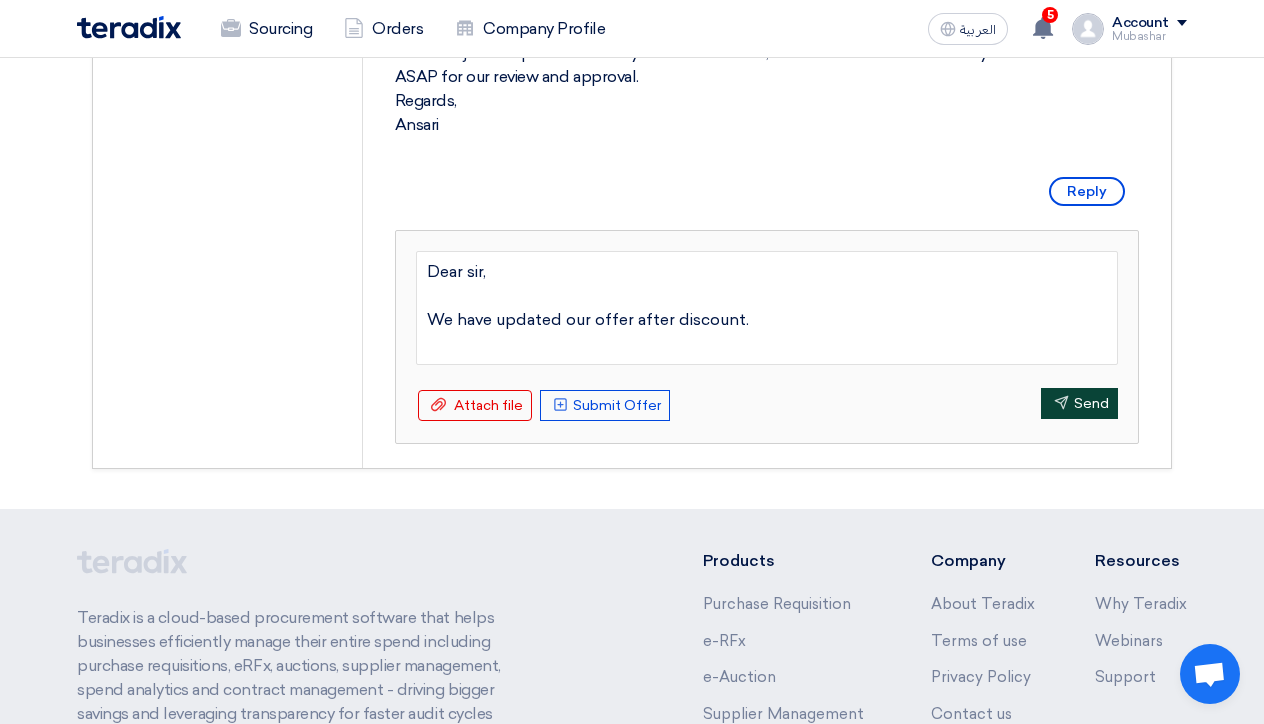 click on "Send
Send" at bounding box center (1079, 403) 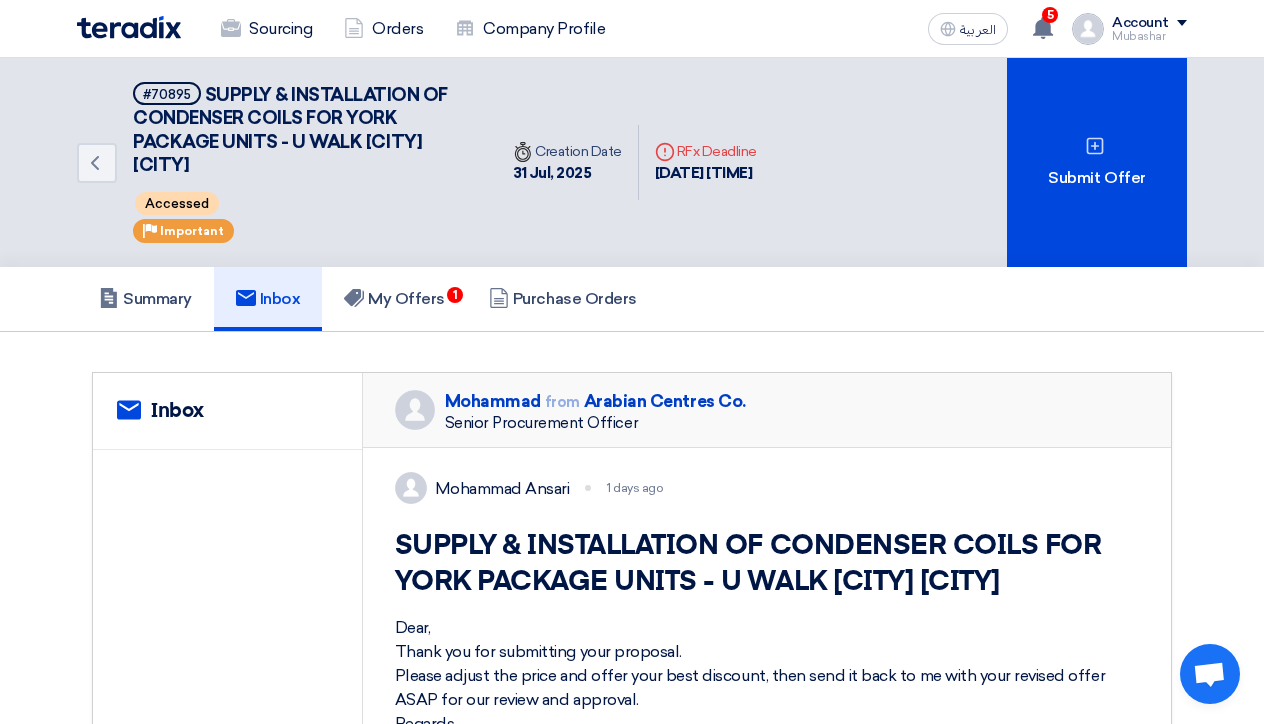 scroll, scrollTop: 0, scrollLeft: 0, axis: both 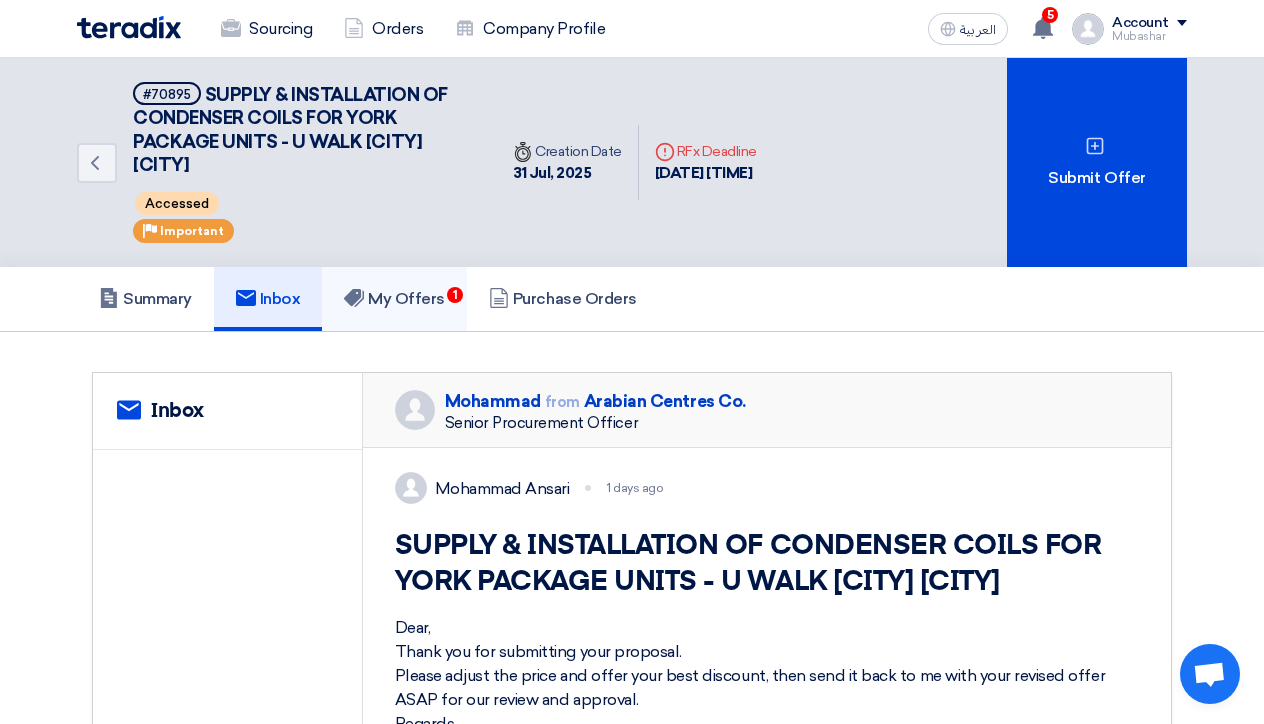 click on "My Offers
1" 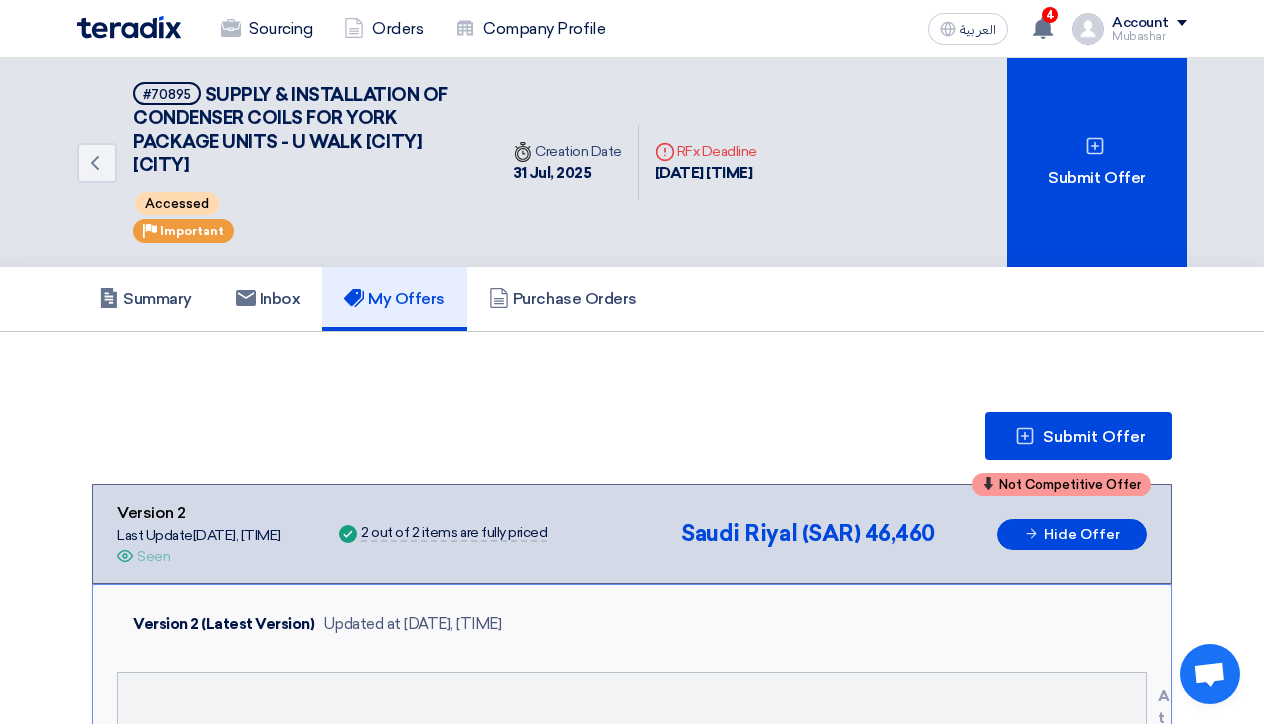 scroll, scrollTop: 0, scrollLeft: 0, axis: both 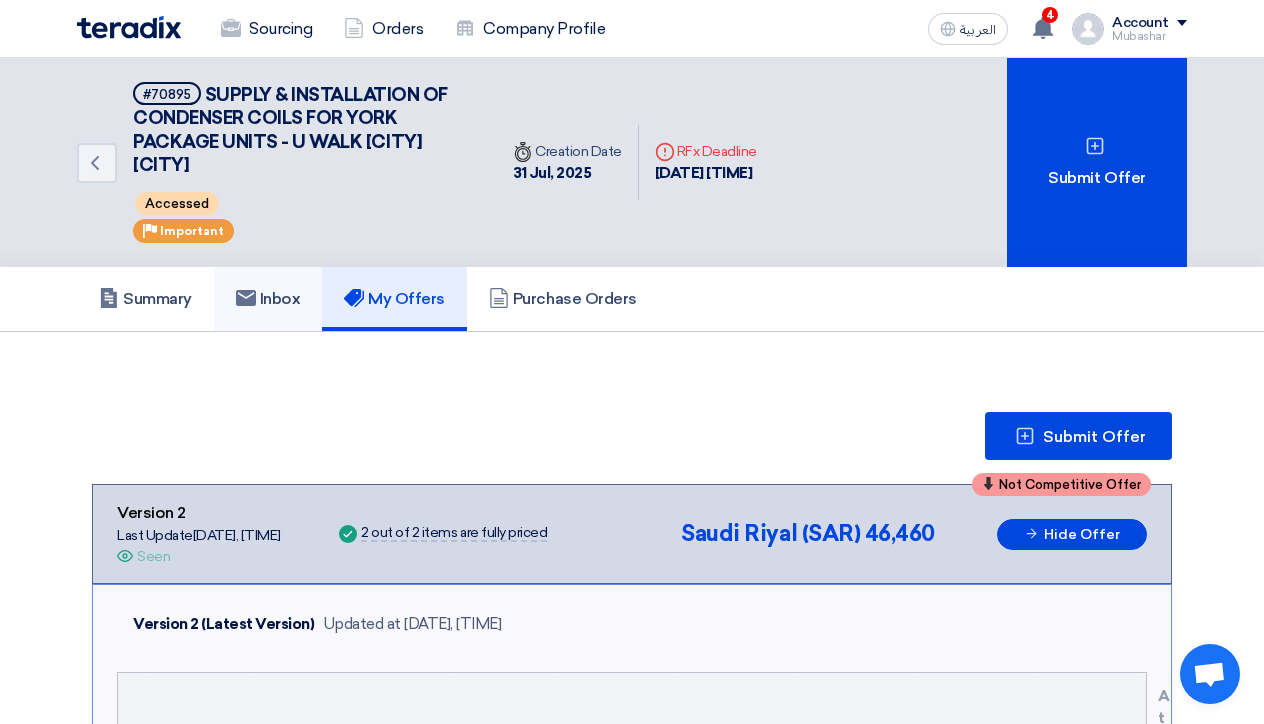 click on "Inbox" 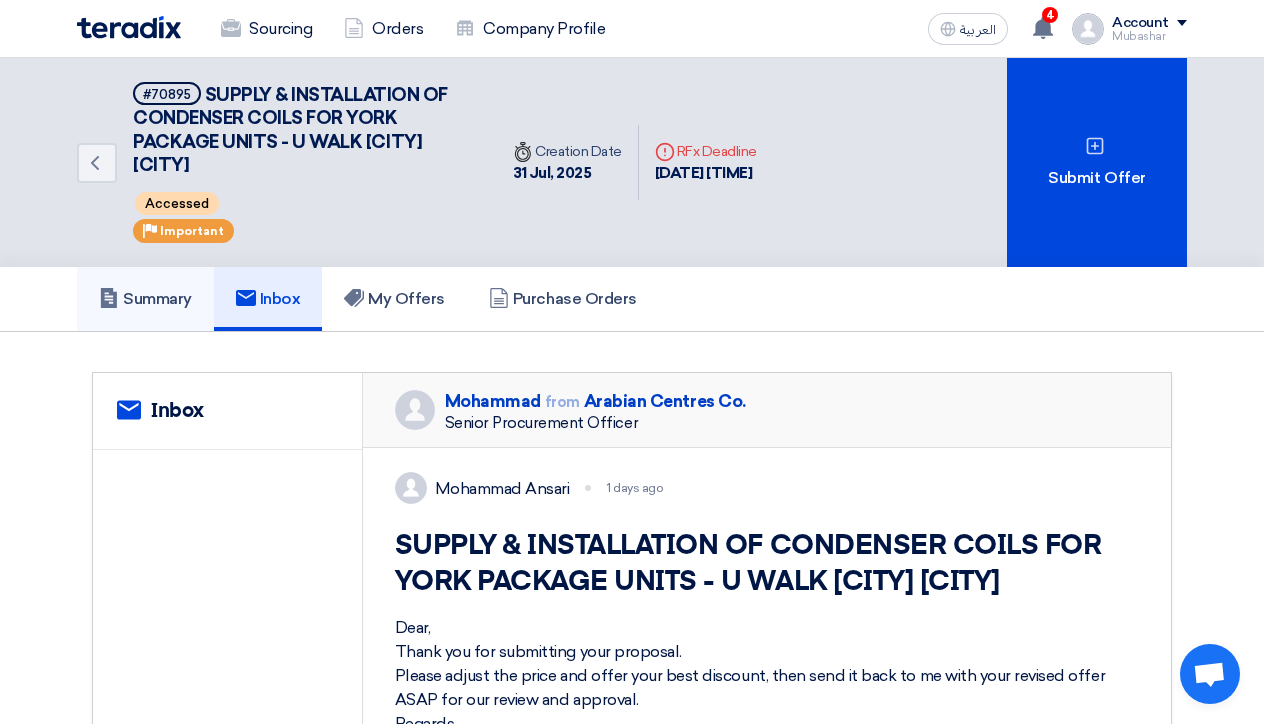 click on "Summary" 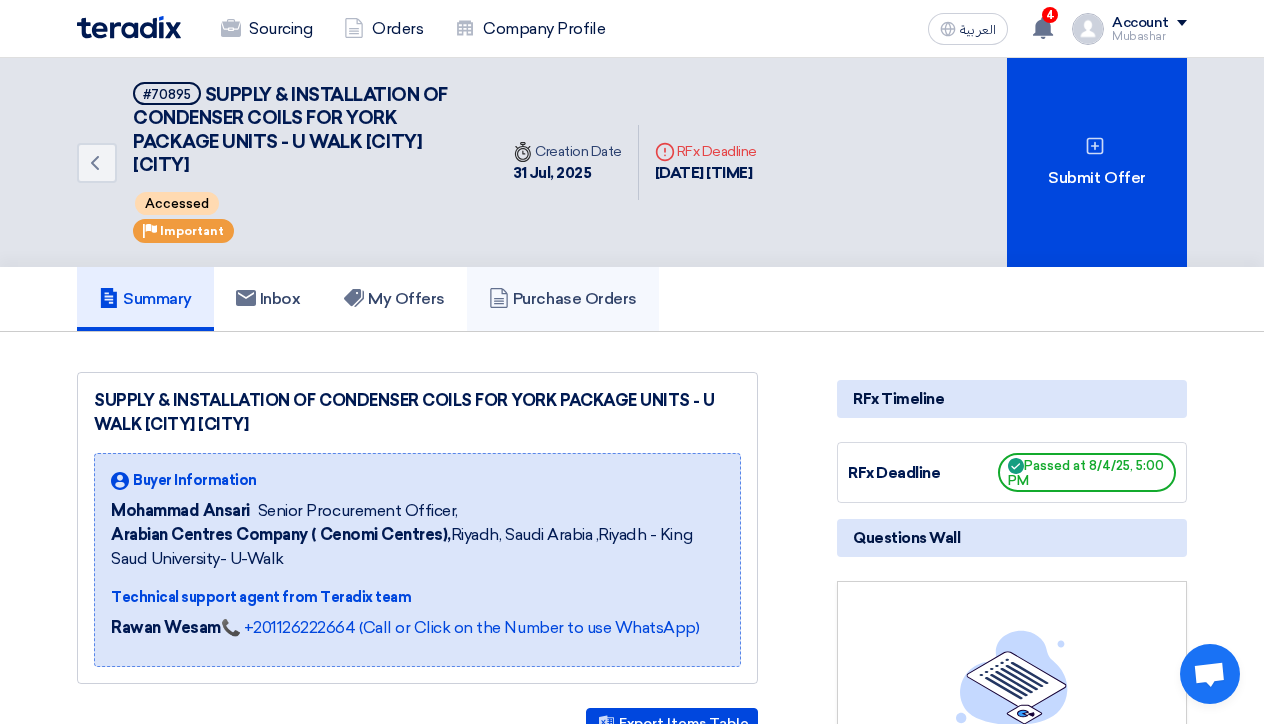 click on "Purchase Orders" 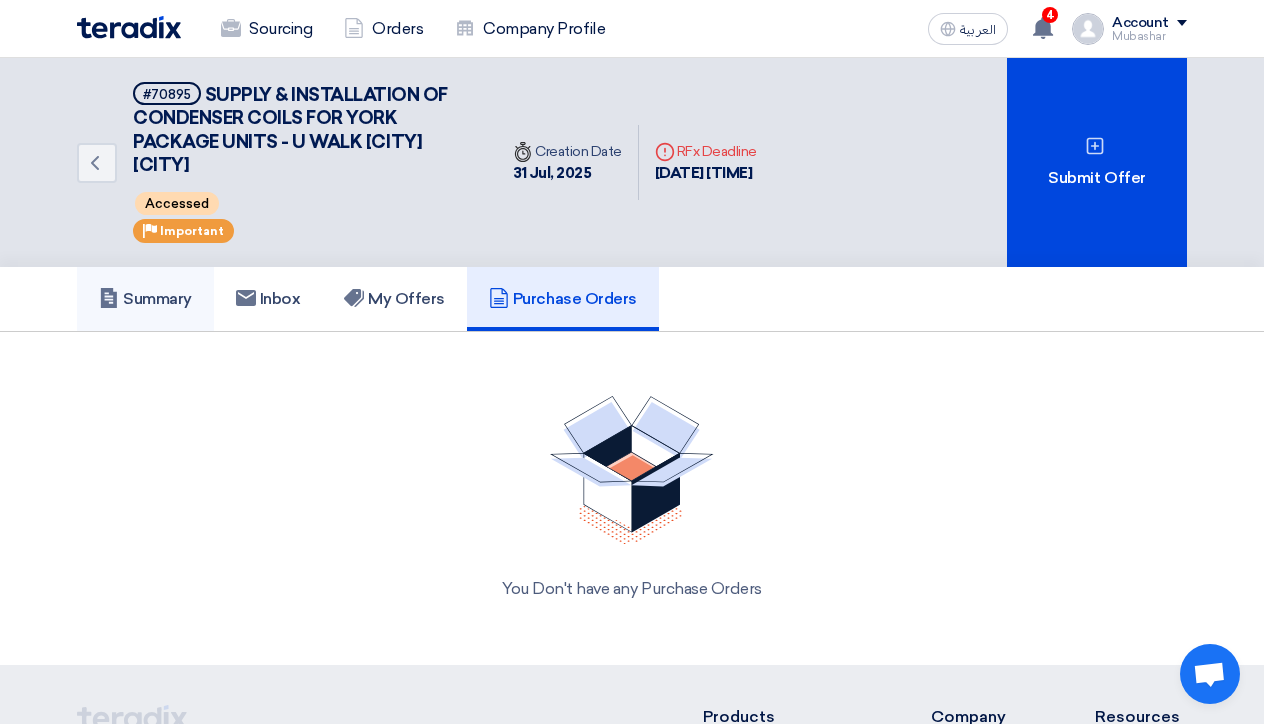 click on "Summary" 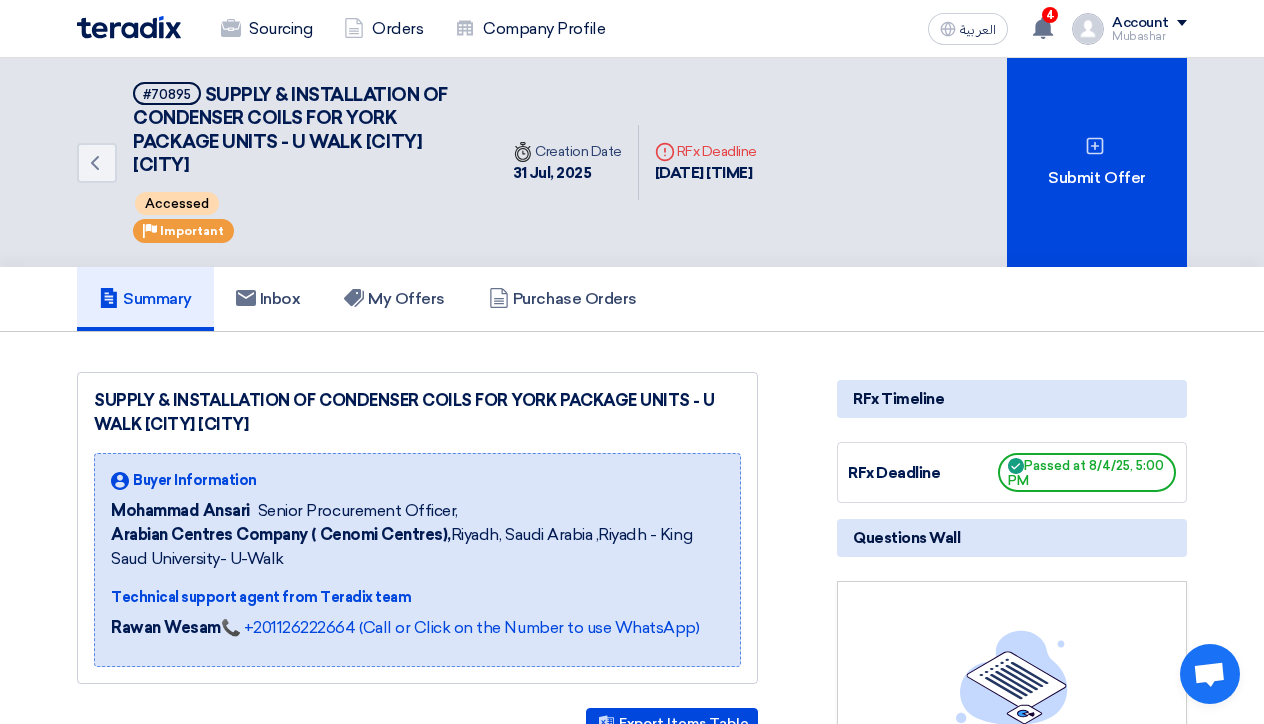 click on "SUPPLY & INSTALLATION OF CONDENSER COILS FOR YORK PACKAGE UNITS - U WALK [CITY] [CITY]
Buyer Information
Mohammad Ansari
Senior Procurement Officer,
[COMPANY_NAME] ( Cenomi Centres),  [CITY], [COUNTRY]
,[CITY] - [KING_SAUD_UNIVERSITY] - U-Walk
Technical support agent from Teradix team
Rawan Wesam 📞 [PHONE] (Call or Click on the Number to use WhatsApp)" 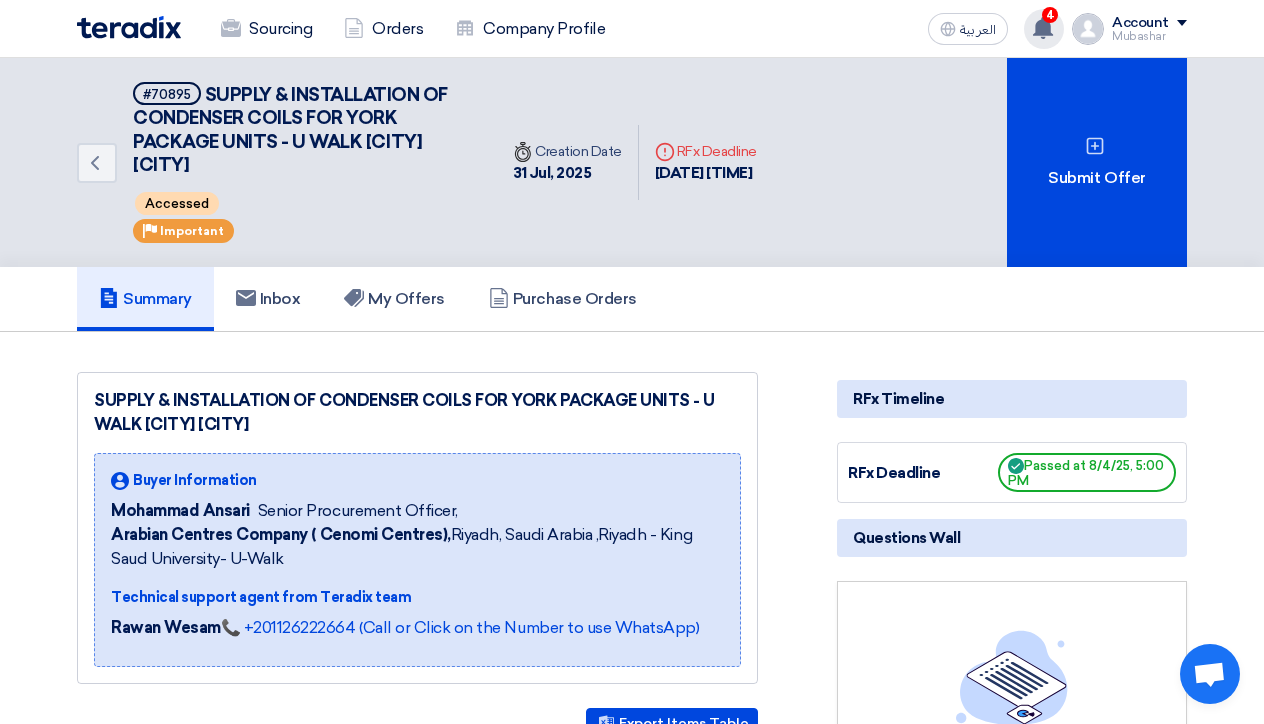 click 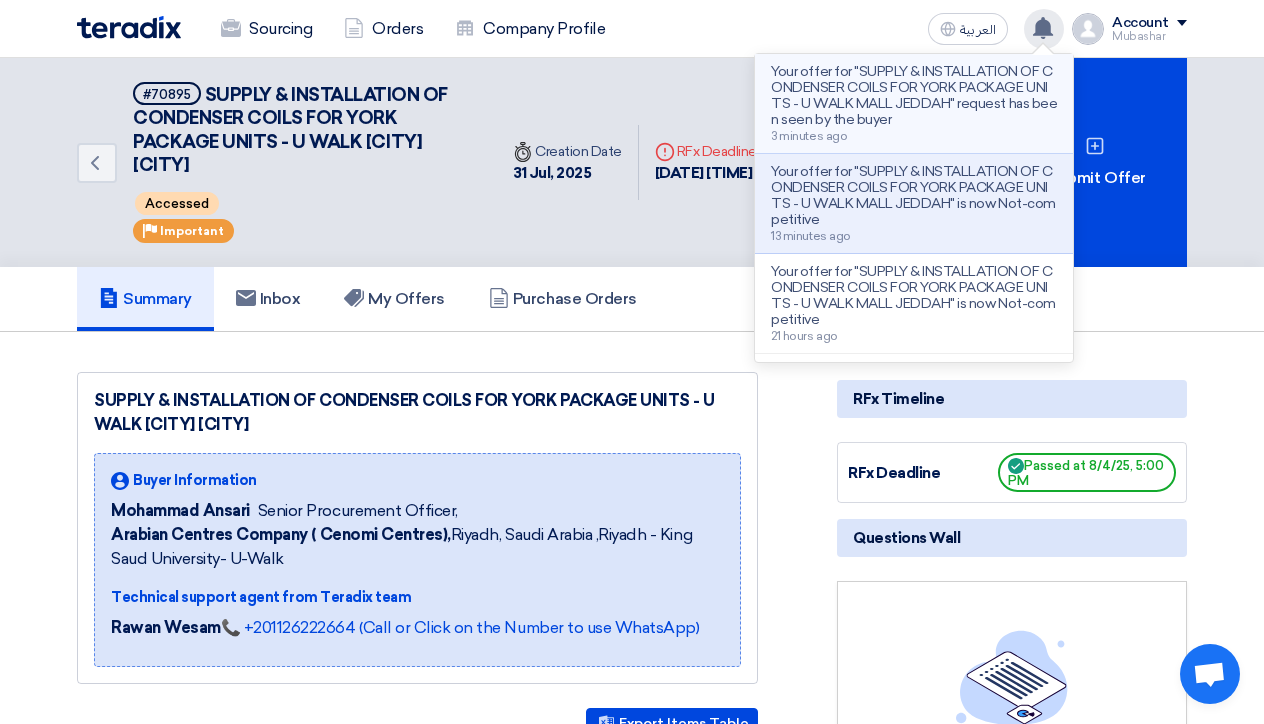 click on "Your offer for "SUPPLY & INSTALLATION OF CONDENSER COILS FOR YORK PACKAGE UNITS - U WALK MALL JEDDAH" request has been seen by the buyer" 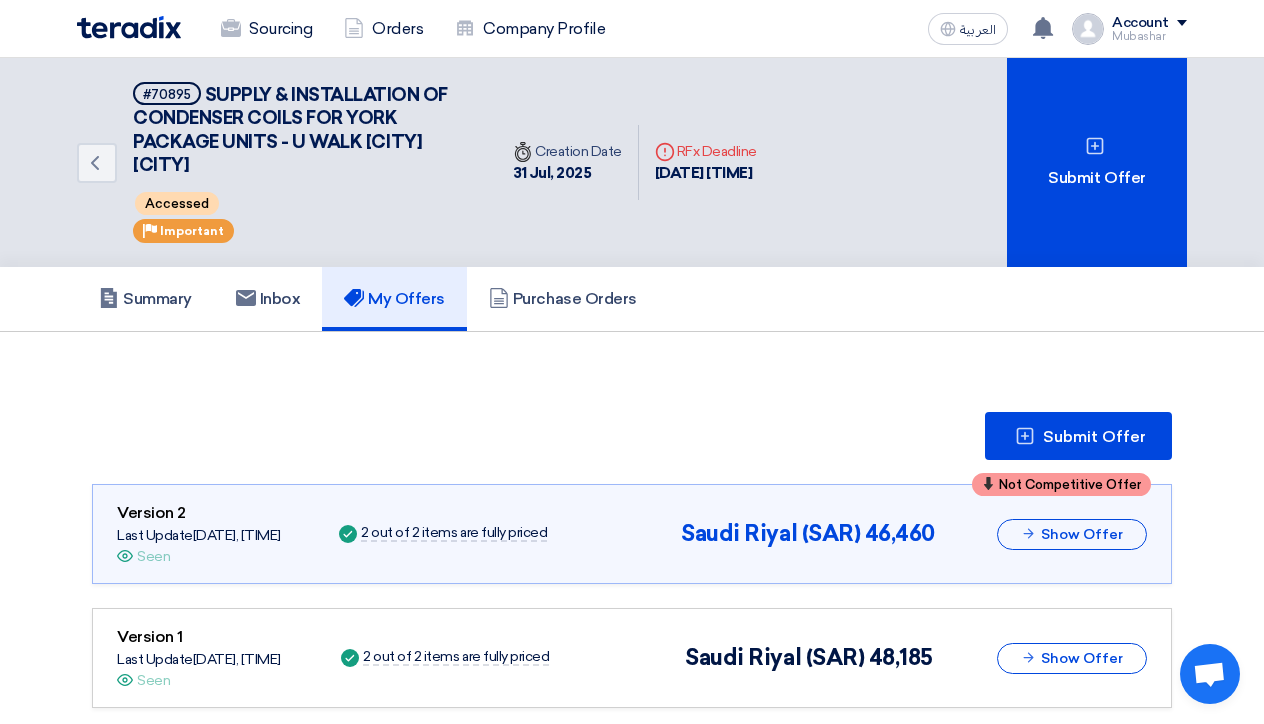 scroll, scrollTop: 171, scrollLeft: 0, axis: vertical 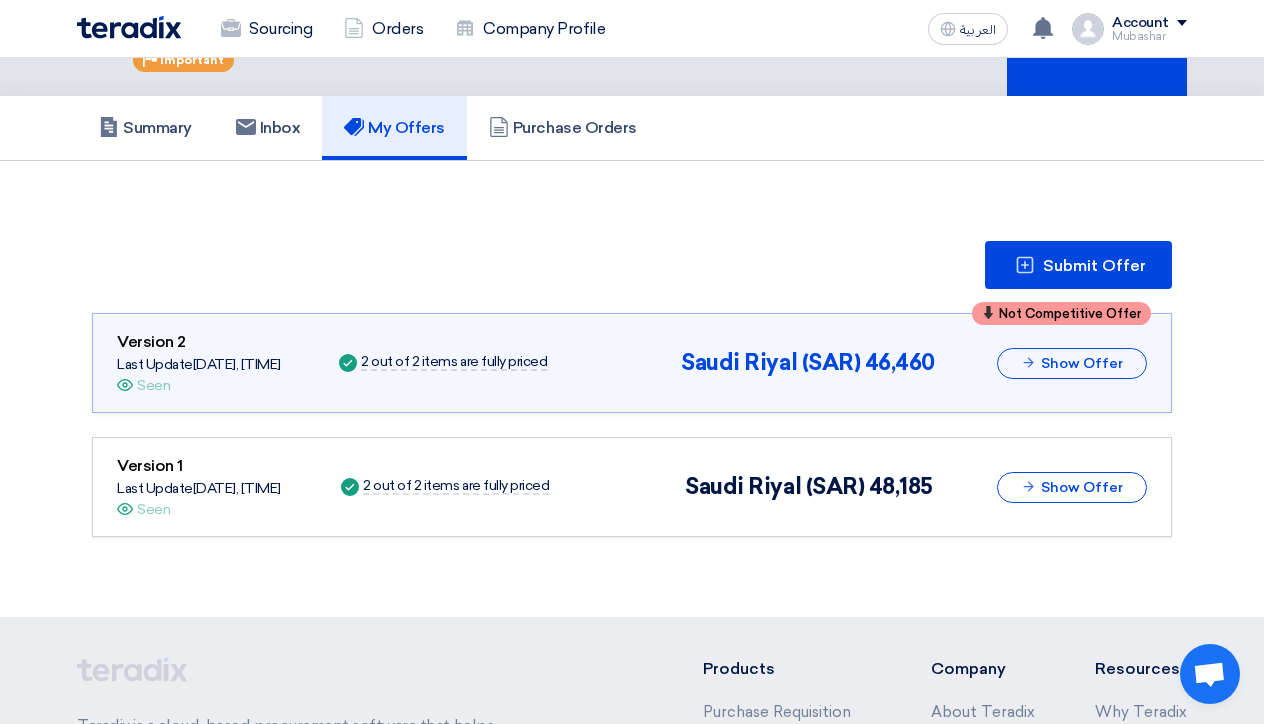 click 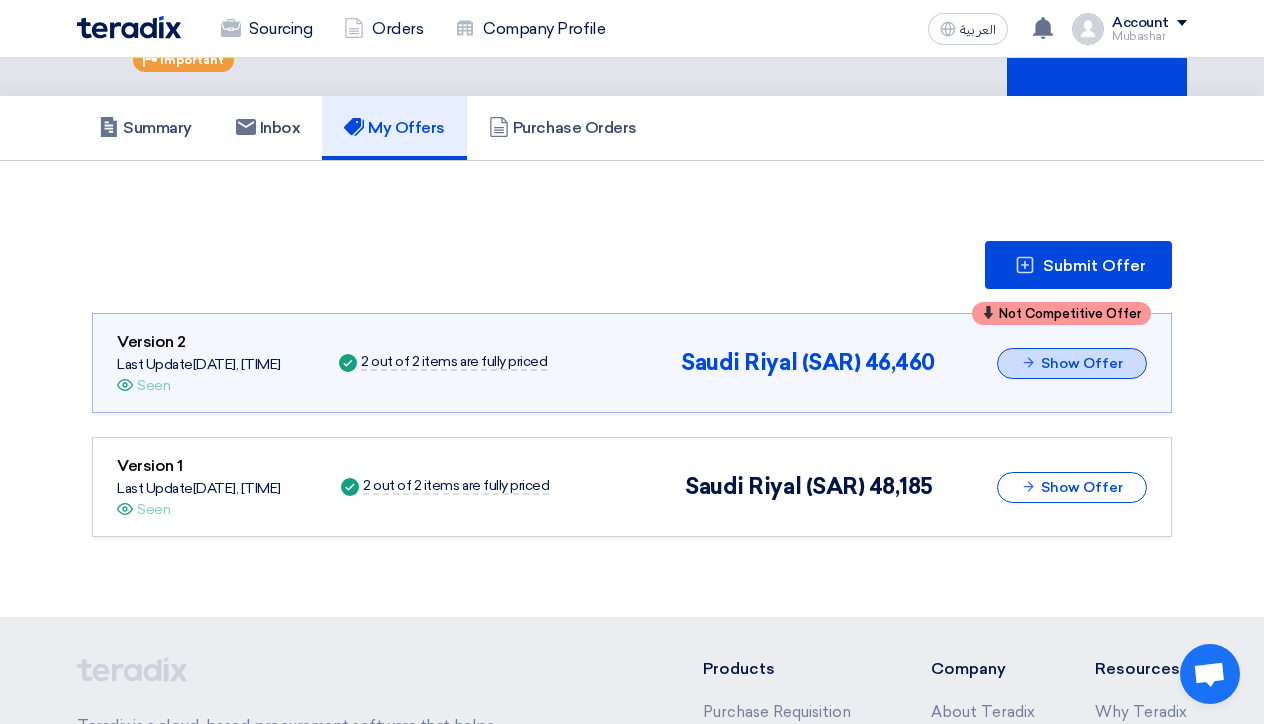 click on "Show Offer" at bounding box center [1072, 363] 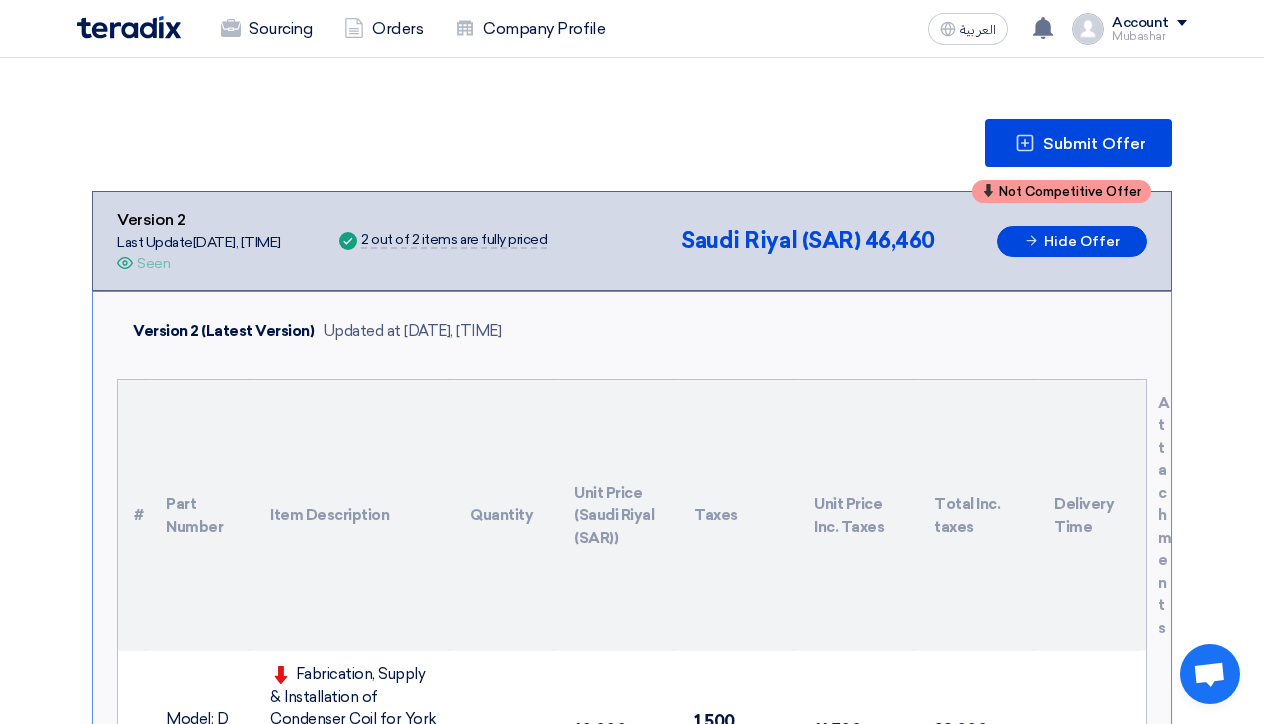 scroll, scrollTop: 309, scrollLeft: 0, axis: vertical 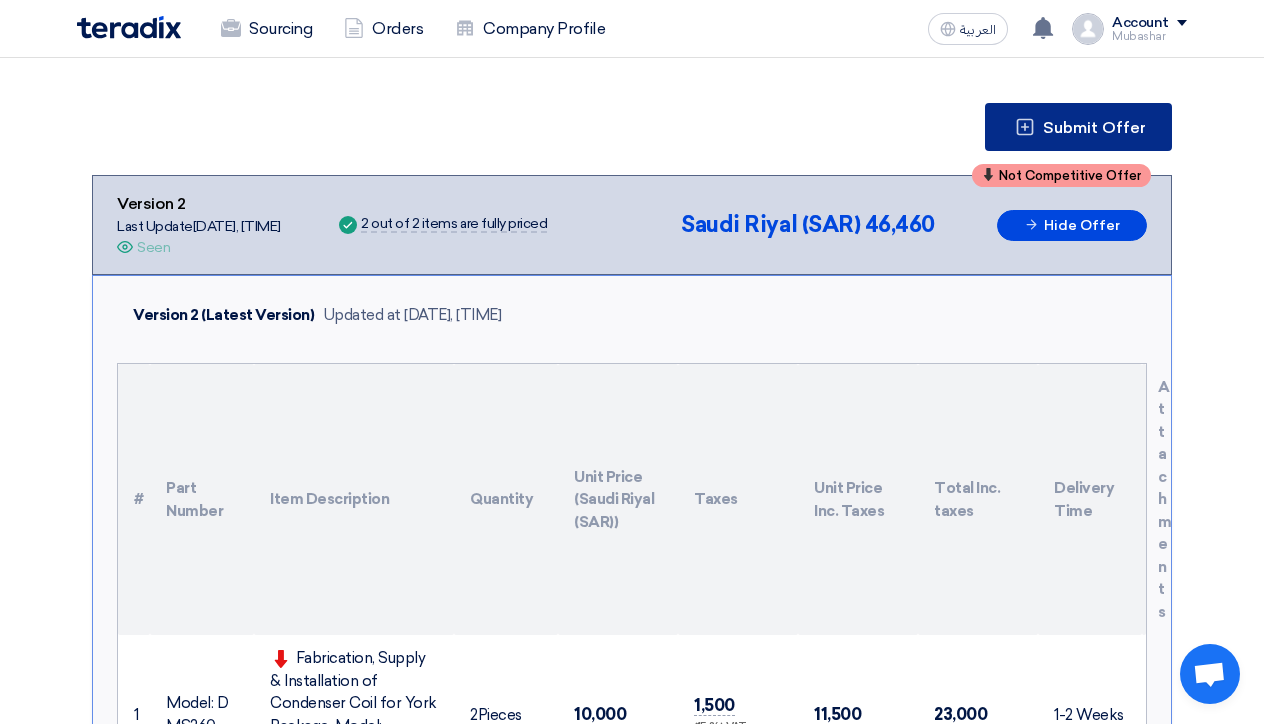 click on "Submit Offer" 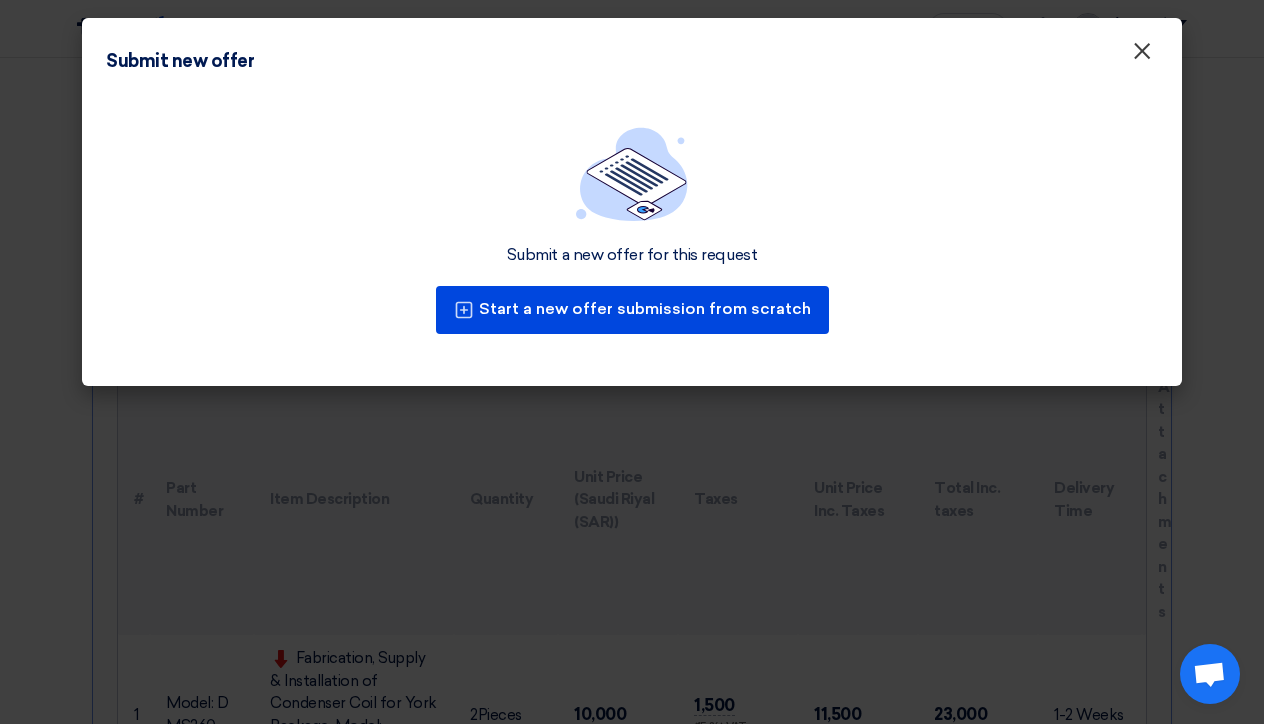 click on "×" 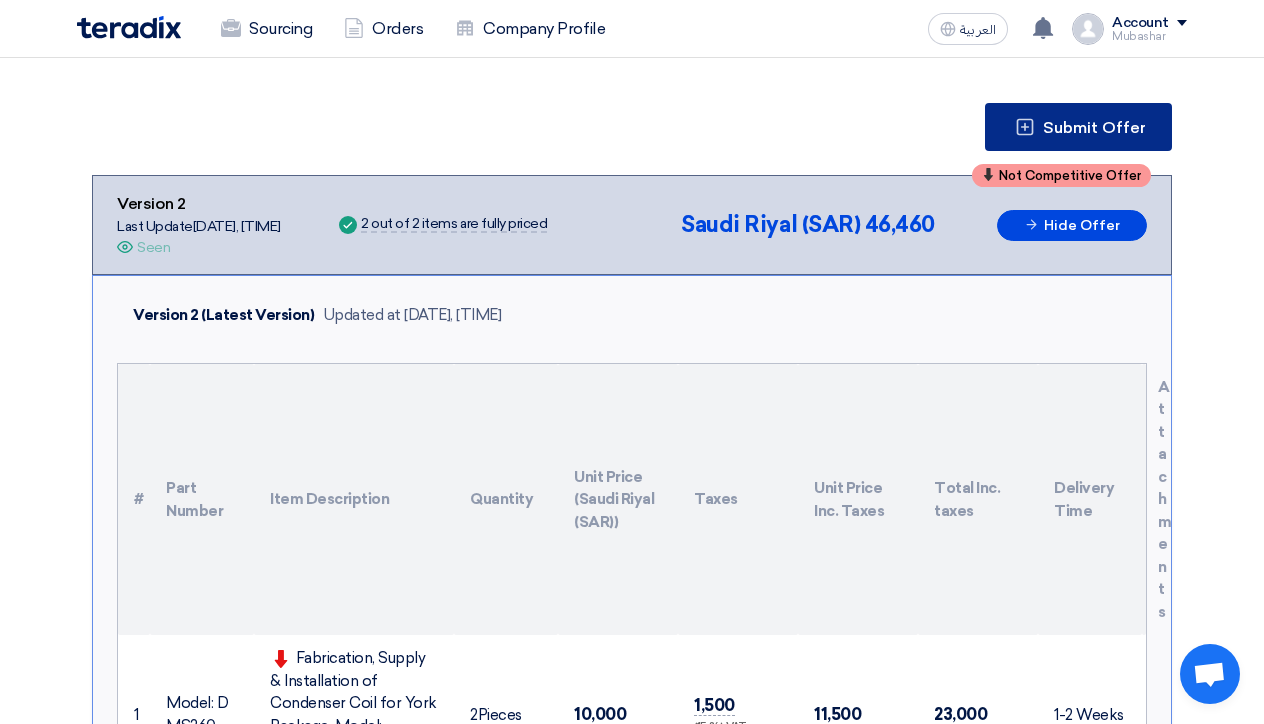 click on "Submit Offer" 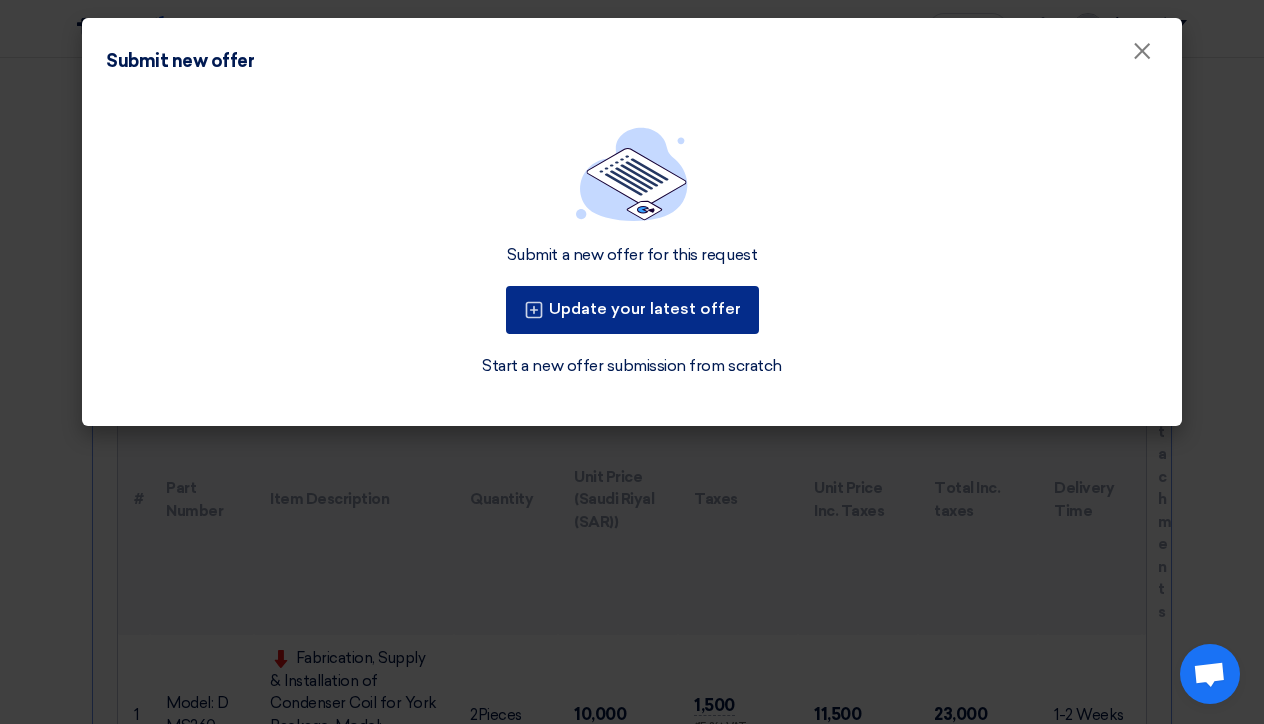 click on "Update your latest offer" 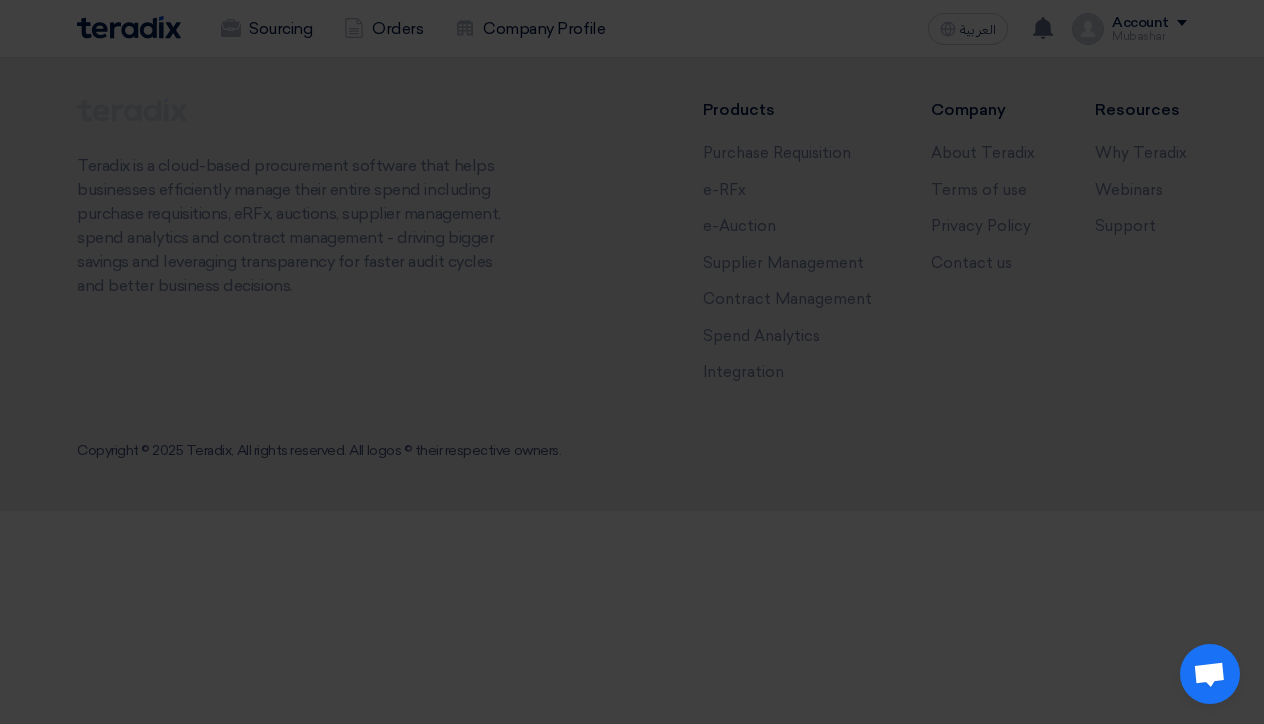 scroll, scrollTop: 0, scrollLeft: 0, axis: both 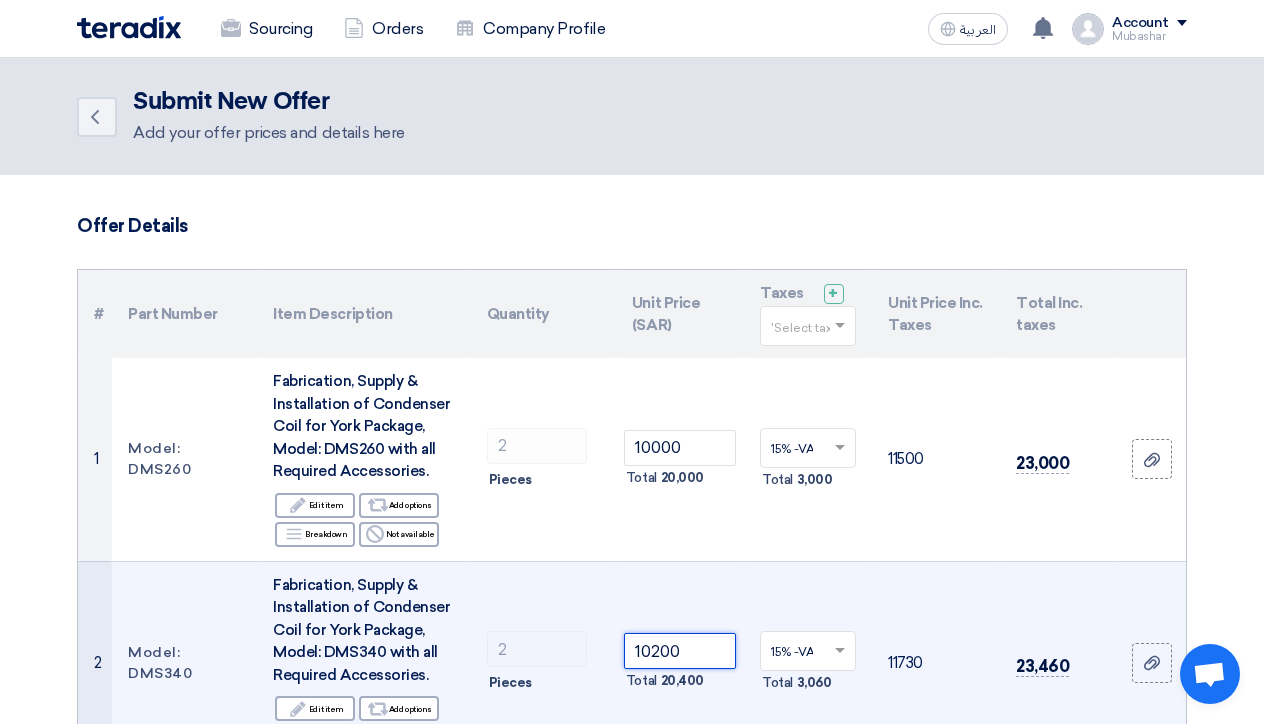 click on "10200" 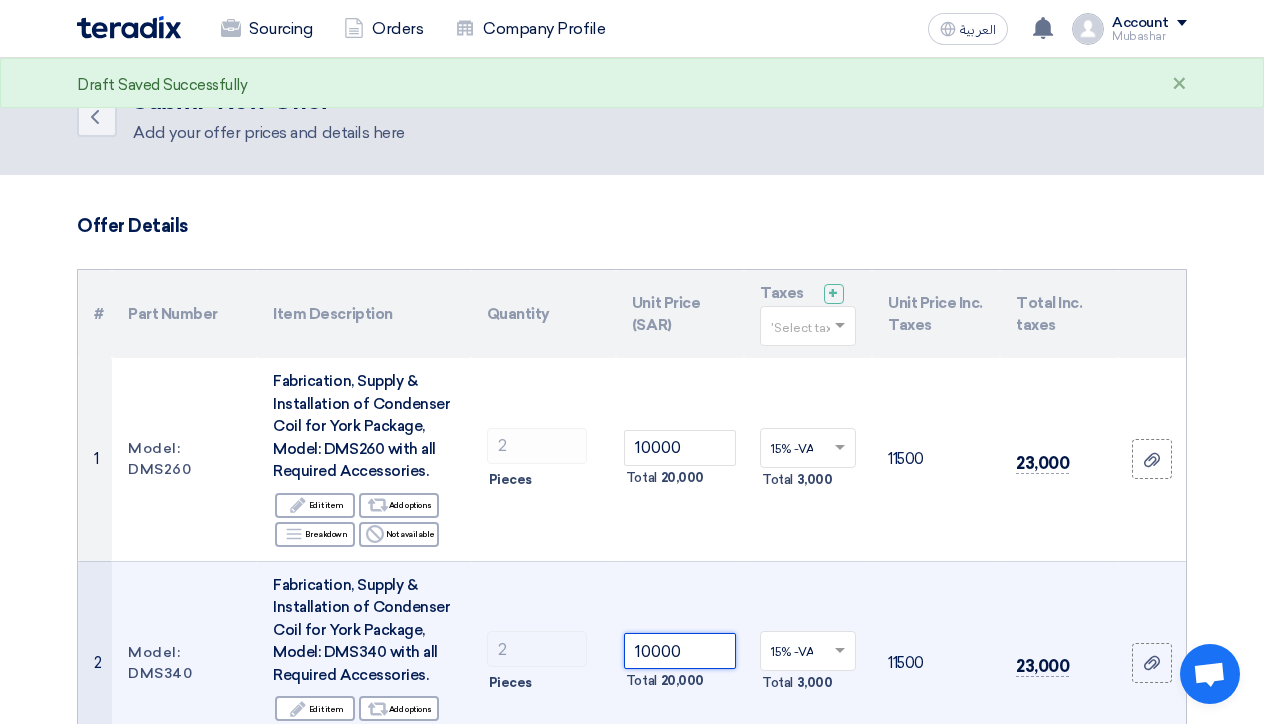 type on "10000" 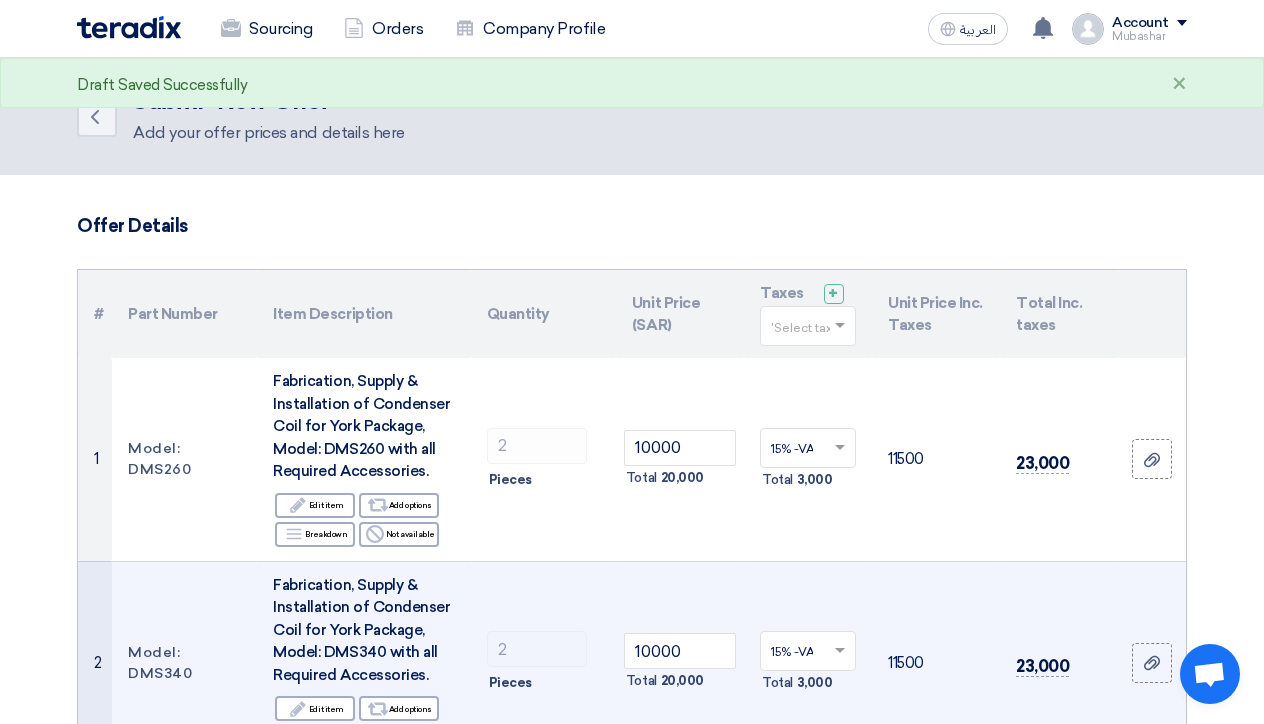 click on "11500" 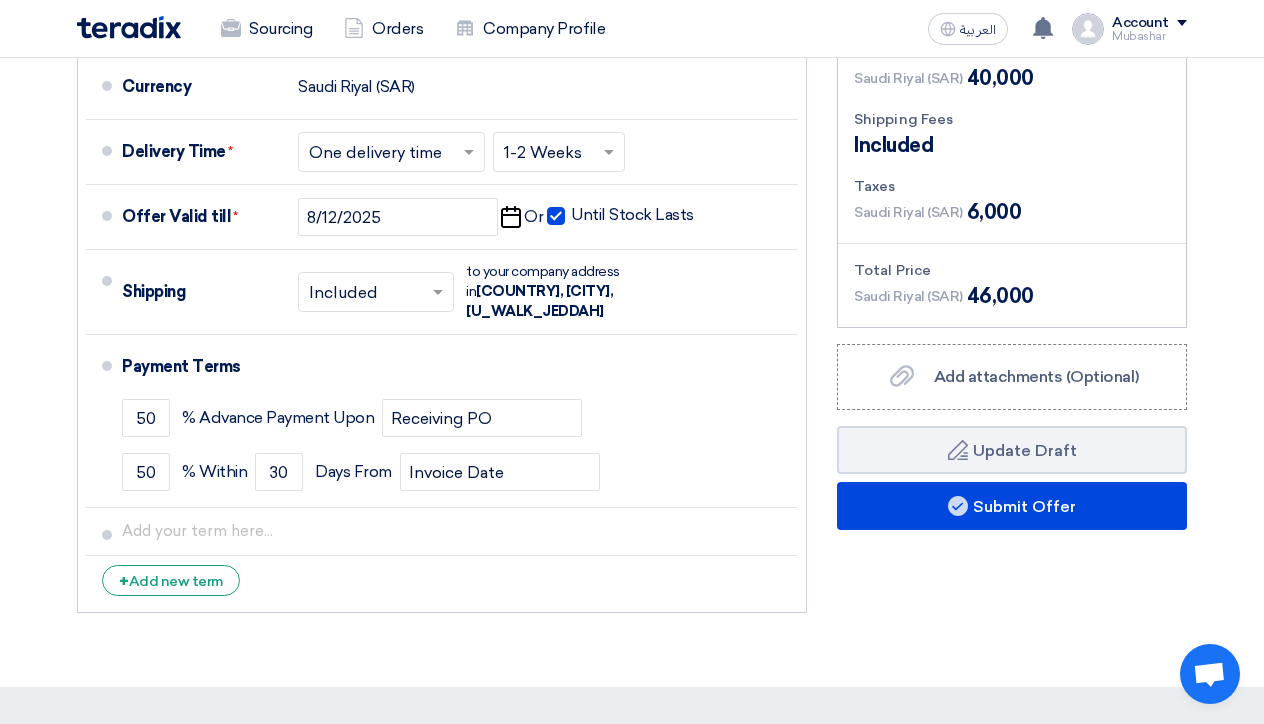 scroll, scrollTop: 866, scrollLeft: 0, axis: vertical 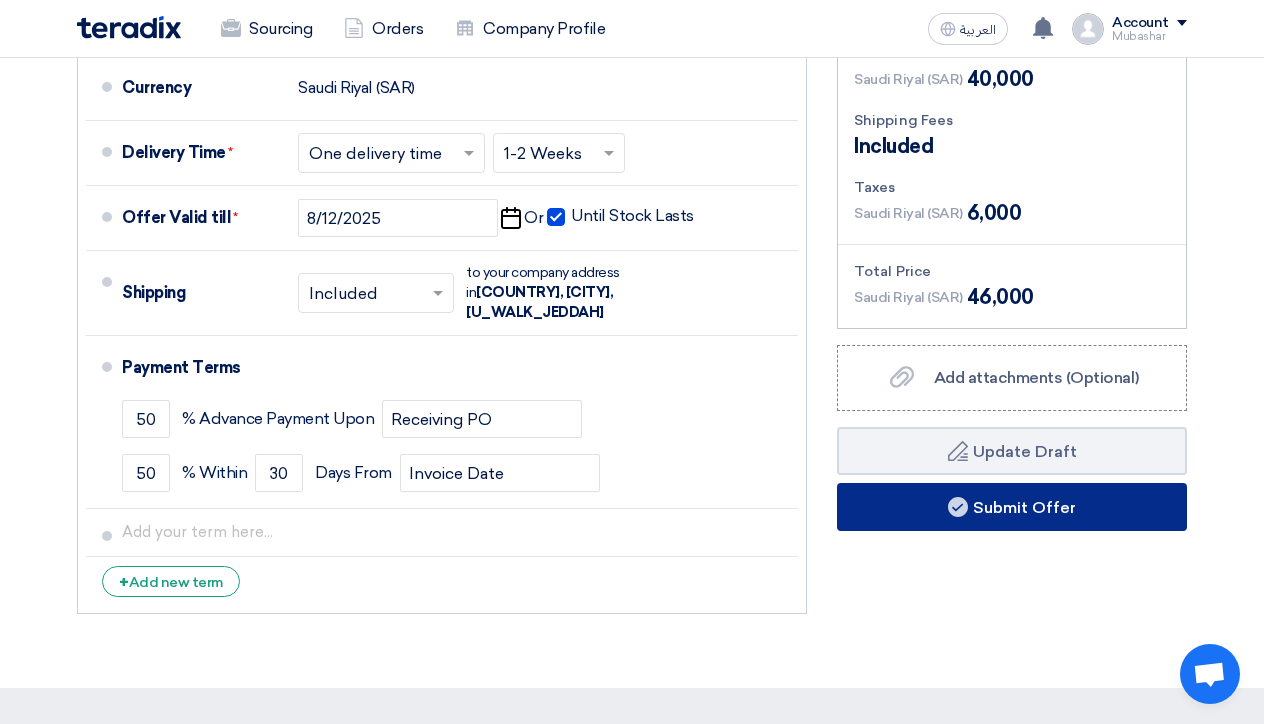click on "Submit Offer" 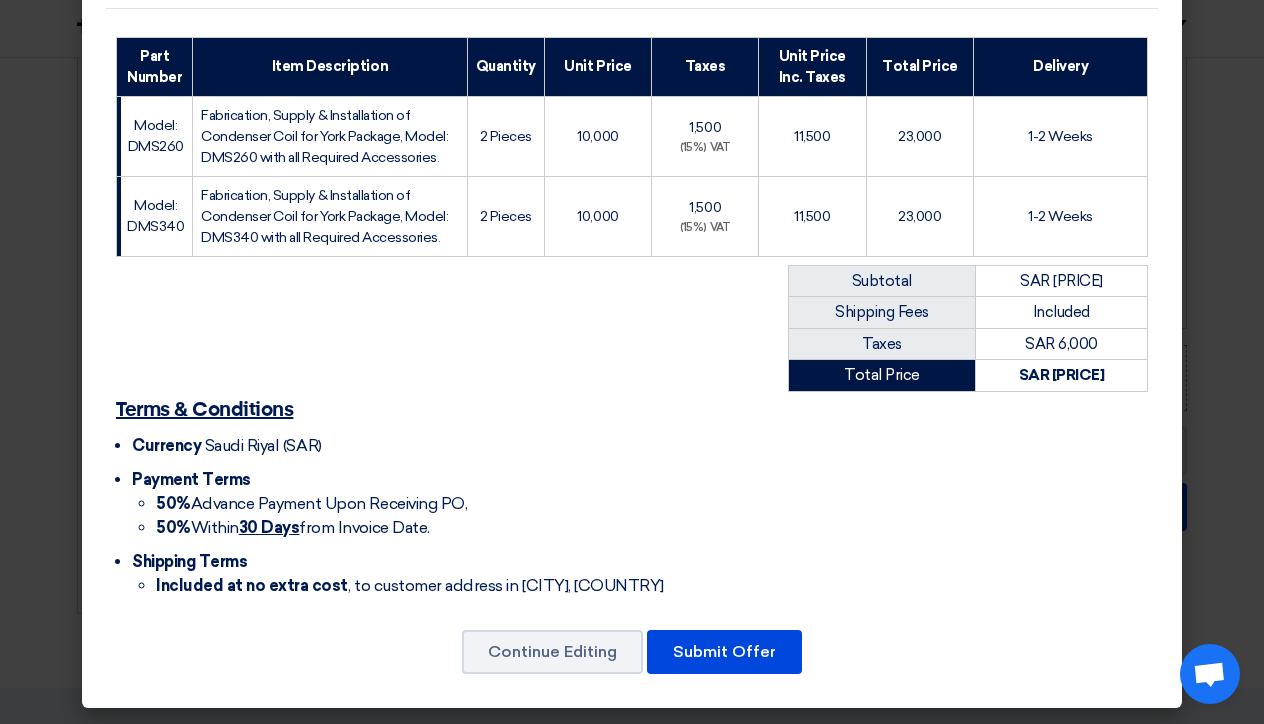 scroll, scrollTop: 307, scrollLeft: 0, axis: vertical 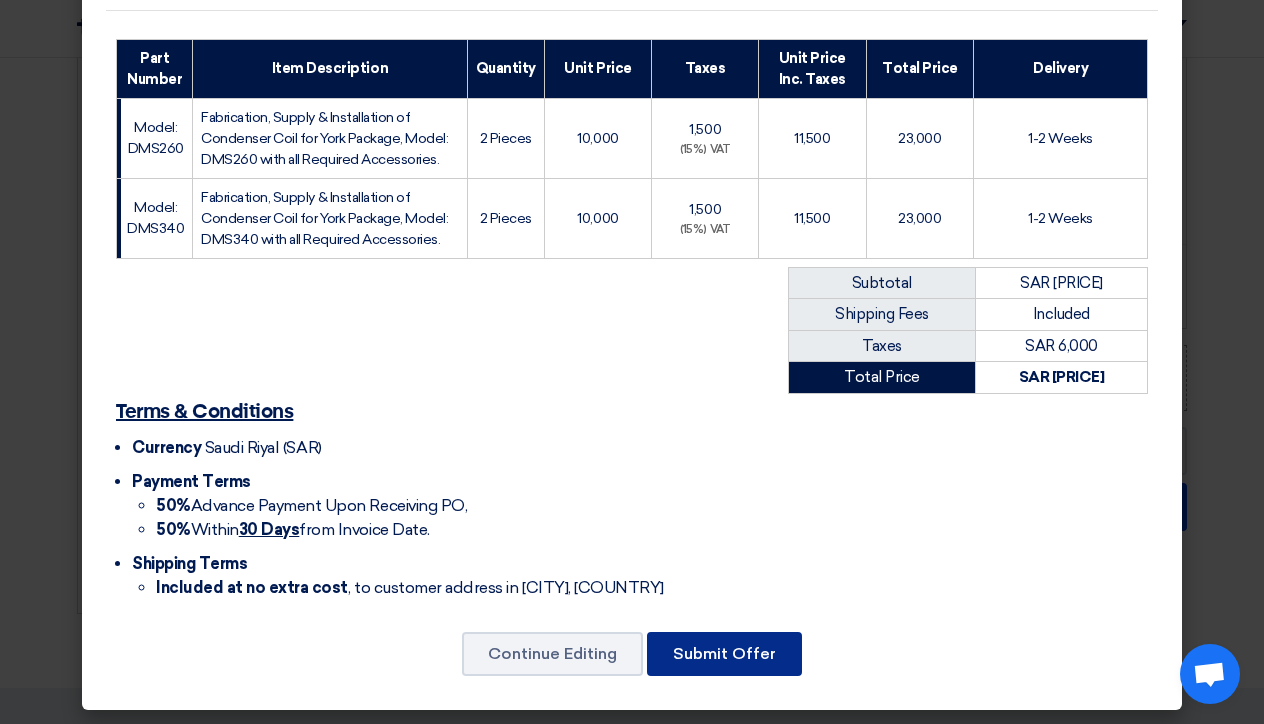 click on "Submit Offer" 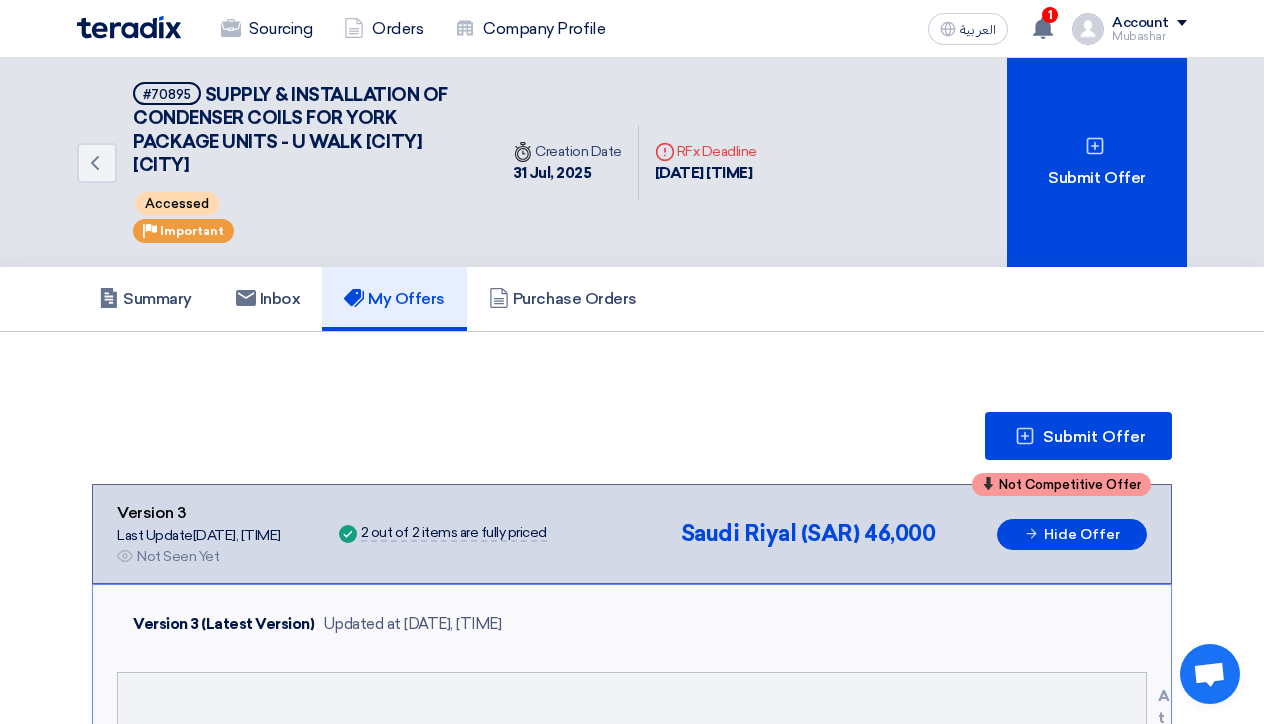 scroll, scrollTop: 0, scrollLeft: 0, axis: both 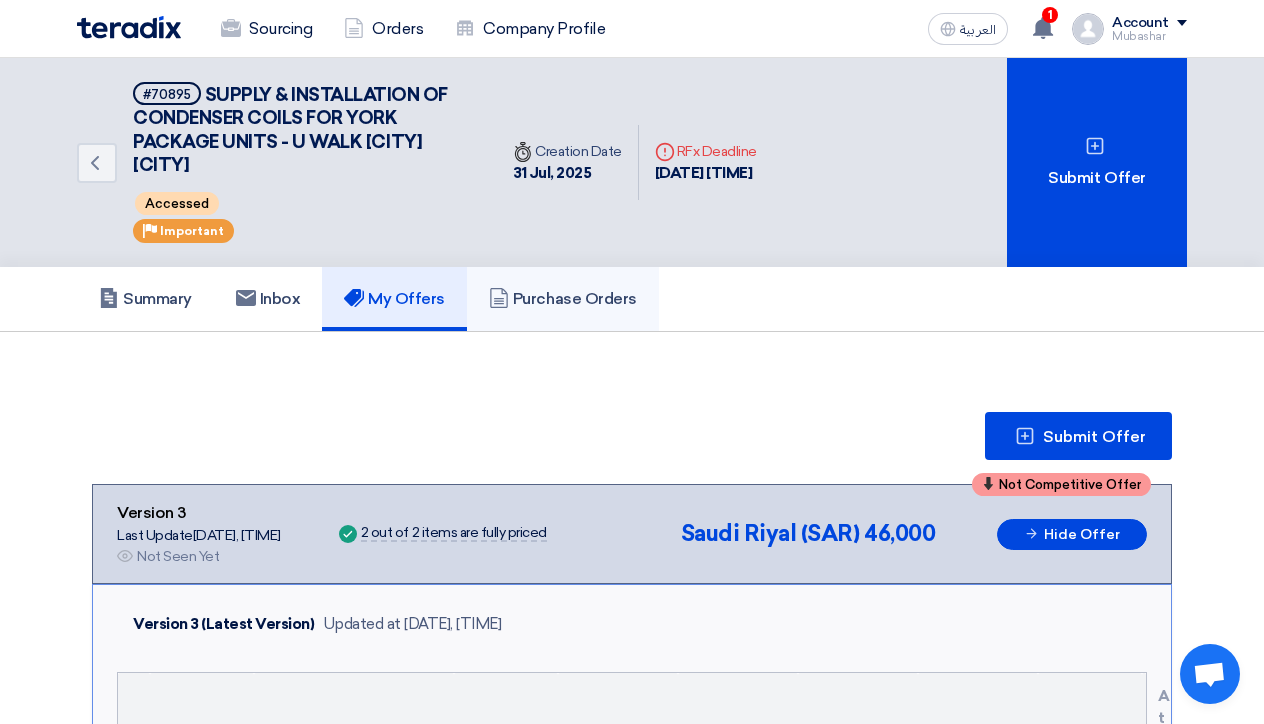 click on "Purchase Orders" 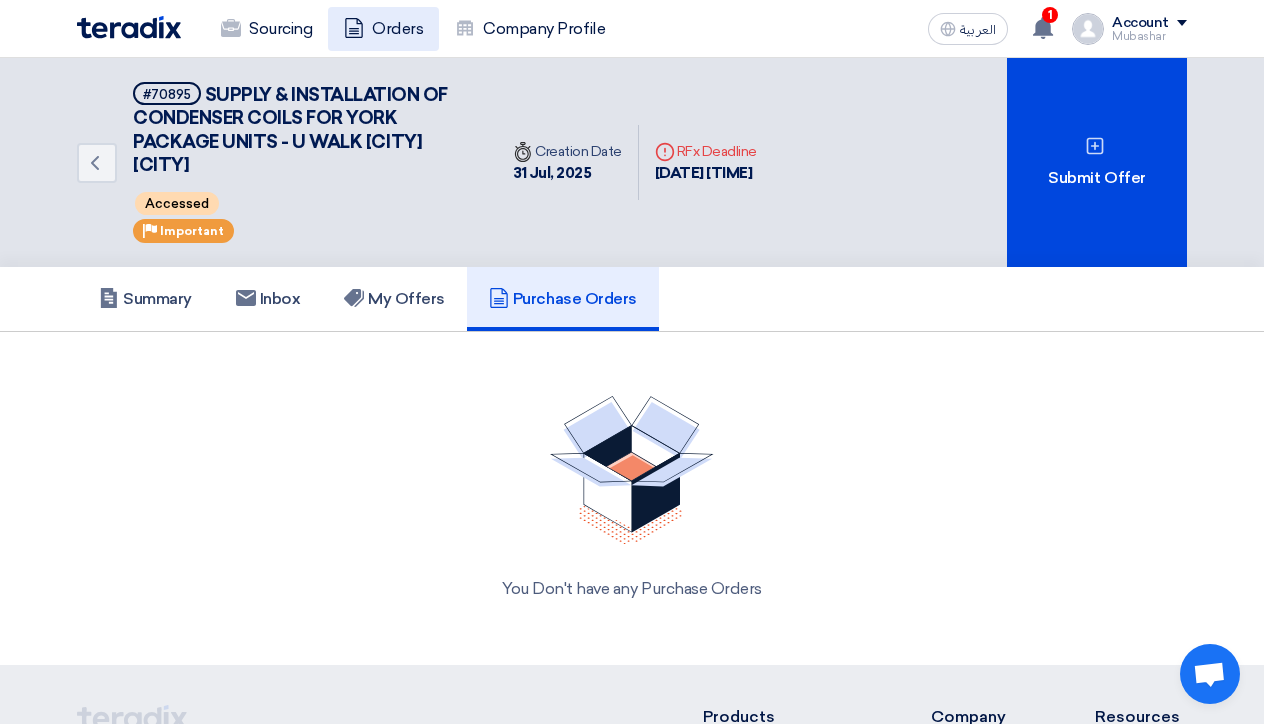 click on "Orders" 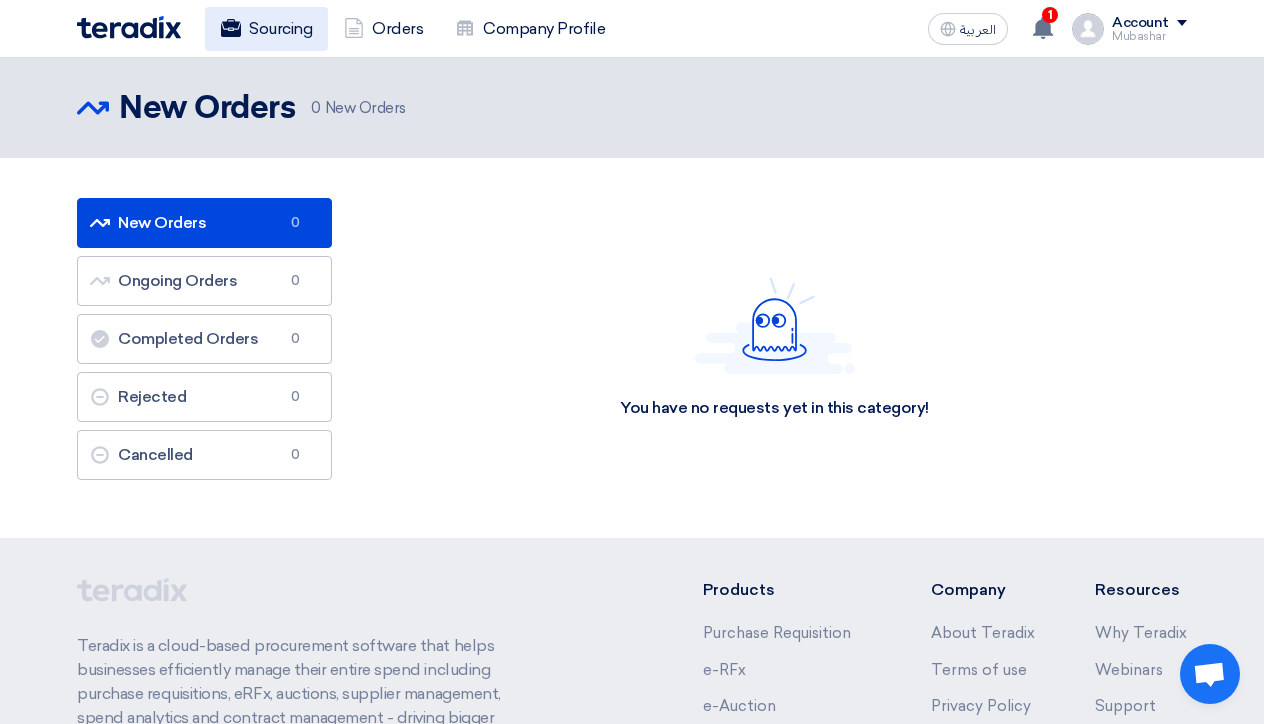 click on "Sourcing" 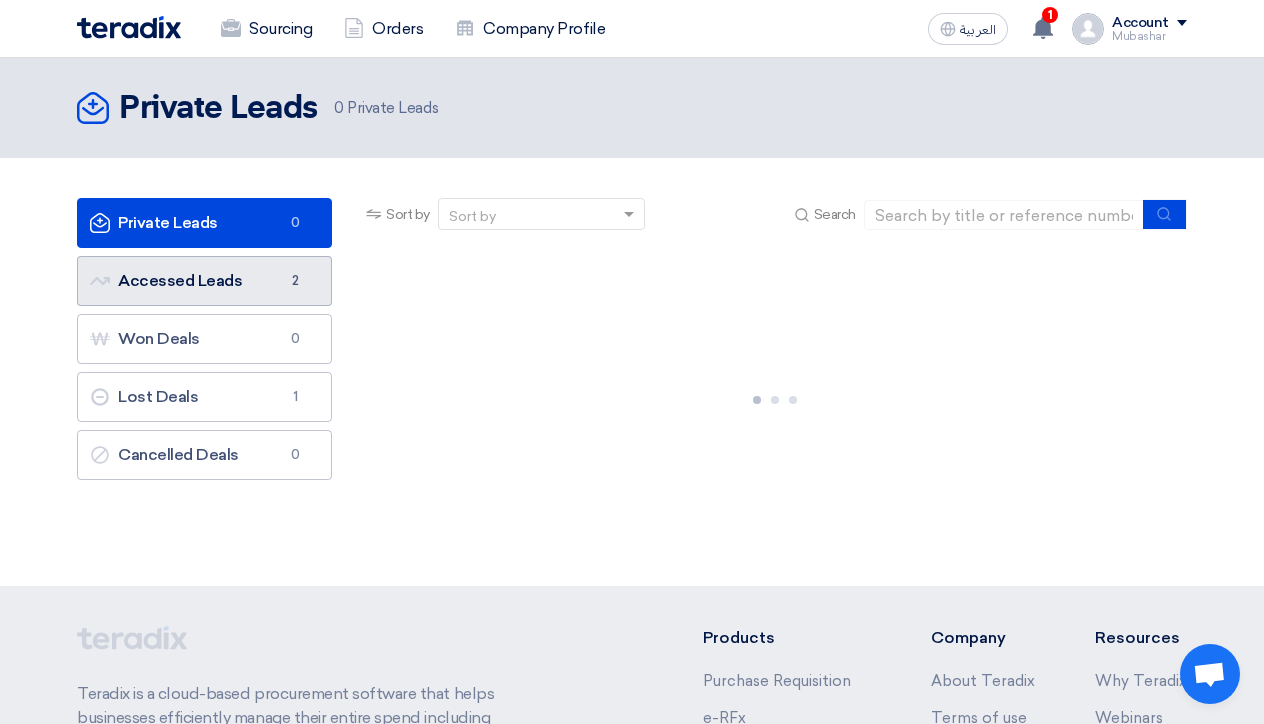 click on "Accessed Leads
Accessed Leads
2" 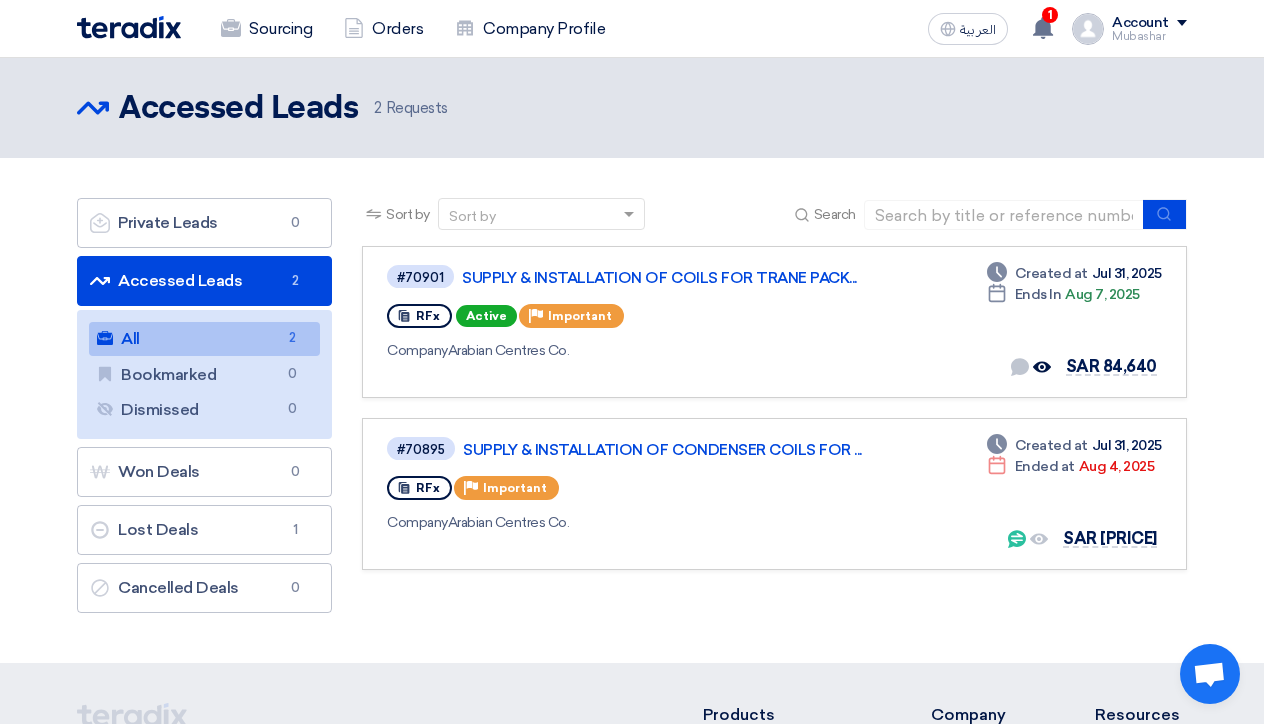 click on "Accessed Leads
Accessed Leads
2" 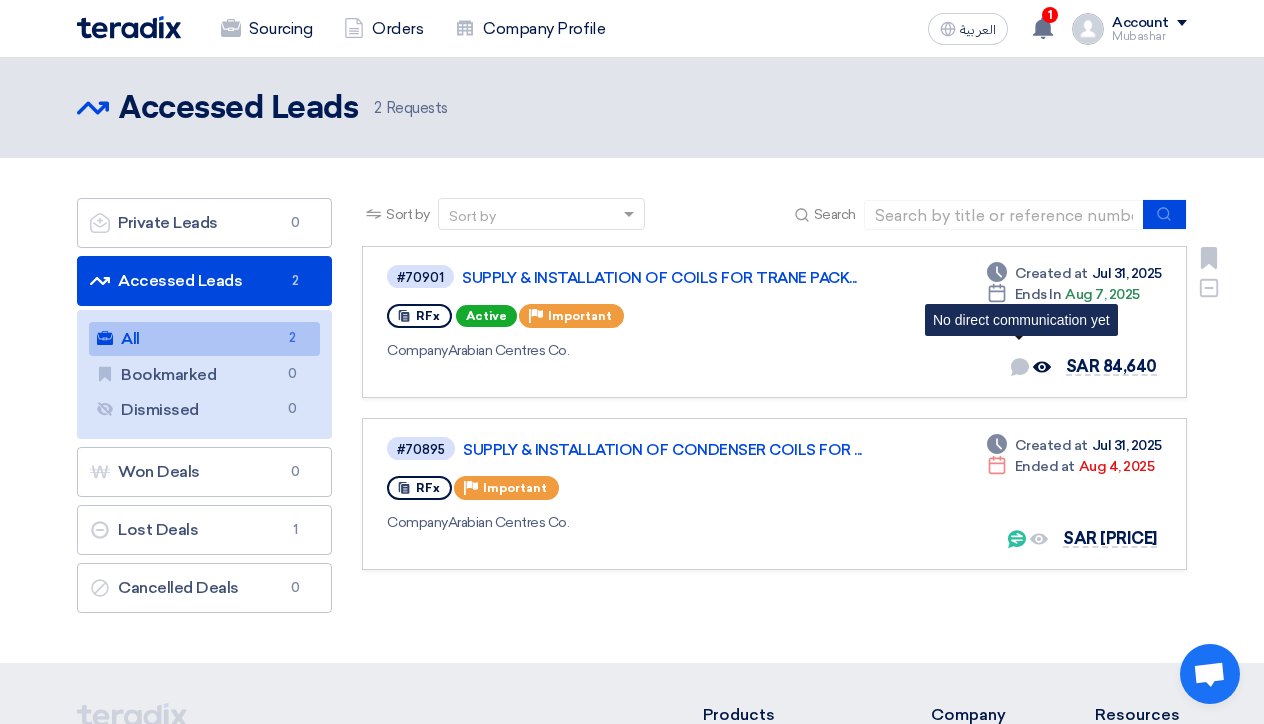click 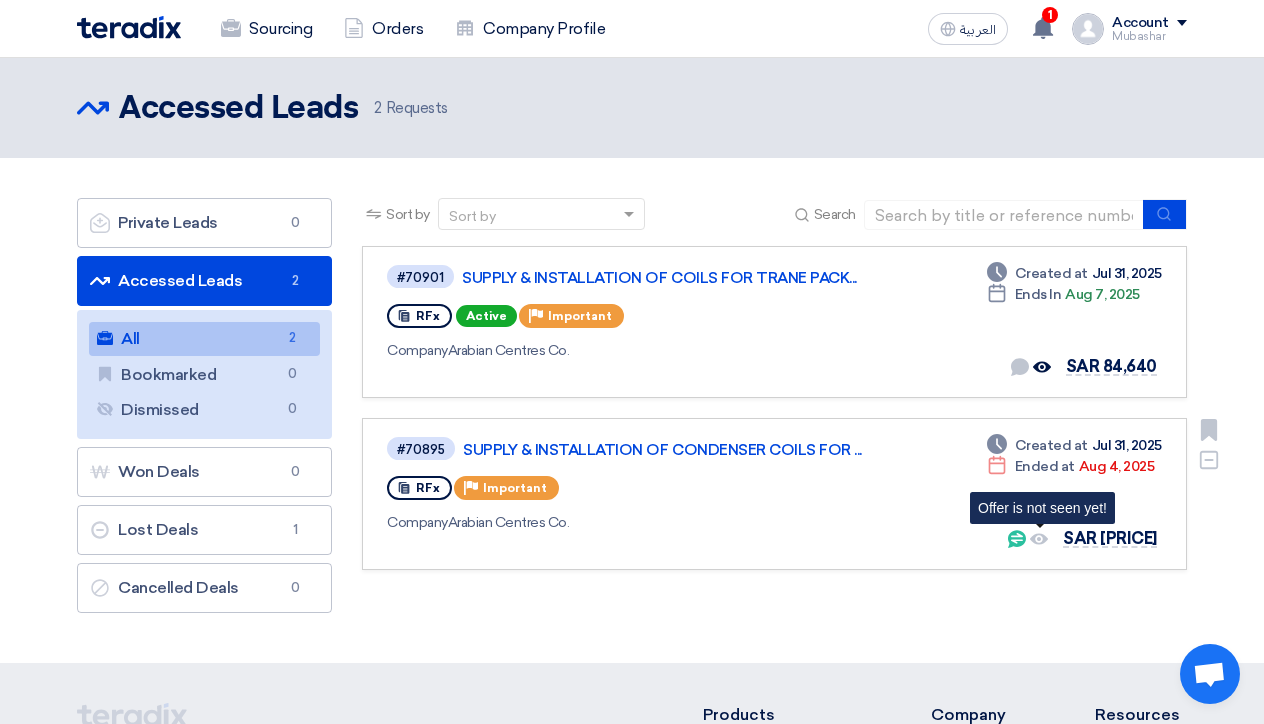 click 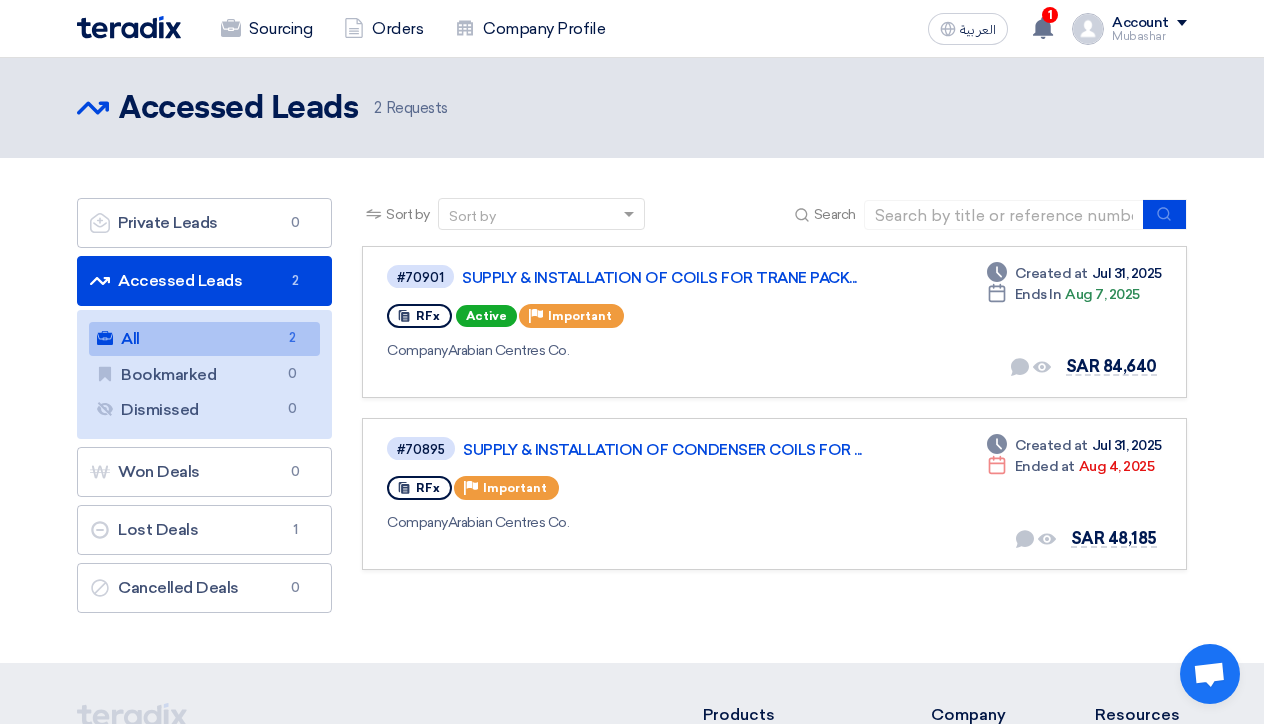 click 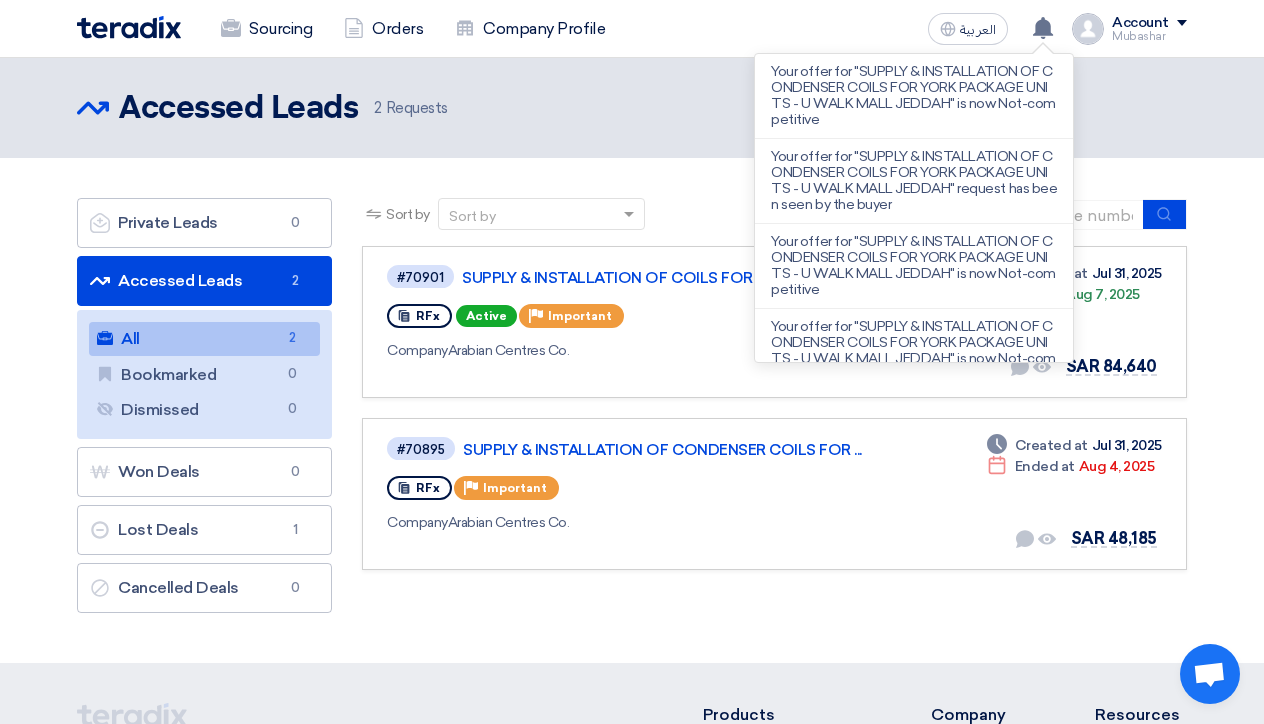 click on "Your offer for "SUPPLY & INSTALLATION OF CONDENSER COILS FOR YORK PACKAGE UNITS - U WALK MALL JEDDAH" is now Not-competitive" 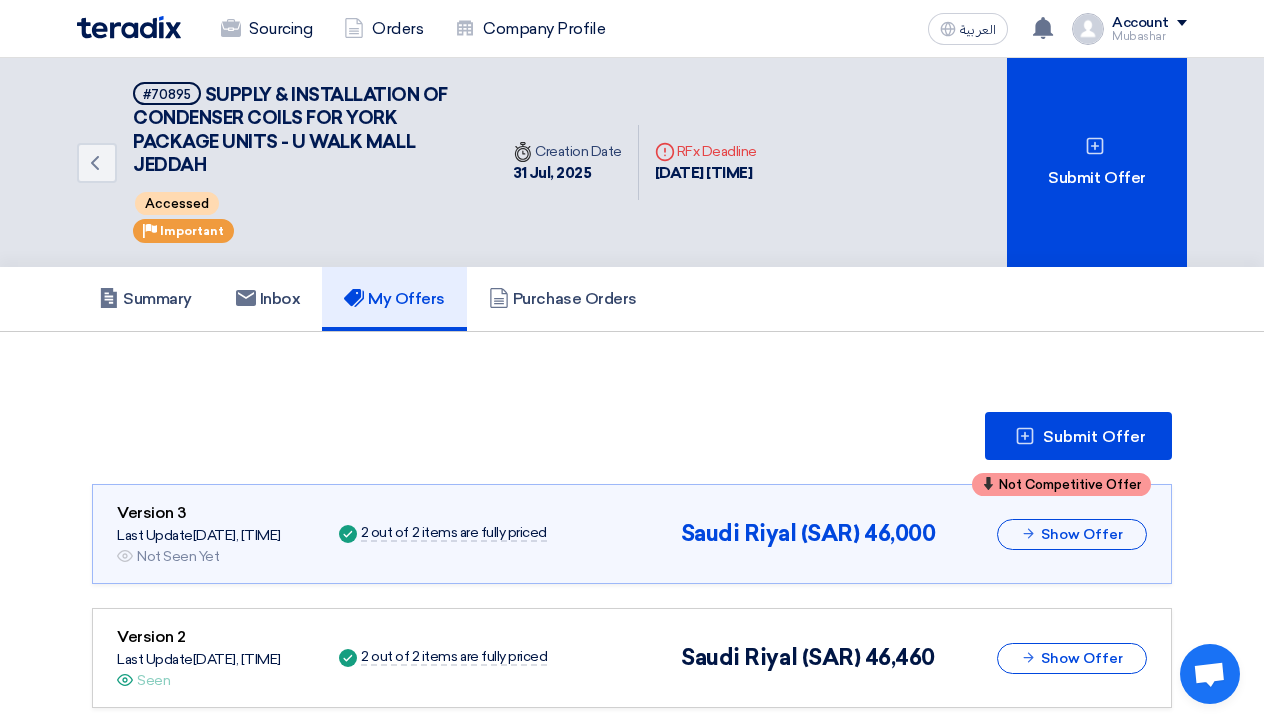 scroll, scrollTop: 171, scrollLeft: 0, axis: vertical 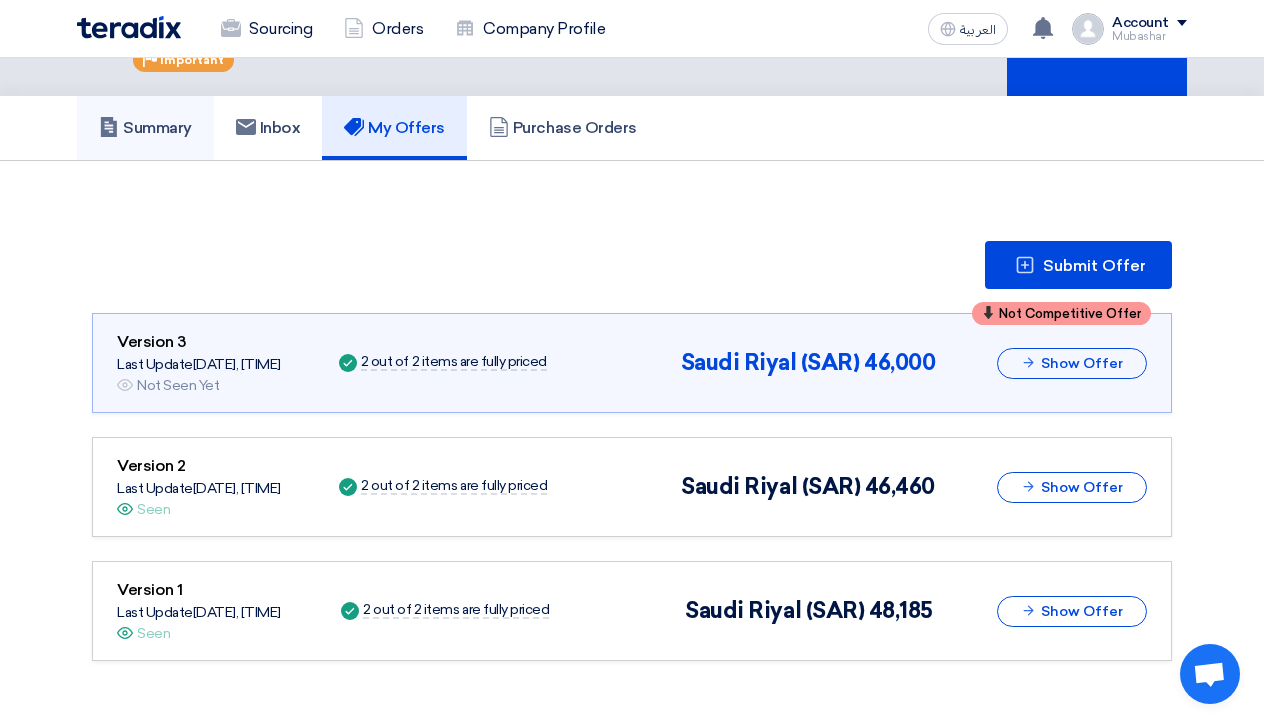 click on "Summary" 